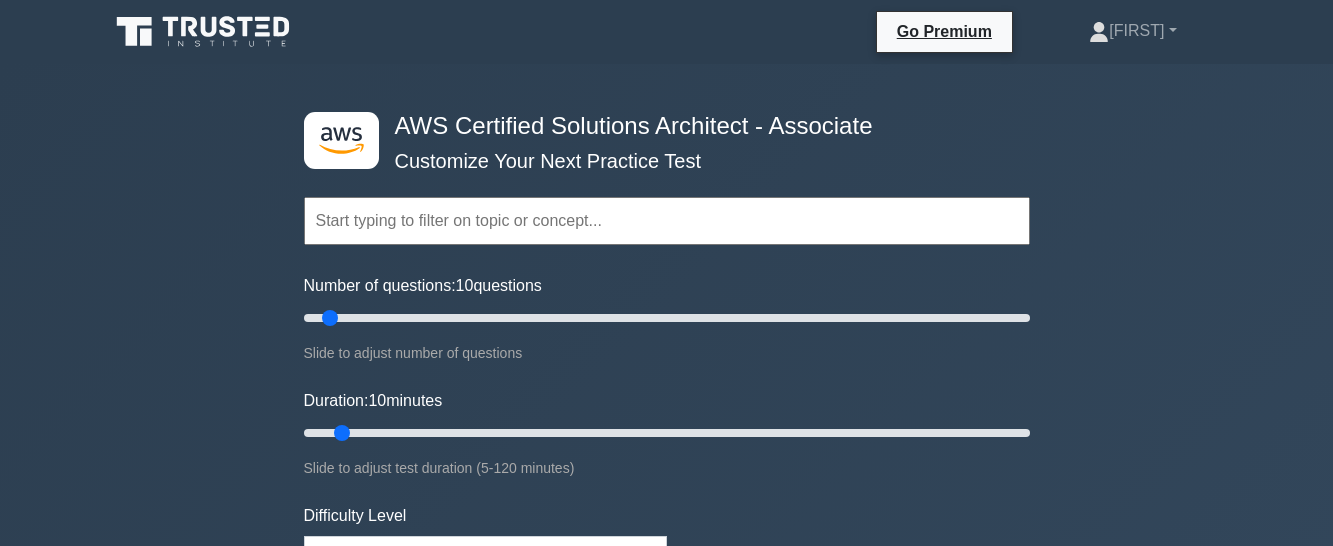 scroll, scrollTop: 1310, scrollLeft: 0, axis: vertical 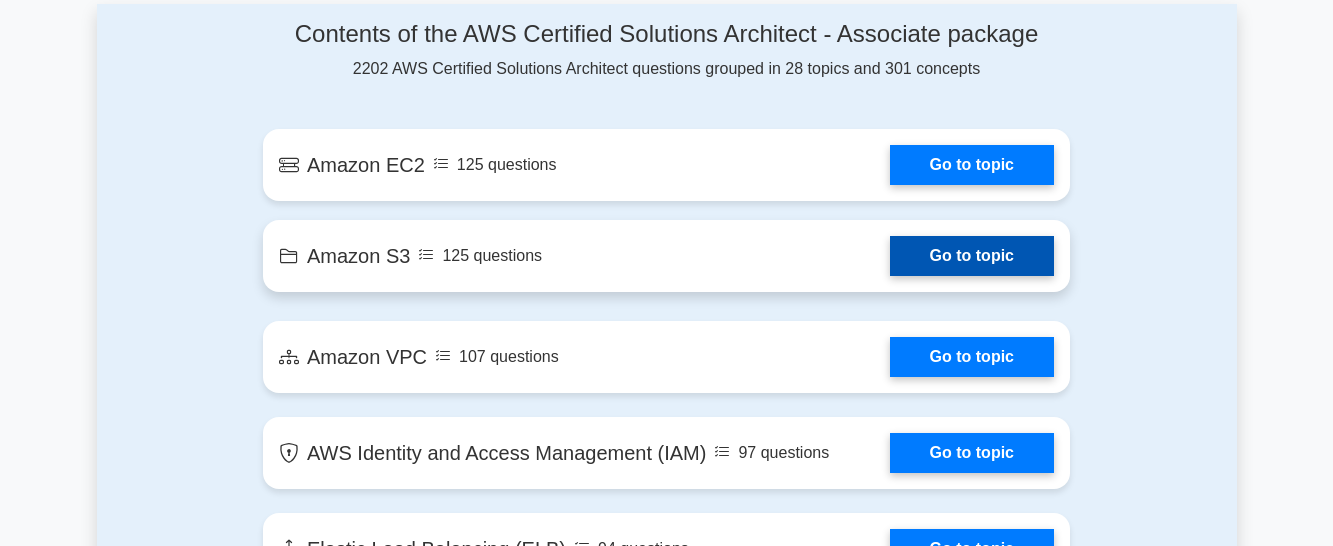 click on "Go to topic" at bounding box center (972, 256) 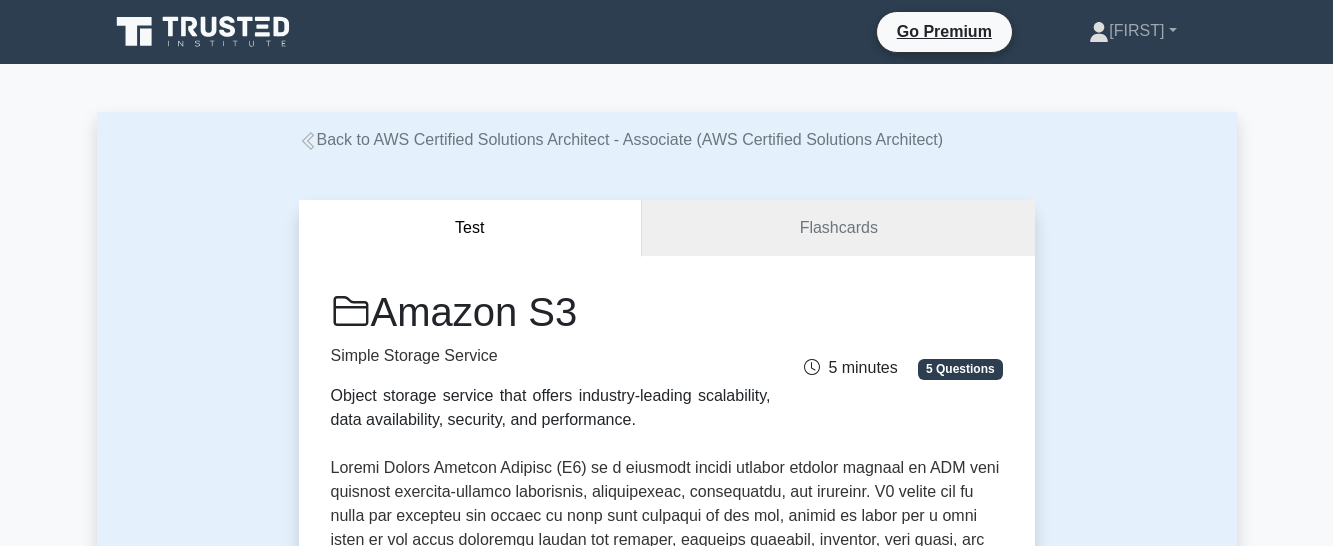 scroll, scrollTop: 0, scrollLeft: 0, axis: both 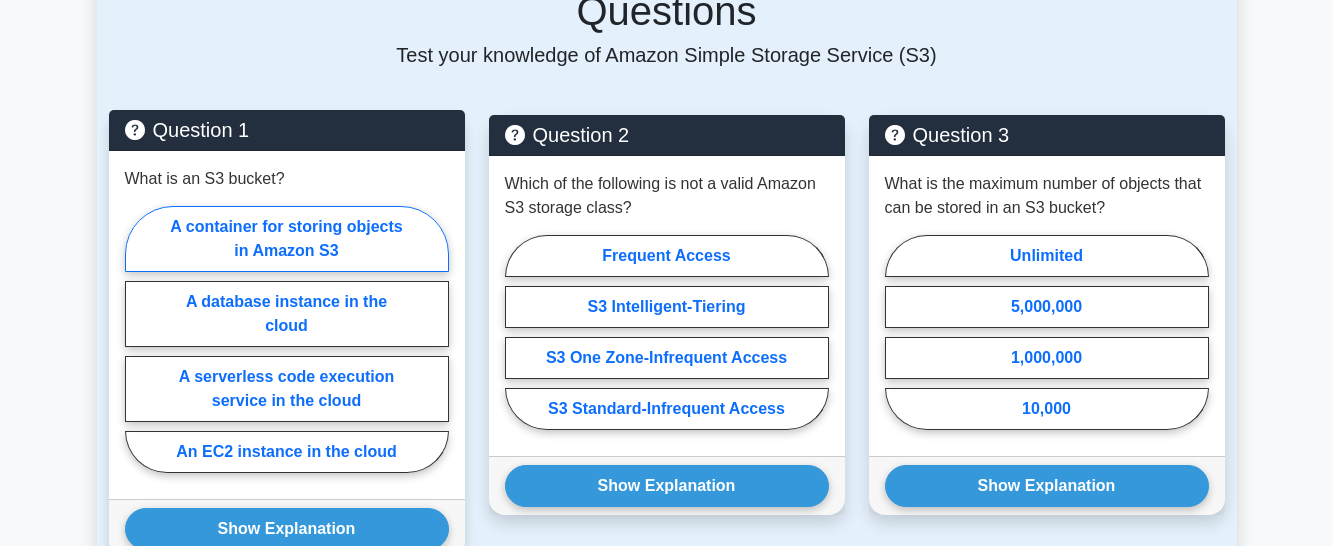 click on "A container for storing objects in Amazon S3" at bounding box center (287, 239) 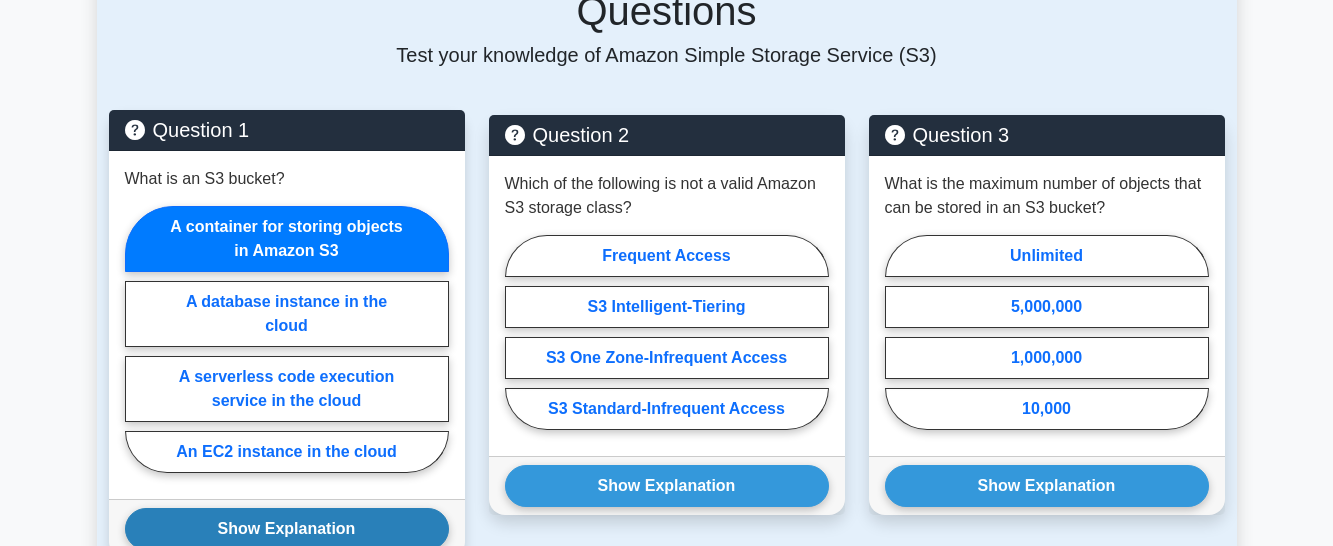 click on "Show Explanation" at bounding box center (287, 529) 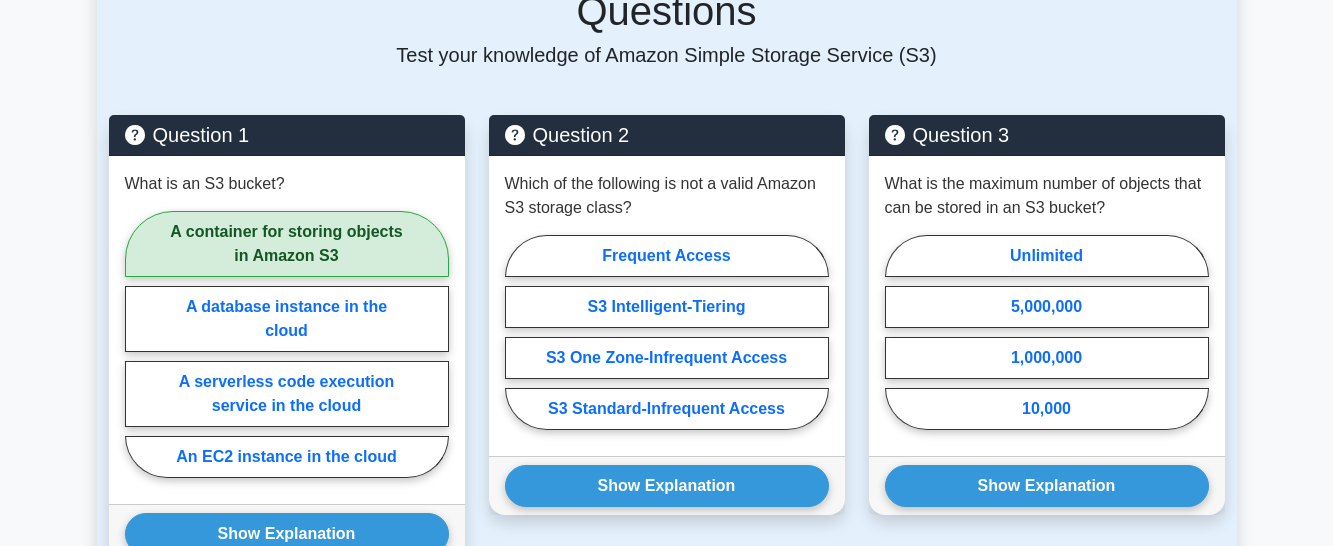 type 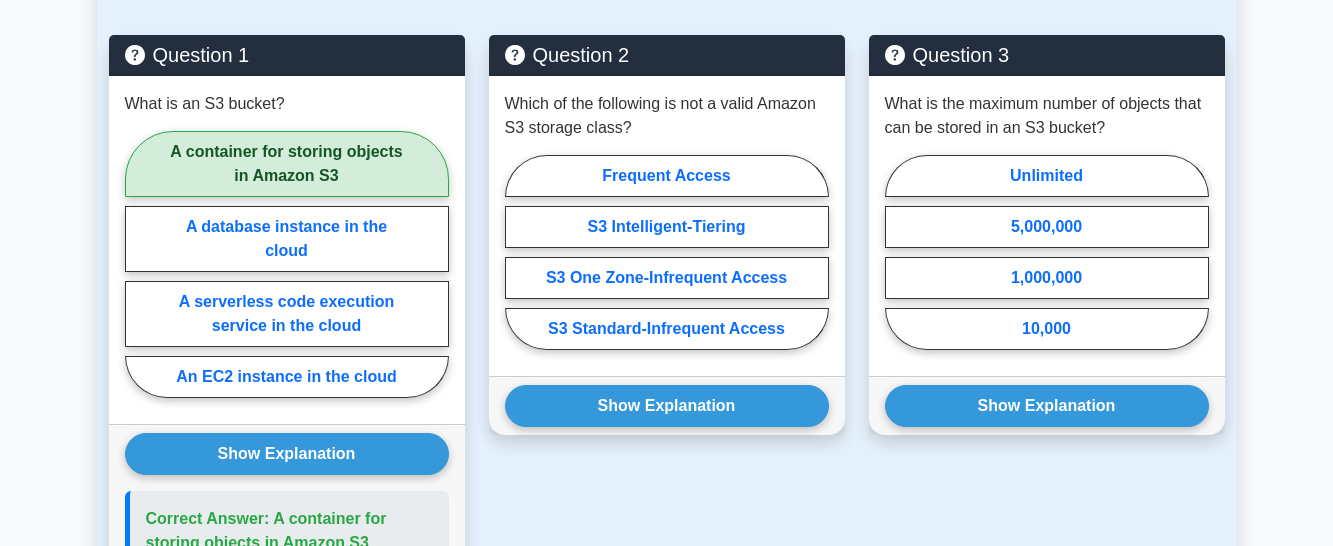 scroll, scrollTop: 1443, scrollLeft: 0, axis: vertical 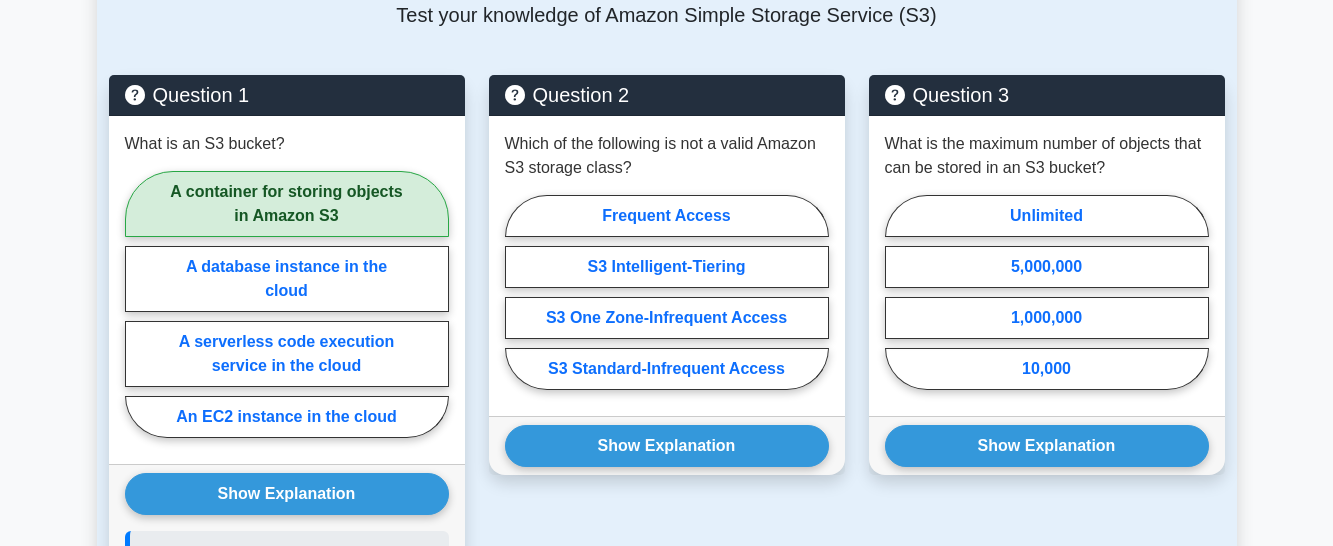 click on "Question 3
What is the maximum number of objects that can be stored in an S3 bucket?
Unlimited
5,000,000
1,000,000
10,000" at bounding box center [1047, 443] 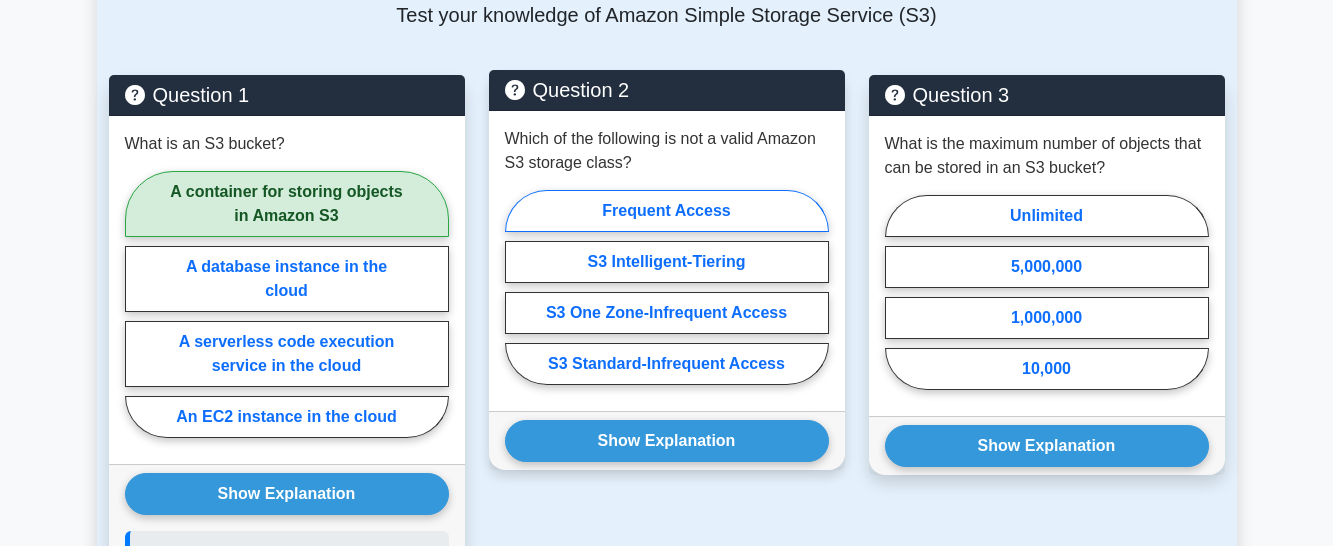 click on "Frequent Access" at bounding box center [667, 211] 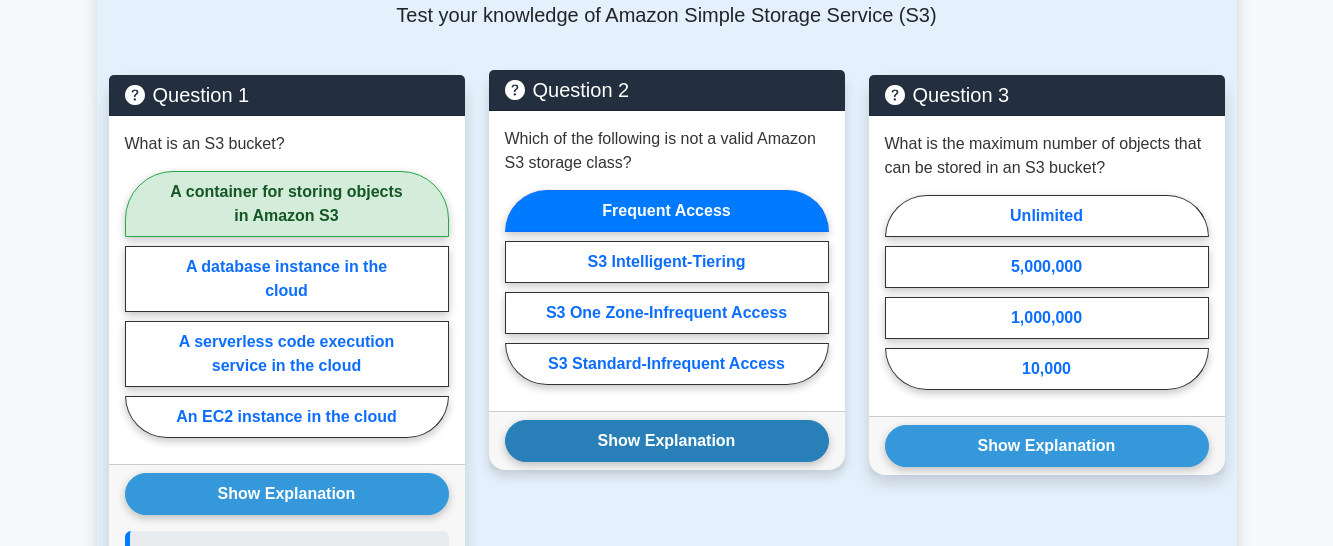 click on "Show Explanation" at bounding box center [667, 441] 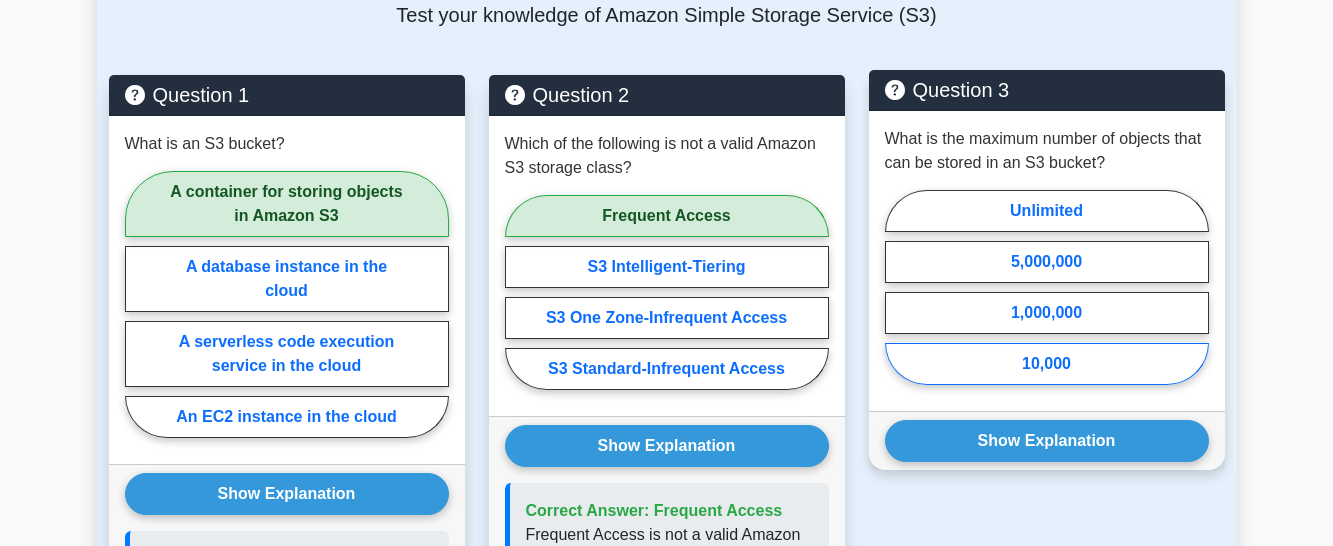 click on "10,000" at bounding box center [1047, 364] 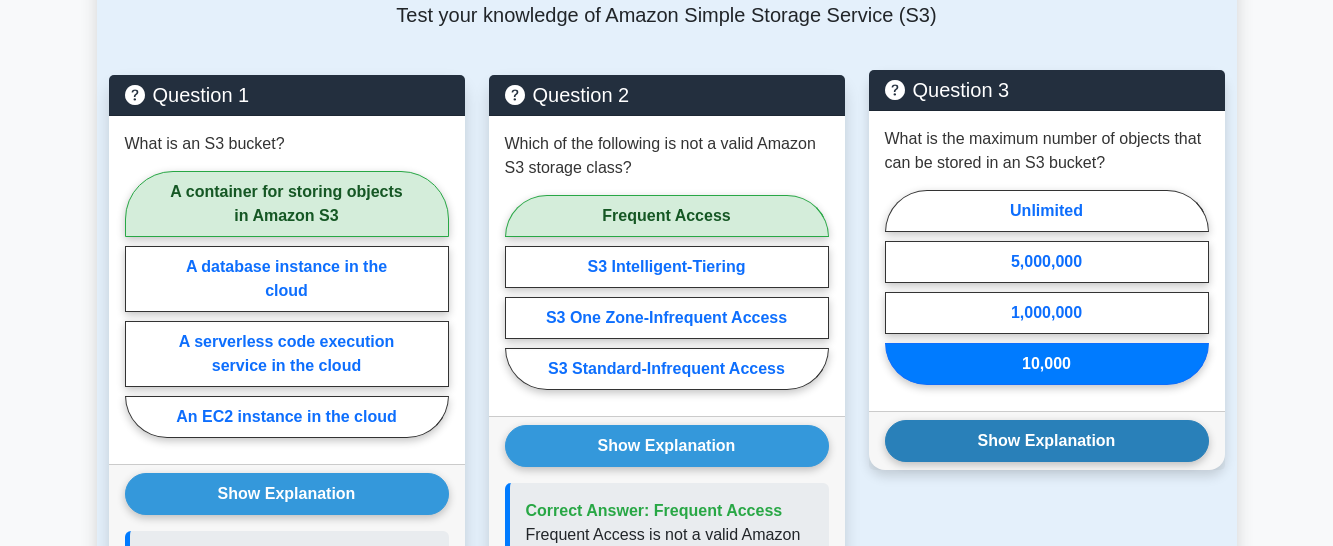 click on "Show Explanation" at bounding box center (1047, 441) 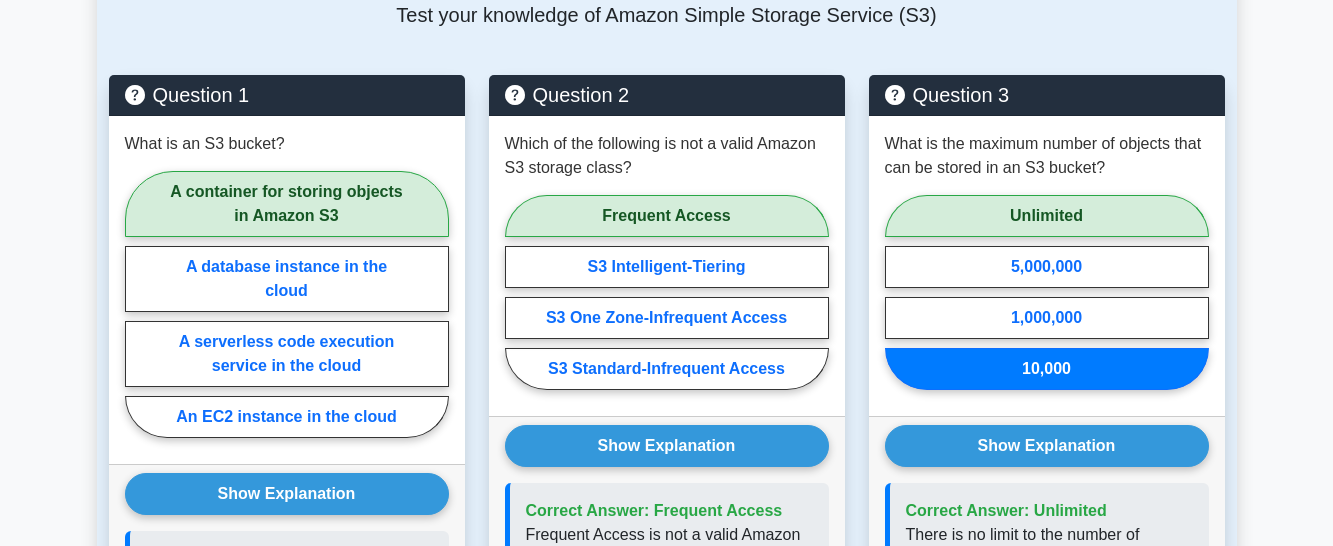 click on "Back to AWS Certified Solutions Architect - Associate (AWS Certified Solutions Architect)
Test
Flashcards
Amazon S3
Simple Storage Service
Object storage service that offers industry-leading scalability, data availability, security, and performance.
,  ," at bounding box center (666, 113) 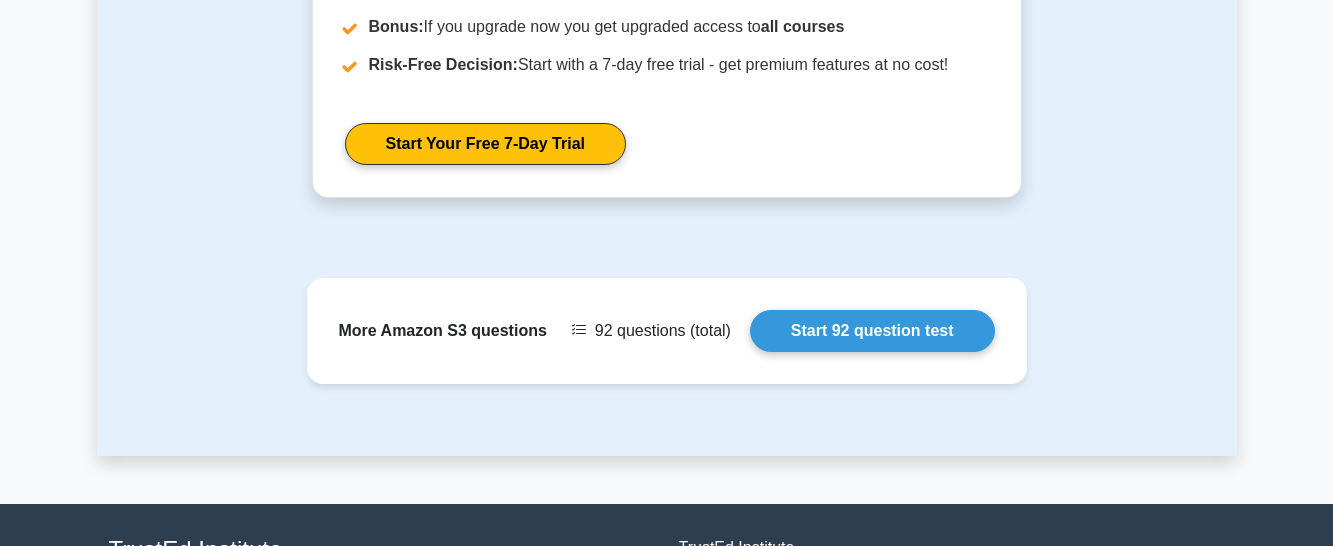 scroll, scrollTop: 2651, scrollLeft: 0, axis: vertical 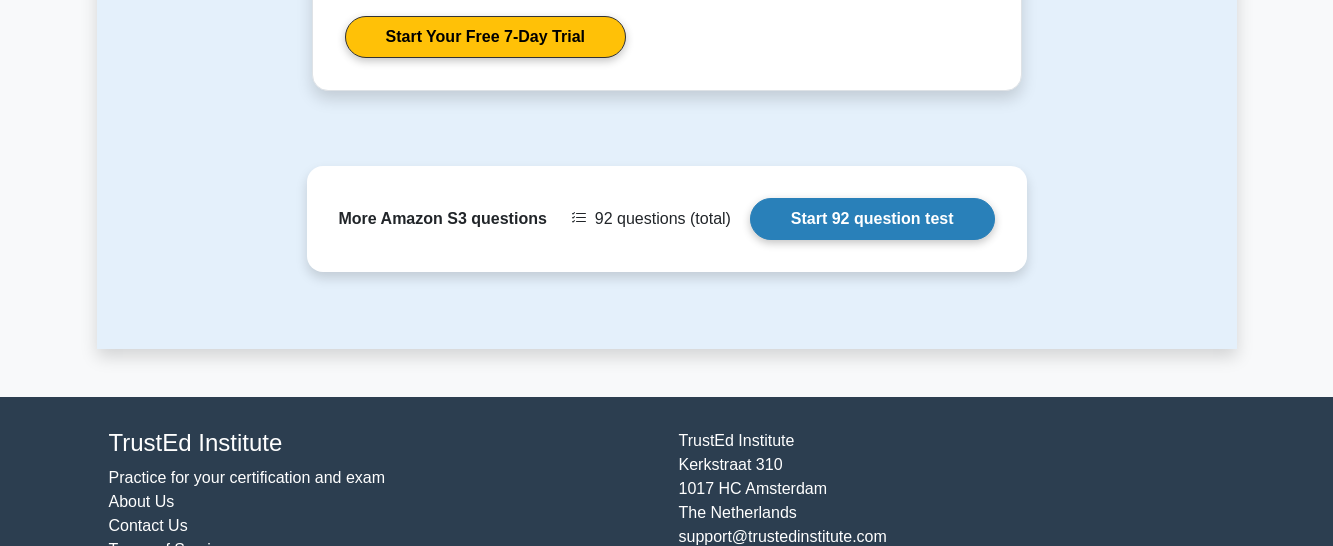 click on "Start 92 question test" at bounding box center (872, 219) 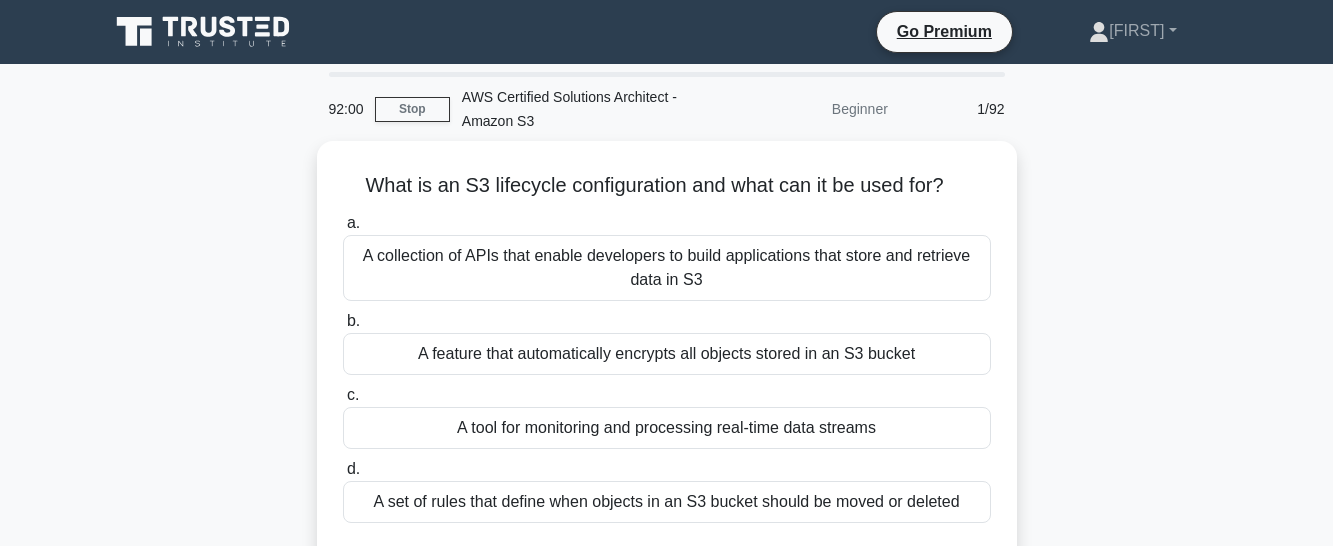 scroll, scrollTop: 0, scrollLeft: 0, axis: both 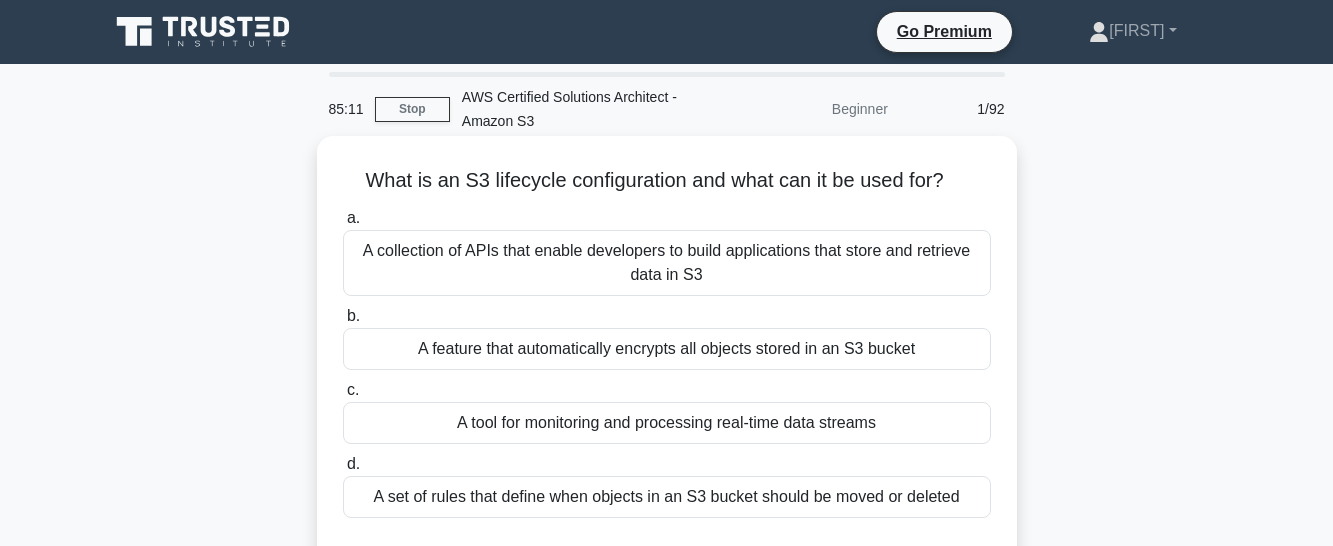 click on "A collection of APIs that enable developers to build applications that store and retrieve data in S3" at bounding box center (667, 263) 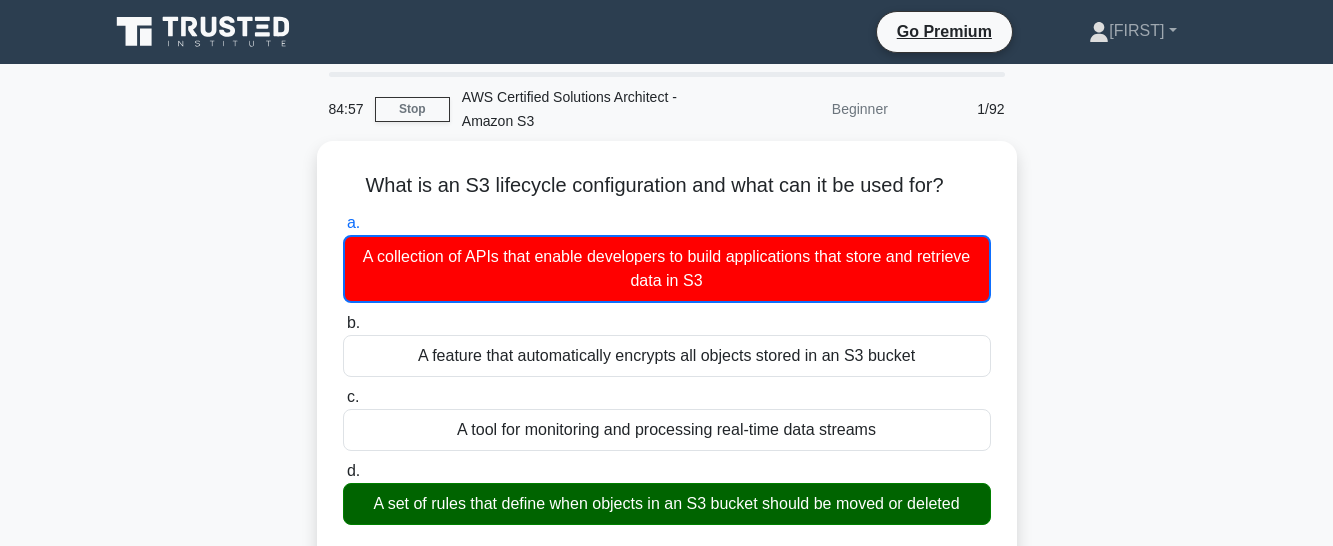 click on "b.
A feature that automatically encrypts all objects stored in an S3 bucket" at bounding box center [343, 323] 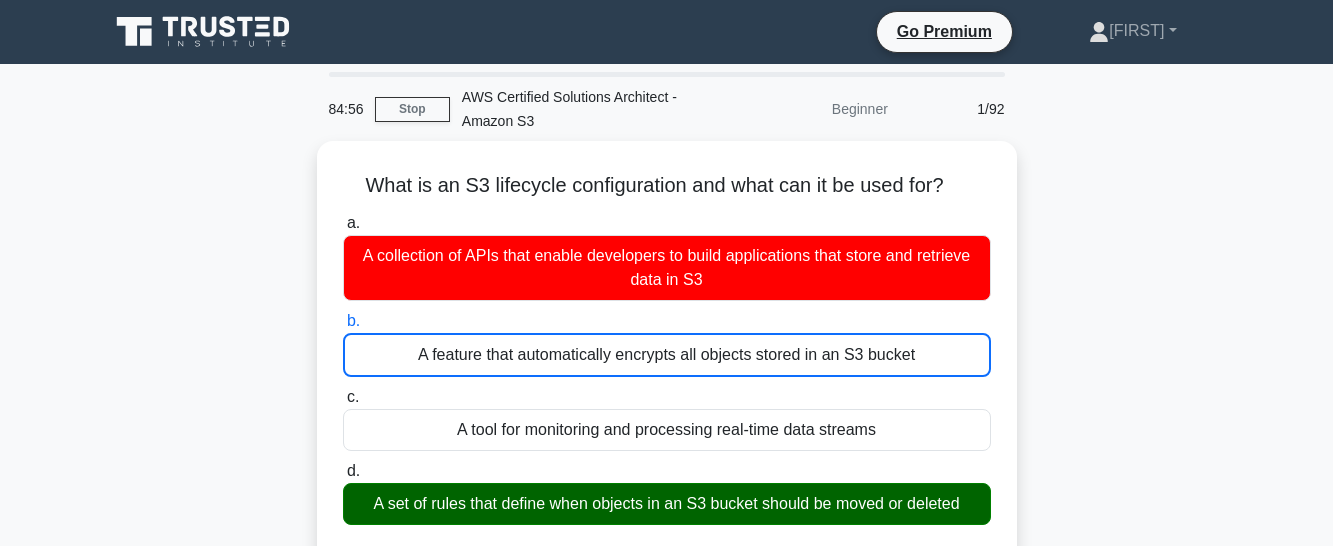 click on "c.
A tool for monitoring and processing real-time data streams" at bounding box center (343, 397) 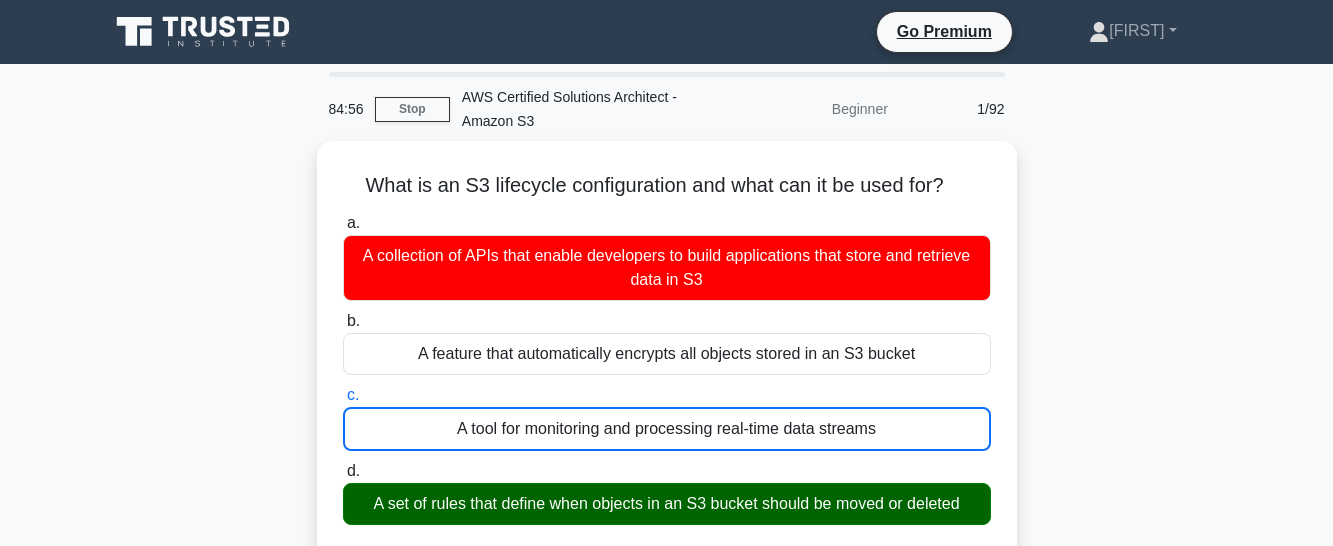 click on "d.
A set of rules that define when objects in an S3 bucket should be moved or deleted" at bounding box center (343, 471) 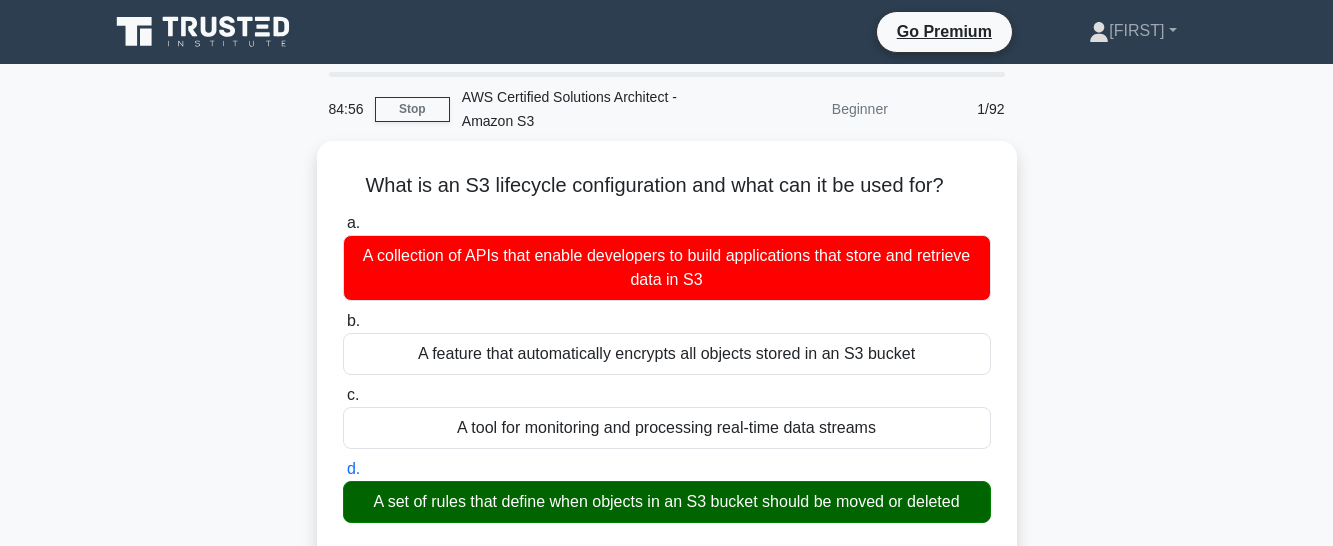click on "a.
A collection of APIs that enable developers to build applications that store and retrieve data in S3" at bounding box center (343, 223) 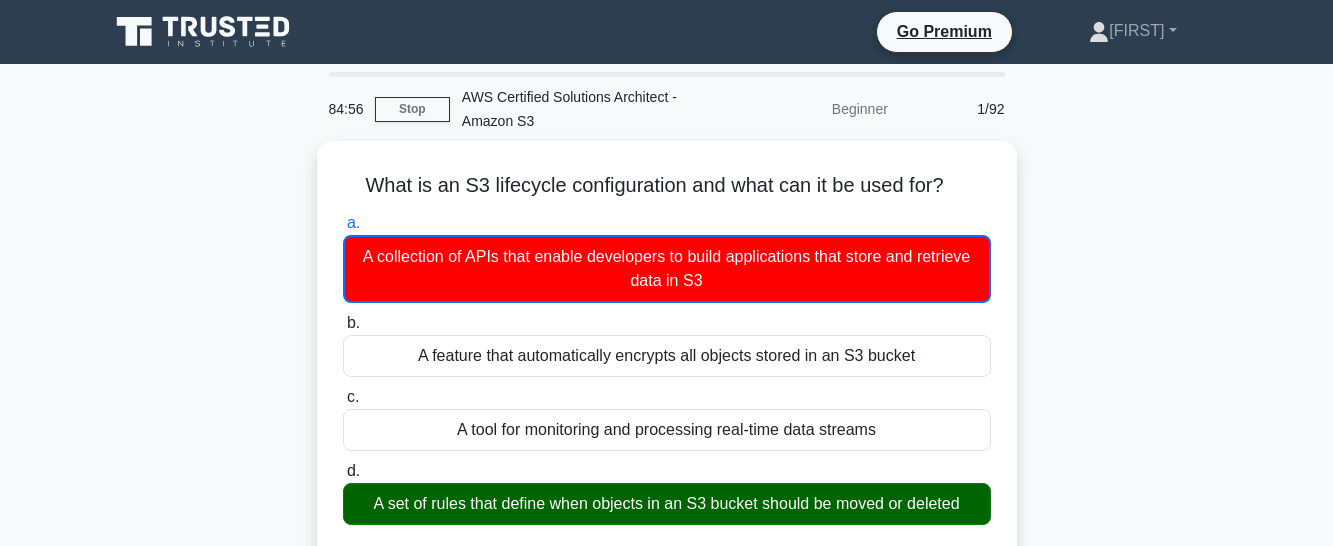 click on "b.
A feature that automatically encrypts all objects stored in an S3 bucket" at bounding box center [343, 323] 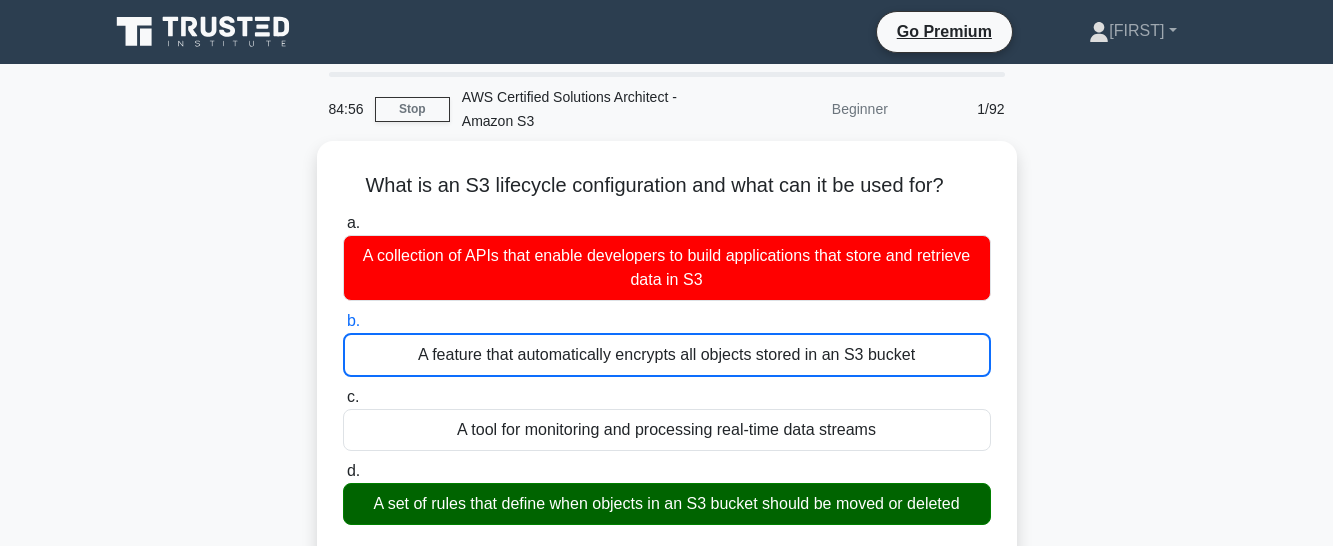 click on "c.
A tool for monitoring and processing real-time data streams" at bounding box center (343, 397) 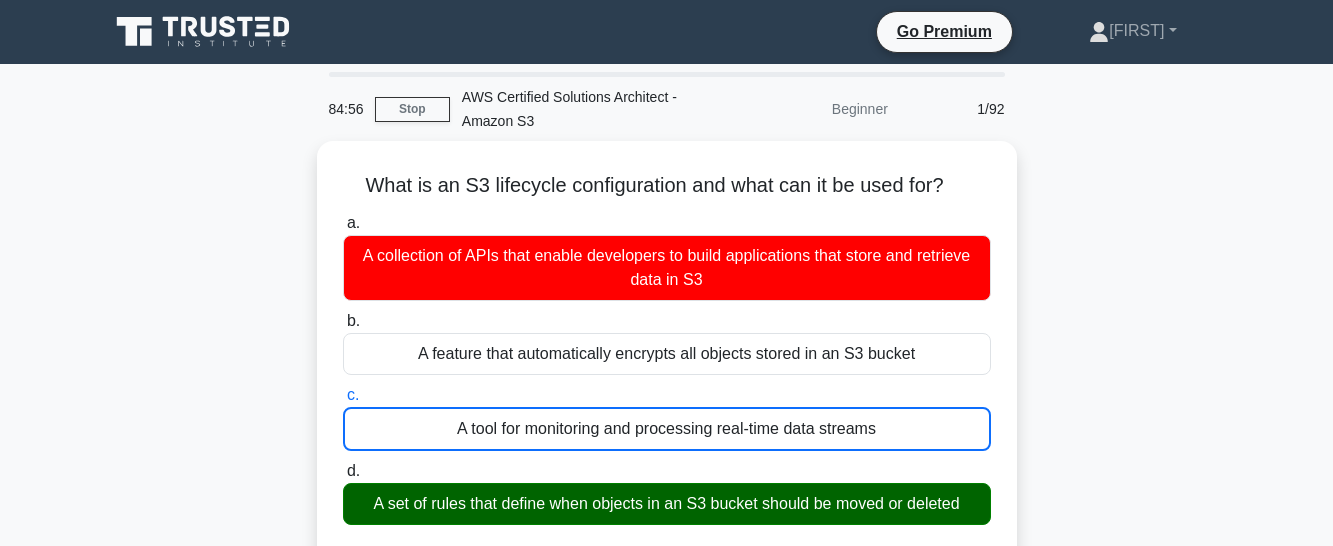 click on "d.
A set of rules that define when objects in an S3 bucket should be moved or deleted" at bounding box center [343, 471] 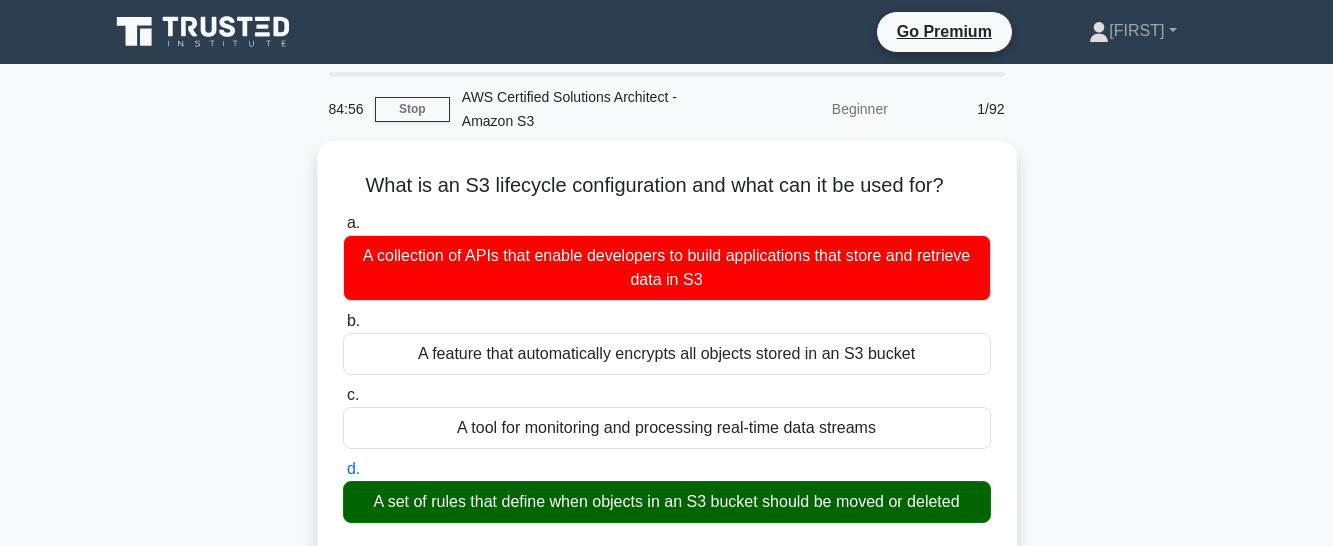 click on "a.
A collection of APIs that enable developers to build applications that store and retrieve data in S3" at bounding box center [343, 223] 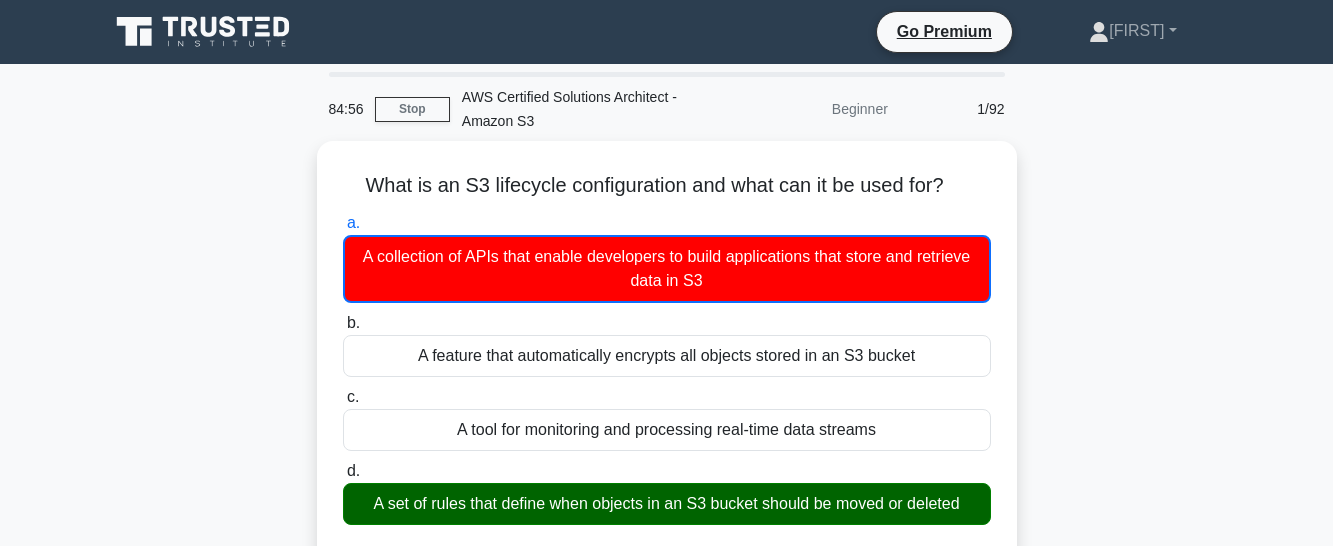 click on "b.
A feature that automatically encrypts all objects stored in an S3 bucket" at bounding box center (343, 323) 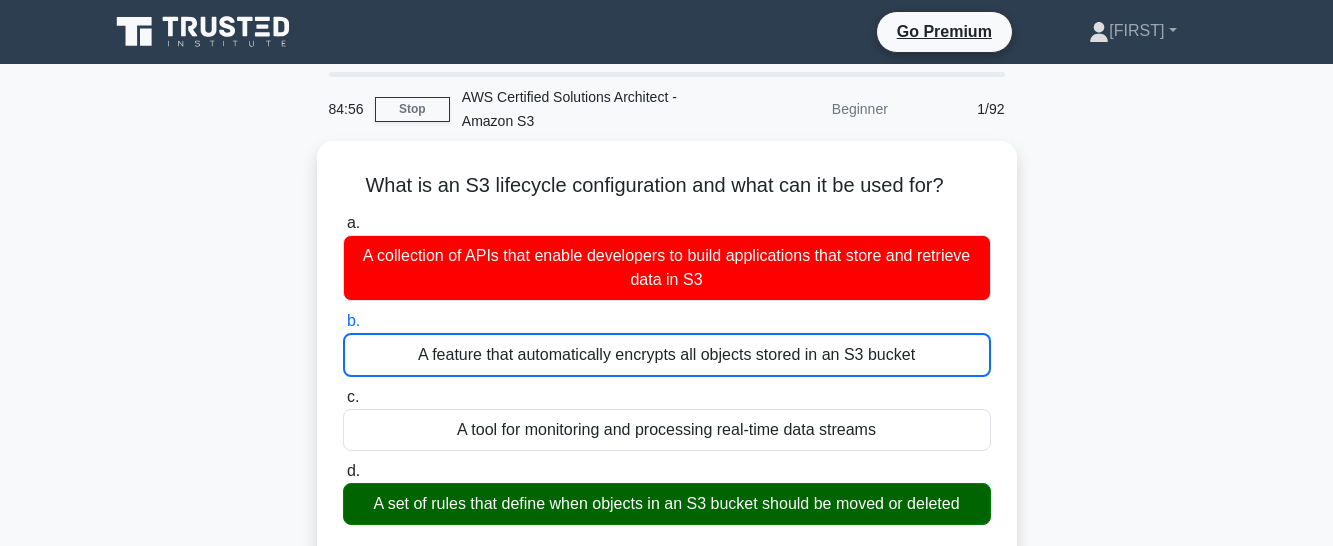 click on "c.
A tool for monitoring and processing real-time data streams" at bounding box center [343, 397] 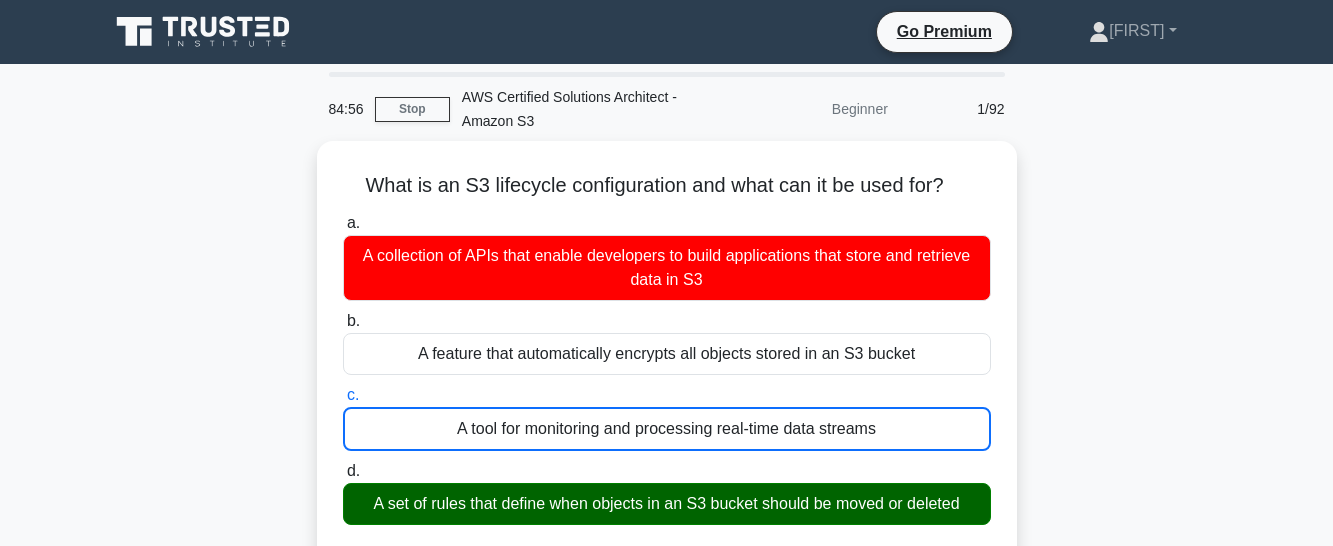 click on "d.
A set of rules that define when objects in an S3 bucket should be moved or deleted" at bounding box center [343, 471] 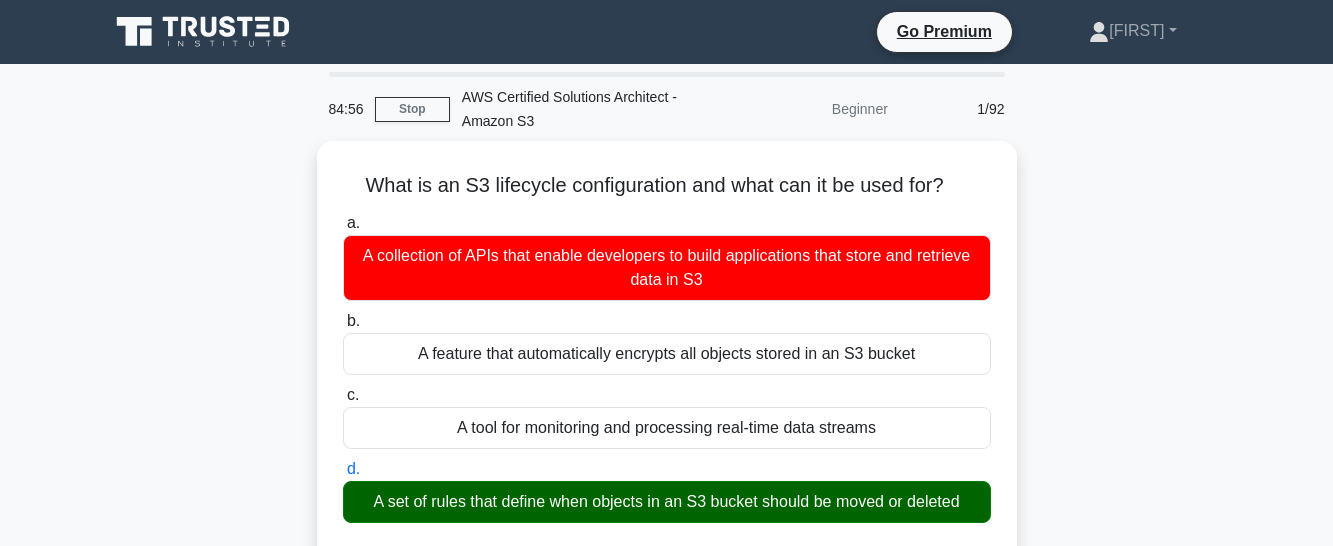 click on "a.
A collection of APIs that enable developers to build applications that store and retrieve data in S3" at bounding box center [343, 223] 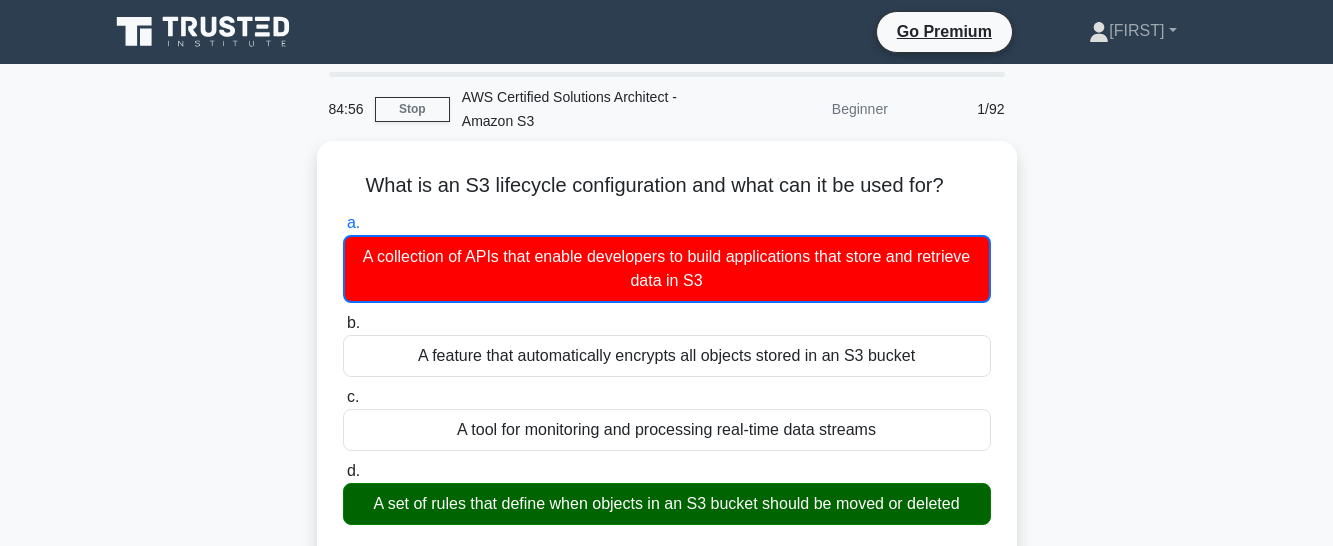 click on "b.
A feature that automatically encrypts all objects stored in an S3 bucket" at bounding box center (343, 323) 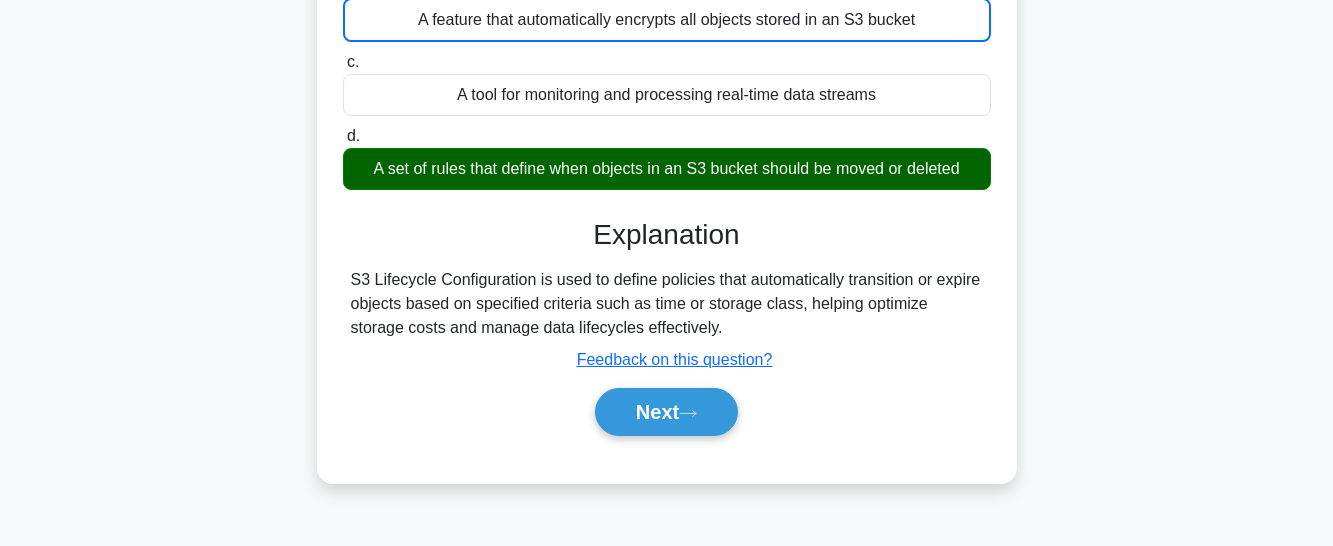 scroll, scrollTop: 348, scrollLeft: 0, axis: vertical 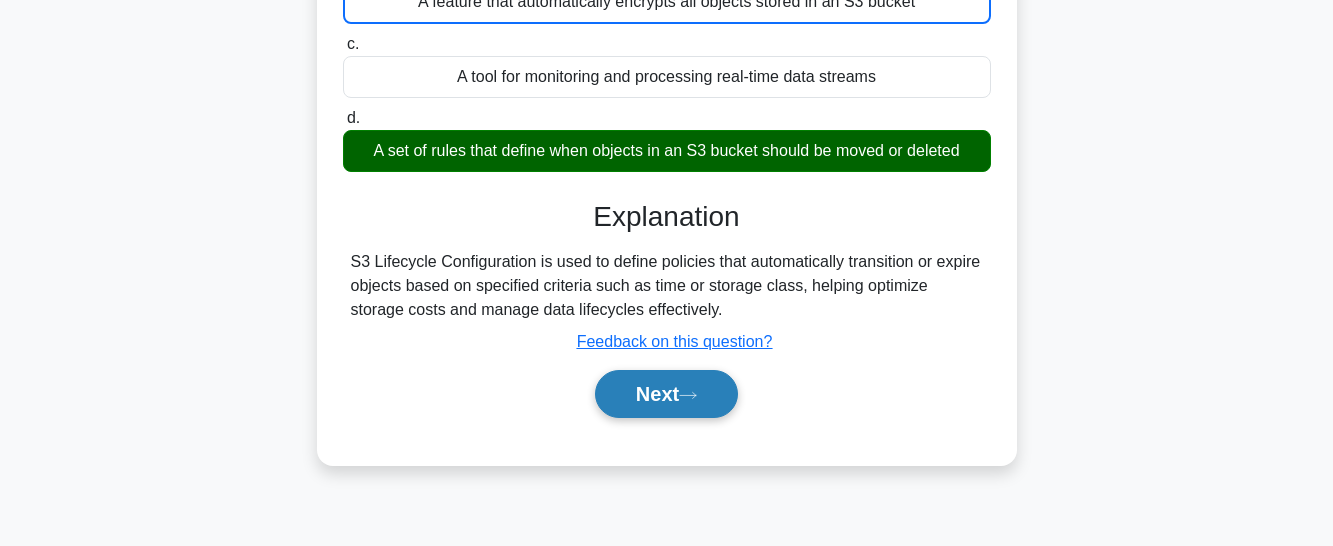 click on "Next" at bounding box center (666, 394) 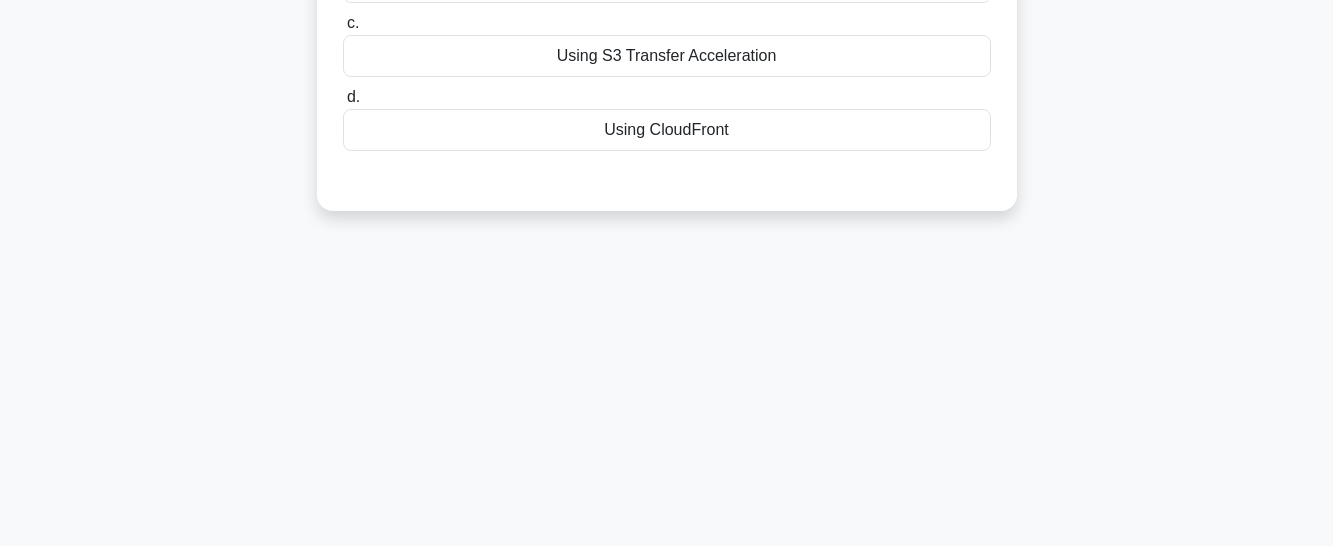 click on "84:46
Stop
AWS Certified Solutions Architect  - Amazon S3
Beginner
2/92
Which of these options does not help in improving S3 performance?
.spinner_0XTQ{transform-origin:center;animation:spinner_y6GP .75s linear infinite}@keyframes spinner_y6GP{100%{transform:rotate(360deg)}}
a.
b. c. d." at bounding box center [666, 224] 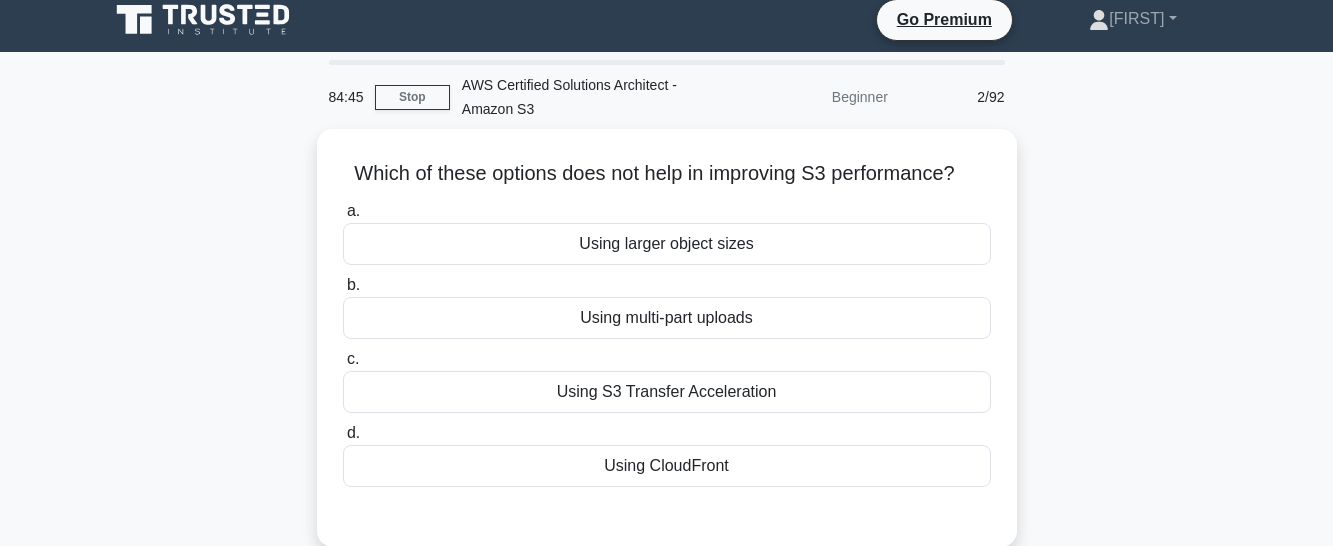 scroll, scrollTop: 0, scrollLeft: 0, axis: both 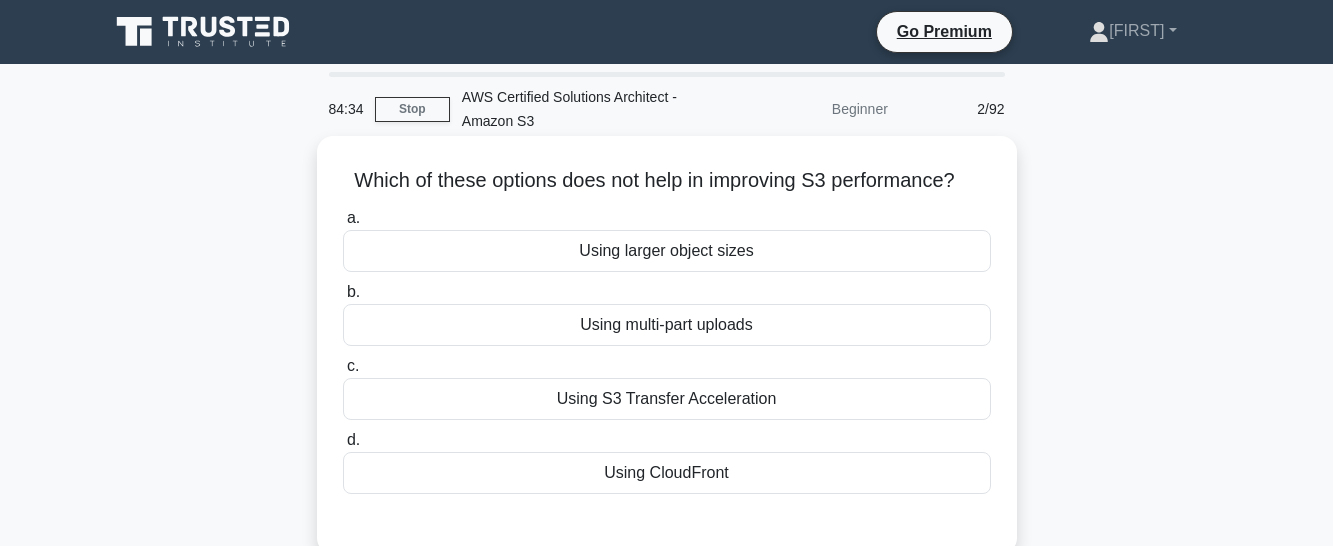 click on "Using larger object sizes" at bounding box center [667, 251] 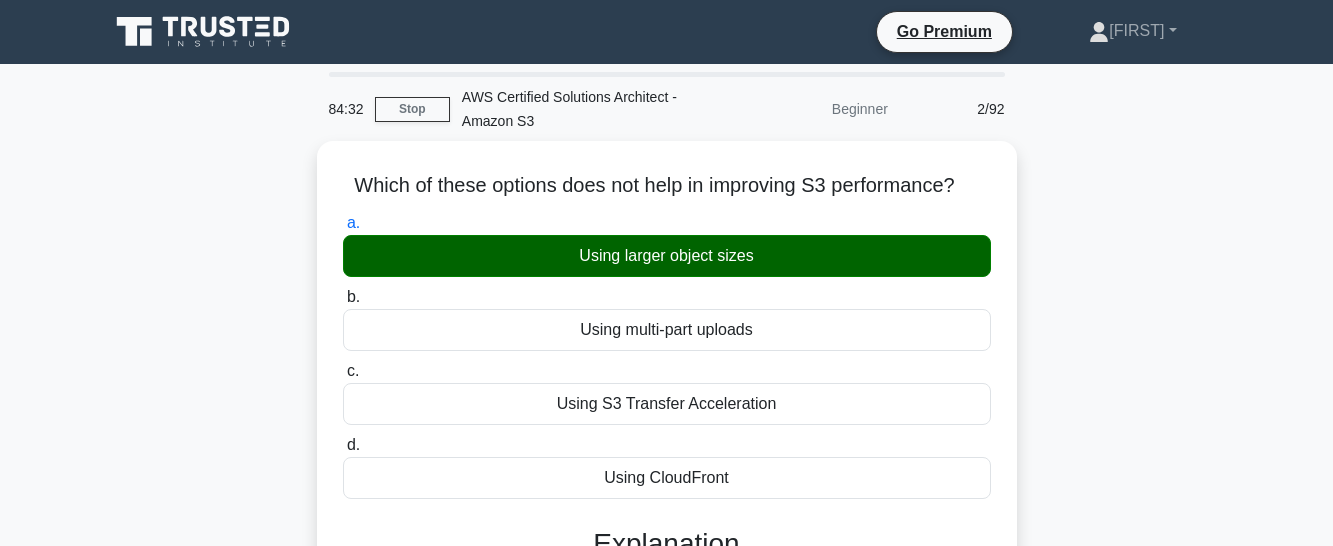 click on "Which of these options does not help in improving S3 performance?
.spinner_0XTQ{transform-origin:center;animation:spinner_y6GP .75s linear infinite}@keyframes spinner_y6GP{100%{transform:rotate(360deg)}}
a.
Using larger object sizes
b." at bounding box center [667, 550] 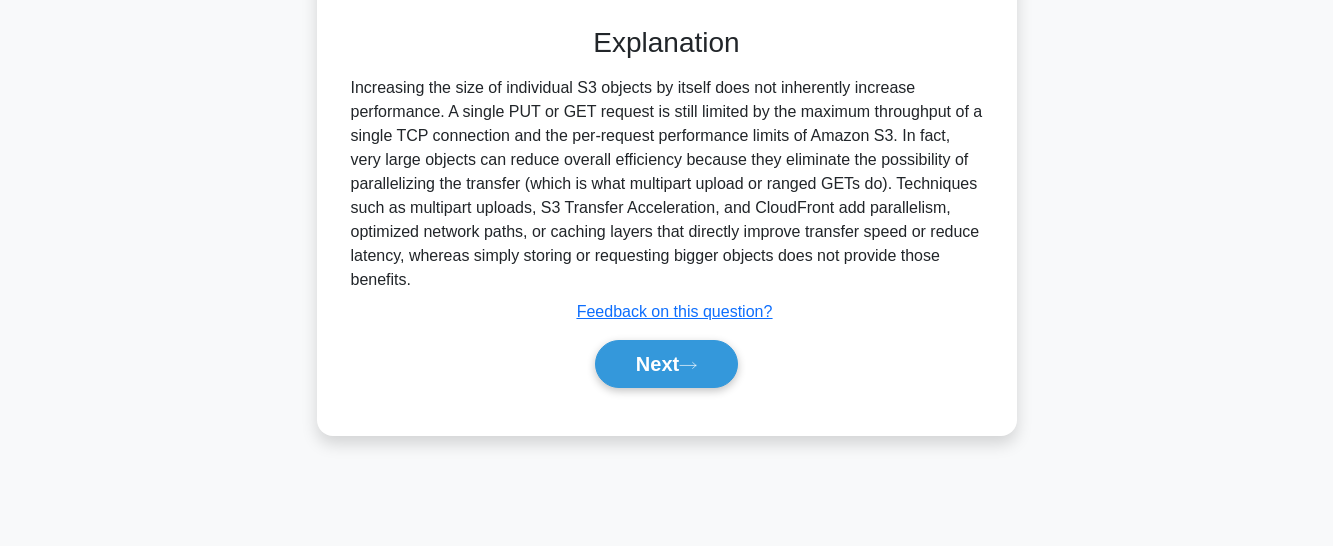 scroll, scrollTop: 534, scrollLeft: 0, axis: vertical 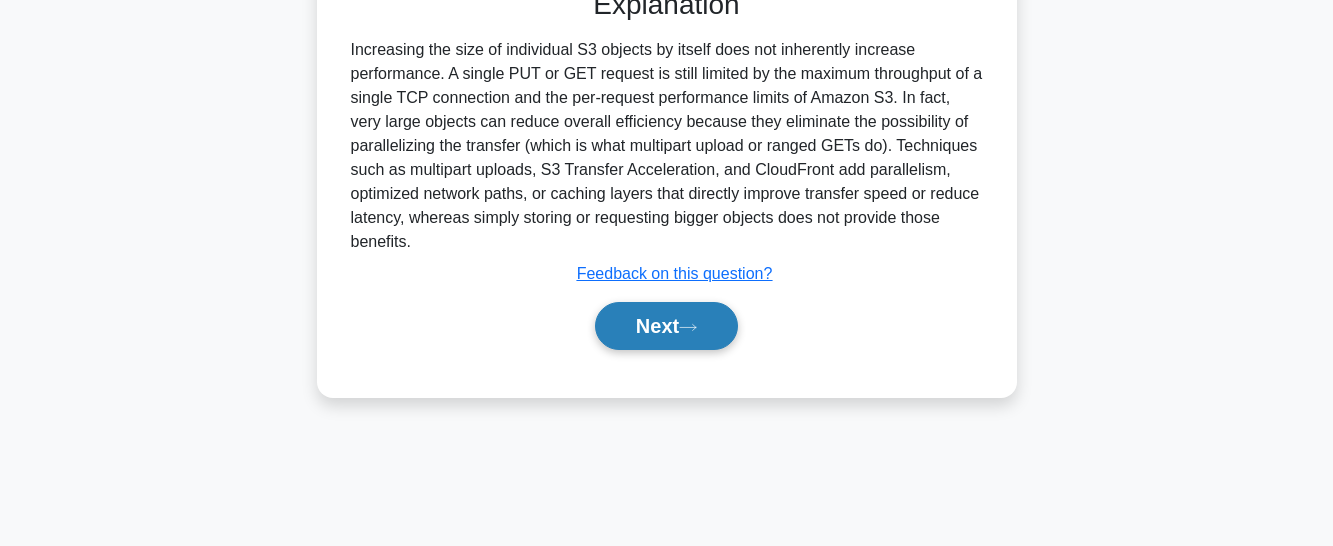 click on "Next" at bounding box center [666, 326] 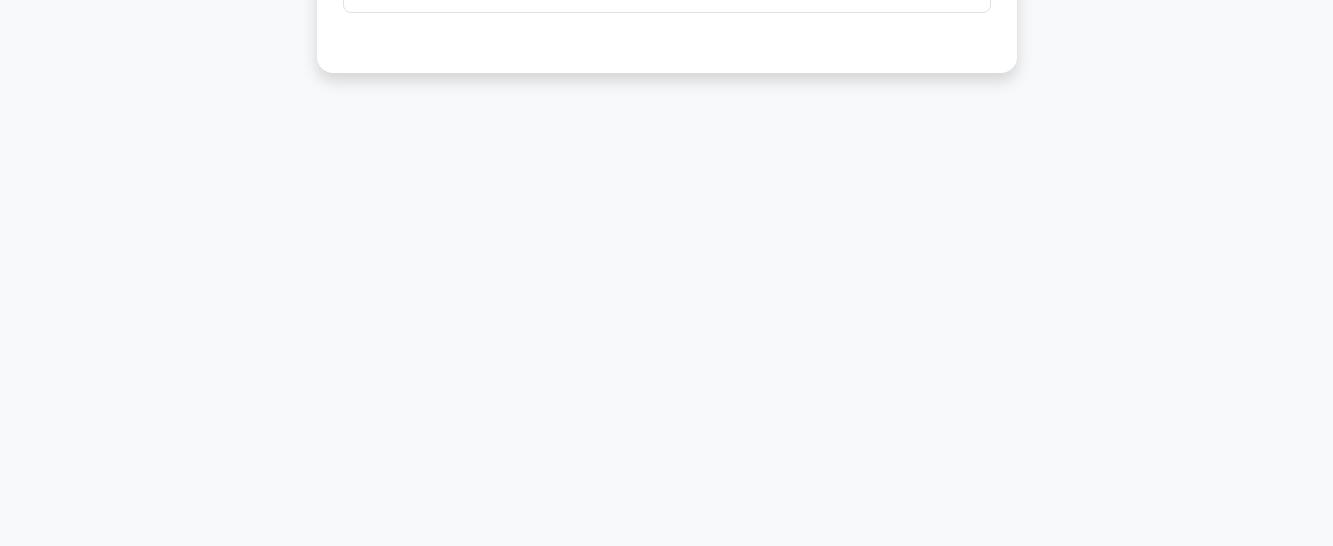 scroll, scrollTop: 57, scrollLeft: 0, axis: vertical 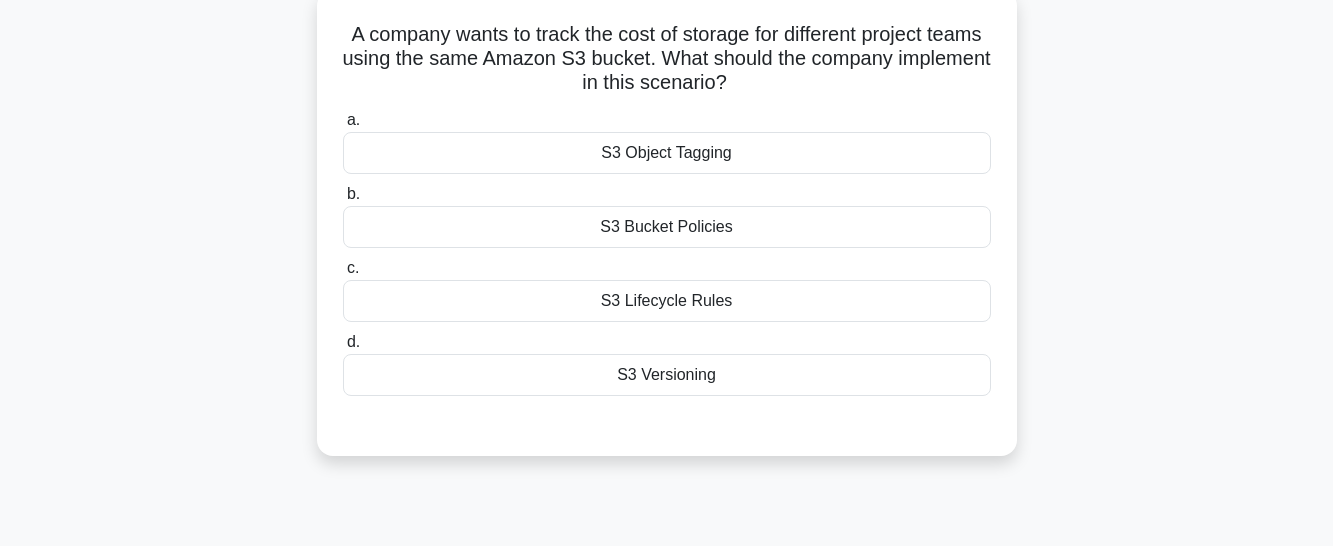 click on "S3 Object Tagging" at bounding box center (667, 153) 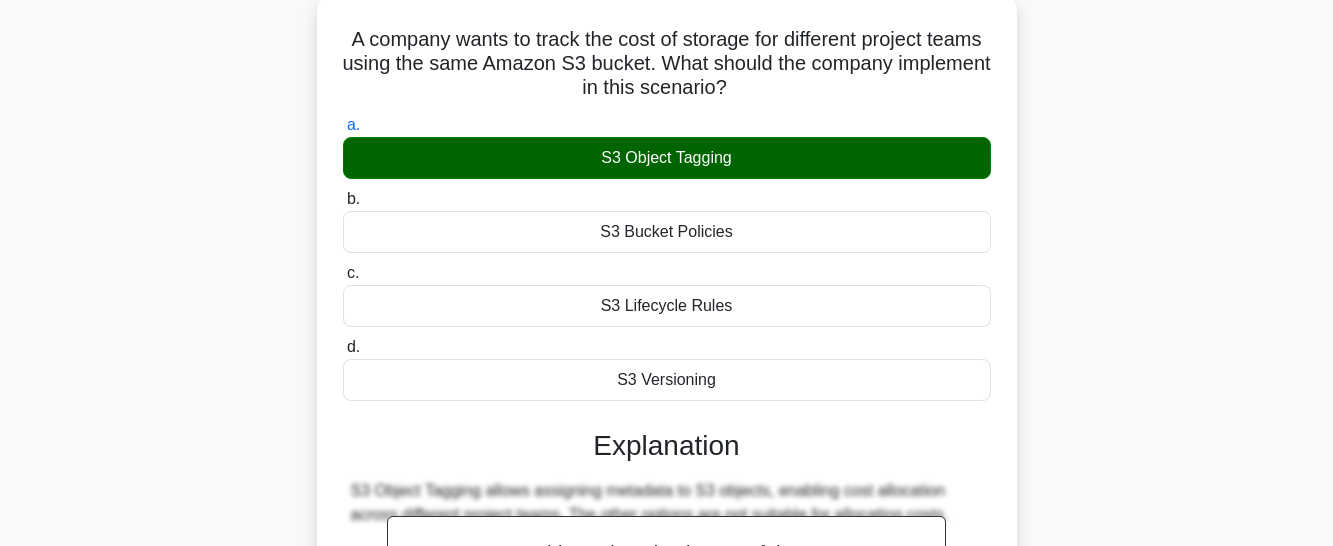 click on "77:39
Stop
AWS Certified Solutions Architect  - Amazon S3
Beginner
3/92
A company wants to track the cost of storage for different project teams using the same Amazon S3 bucket. What should the company implement in this scenario?
.spinner_0XTQ{transform-origin:center;animation:spinner_y6GP .75s linear infinite}@keyframes spinner_y6GP{100%{transform:rotate(360deg)}}
a.
b. c." at bounding box center (666, 426) 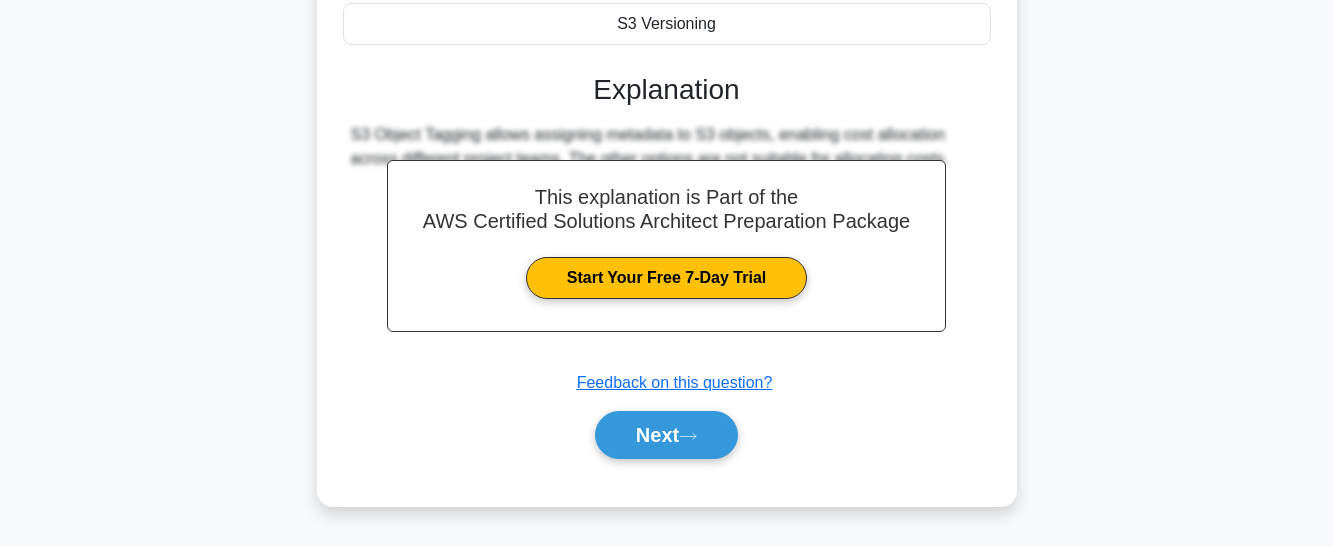 scroll, scrollTop: 534, scrollLeft: 0, axis: vertical 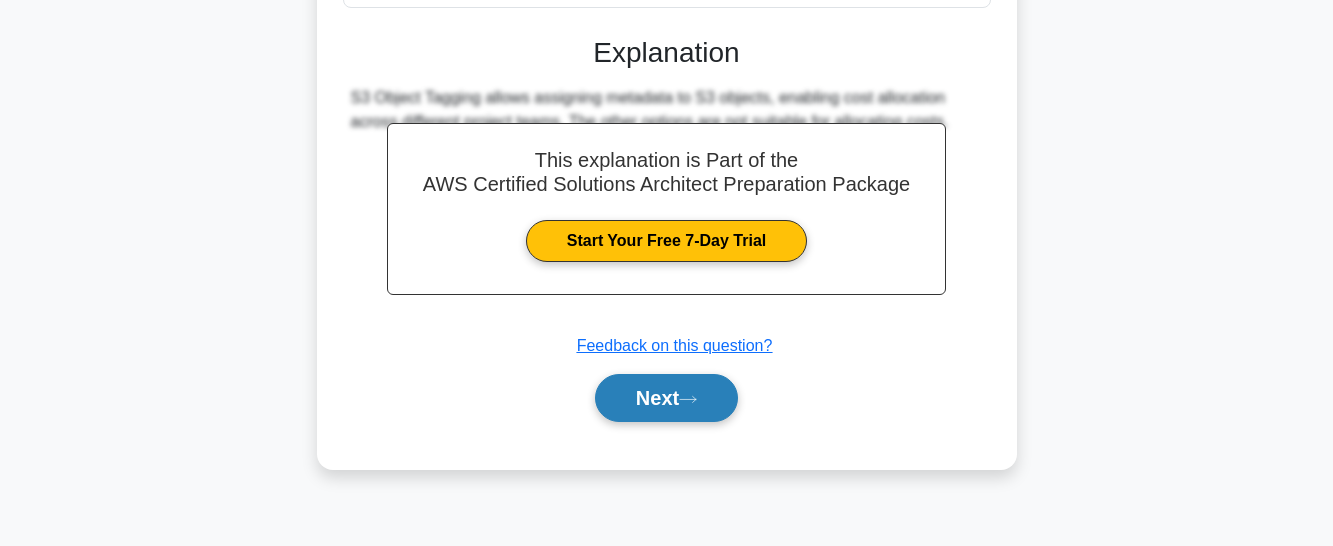 click on "Next" at bounding box center [666, 398] 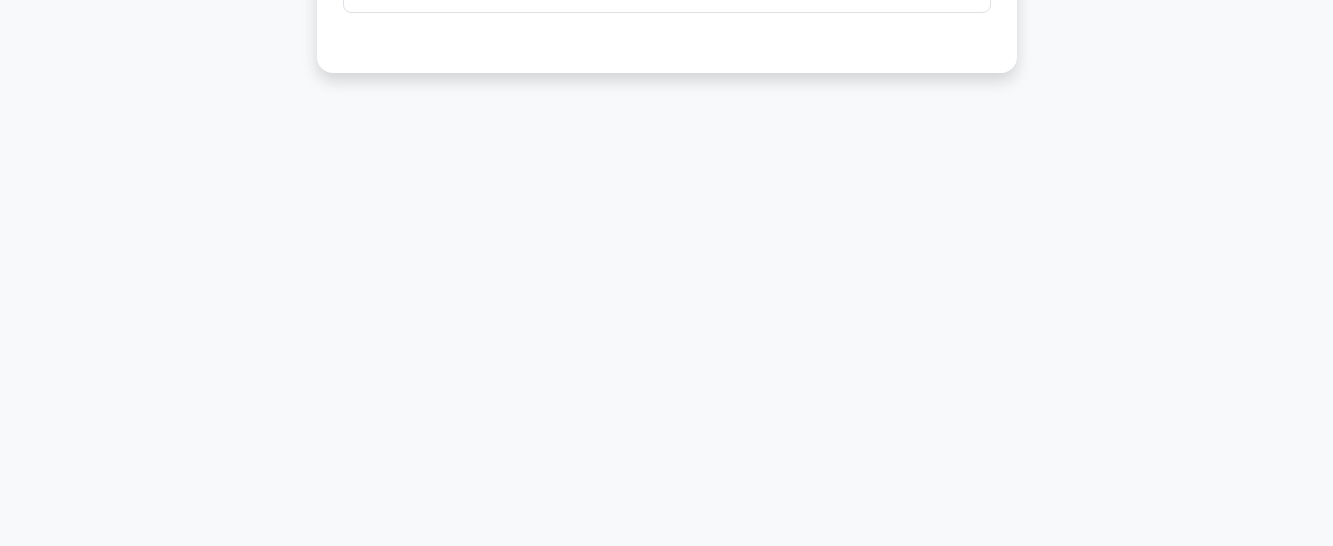 click on "77:33
Stop
AWS Certified Solutions Architect  - Amazon S3
Beginner
4/92
A user has an S3 bucket with versioning enabled and many objects with multiple versions. They want to optimize storage costs. Which lifecycle rule action should be used?
.spinner_0XTQ{transform-origin:center;animation:spinner_y6GP .75s linear infinite}@keyframes spinner_y6GP{100%{transform:rotate(360deg)}}
a." at bounding box center [667, 38] 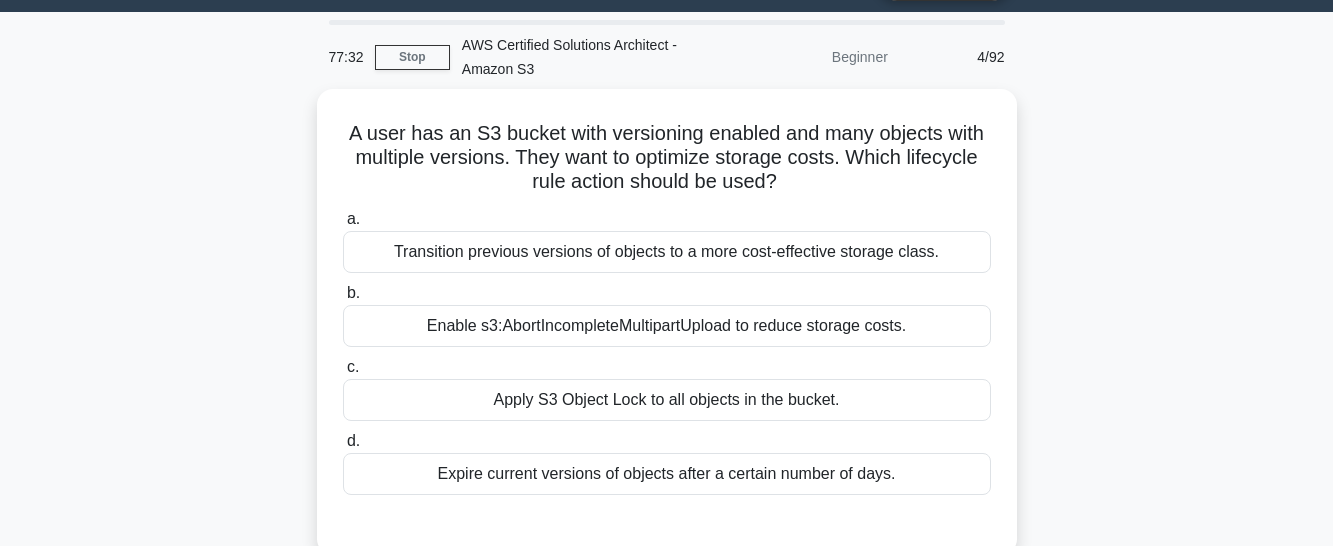 scroll, scrollTop: 0, scrollLeft: 0, axis: both 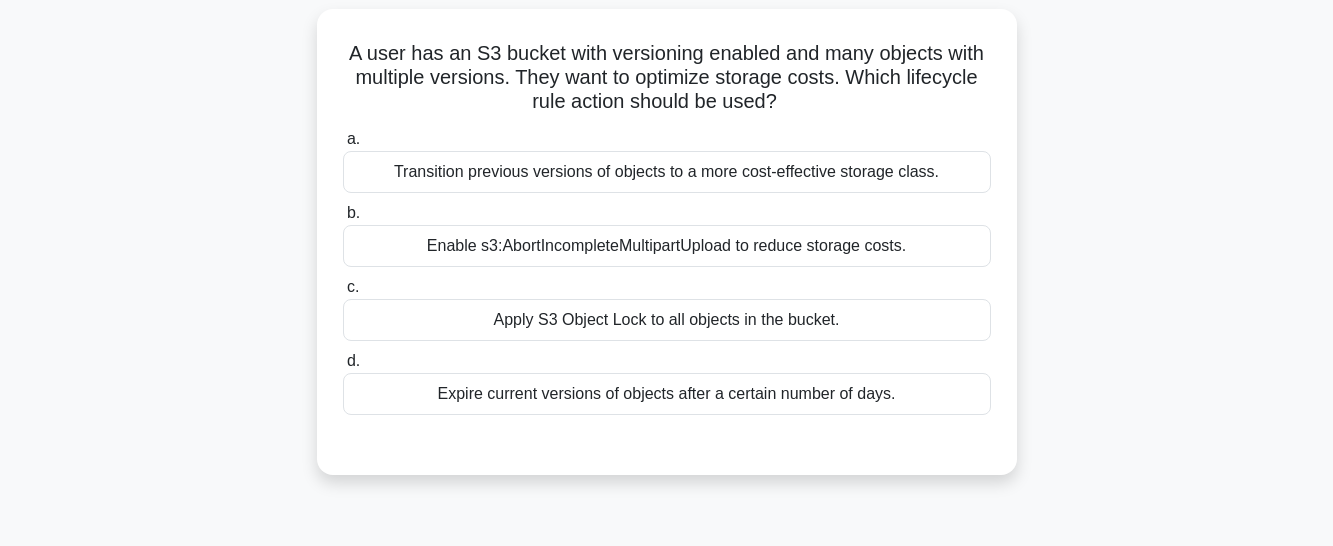 click on "Expire current versions of objects after a certain number of days." at bounding box center (667, 394) 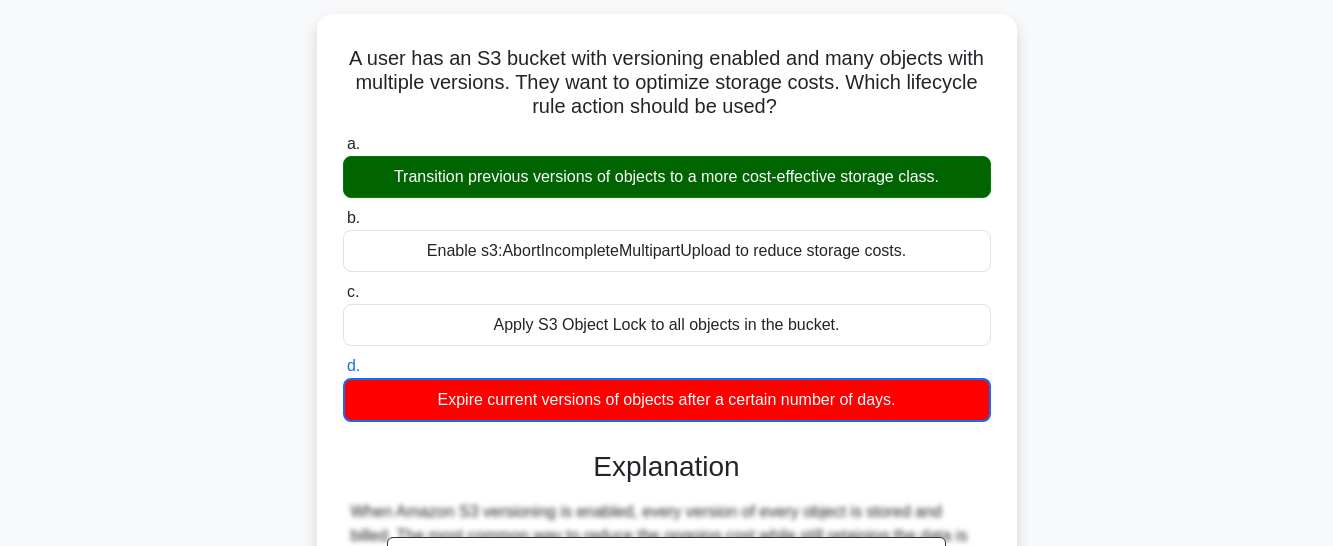click on "73:58
Stop
AWS Certified Solutions Architect  - Amazon S3
Beginner
4/92
A user has an S3 bucket with versioning enabled and many objects with multiple versions. They want to optimize storage costs. Which lifecycle rule action should be used?
.spinner_0XTQ{transform-origin:center;animation:spinner_y6GP .75s linear infinite}@keyframes spinner_y6GP{100%{transform:rotate(360deg)}}
a.
b. c. d." at bounding box center (666, 445) 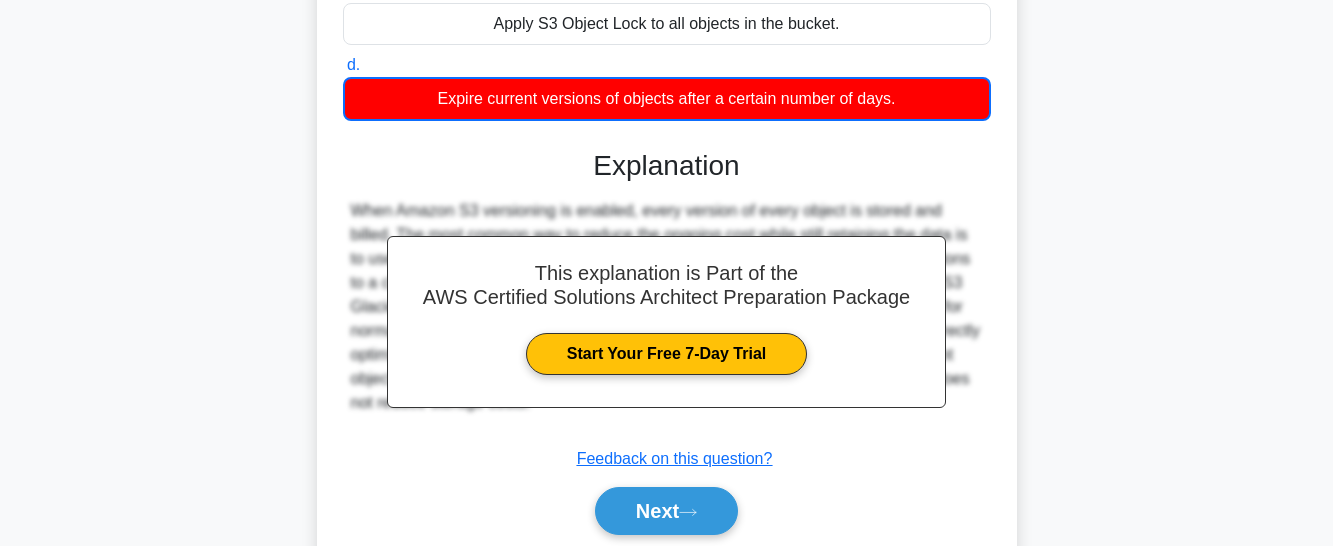 scroll, scrollTop: 502, scrollLeft: 0, axis: vertical 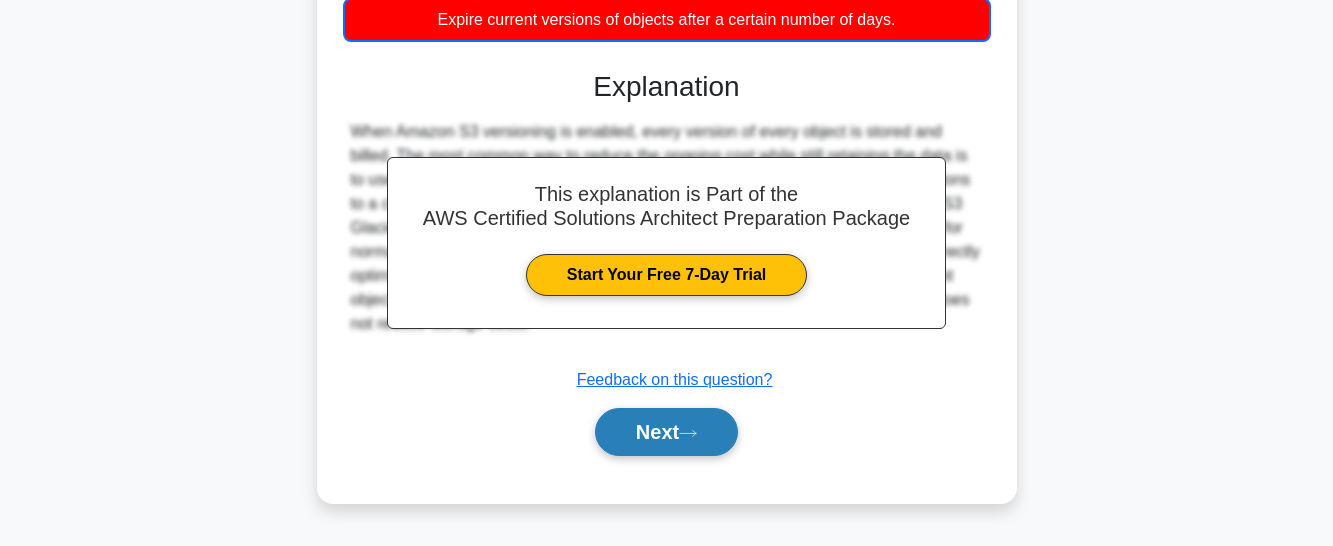 click on "Next" at bounding box center (666, 432) 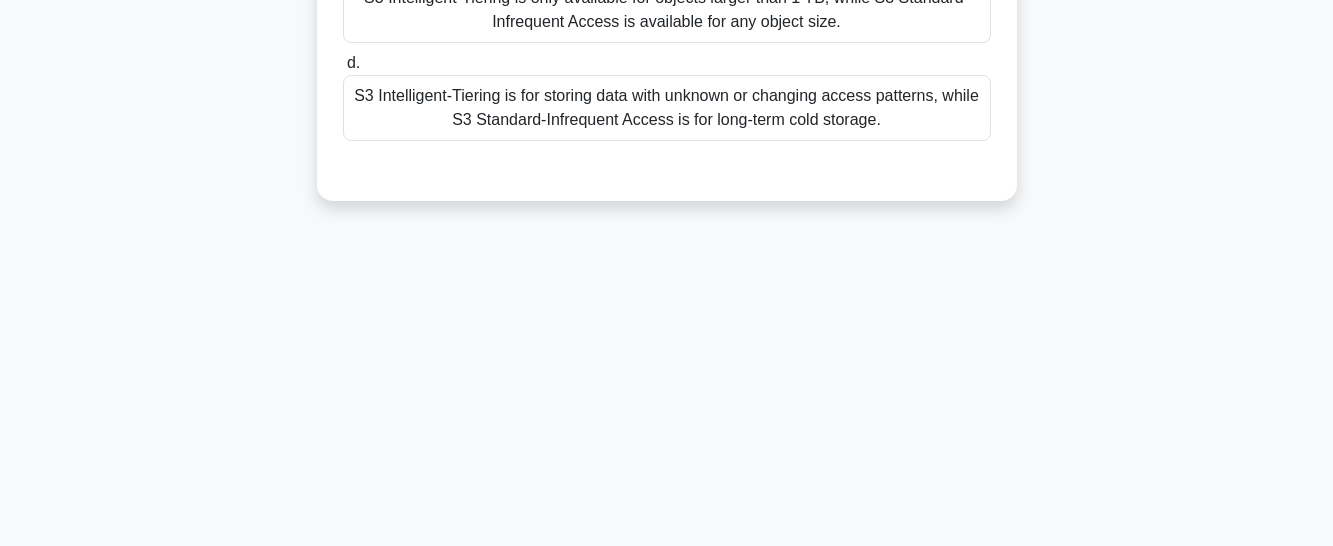 scroll, scrollTop: 89, scrollLeft: 0, axis: vertical 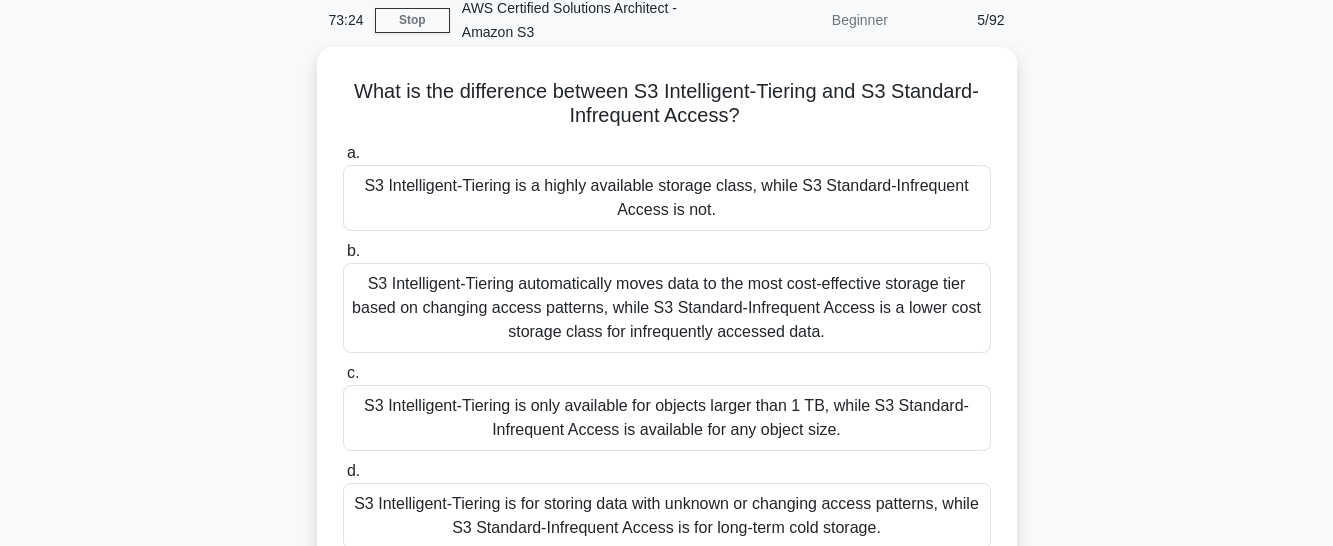 click on "S3 Intelligent-Tiering automatically moves data to the most cost-effective storage tier based on changing access patterns, while S3 Standard-Infrequent Access is a lower cost storage class for infrequently accessed data." at bounding box center (667, 308) 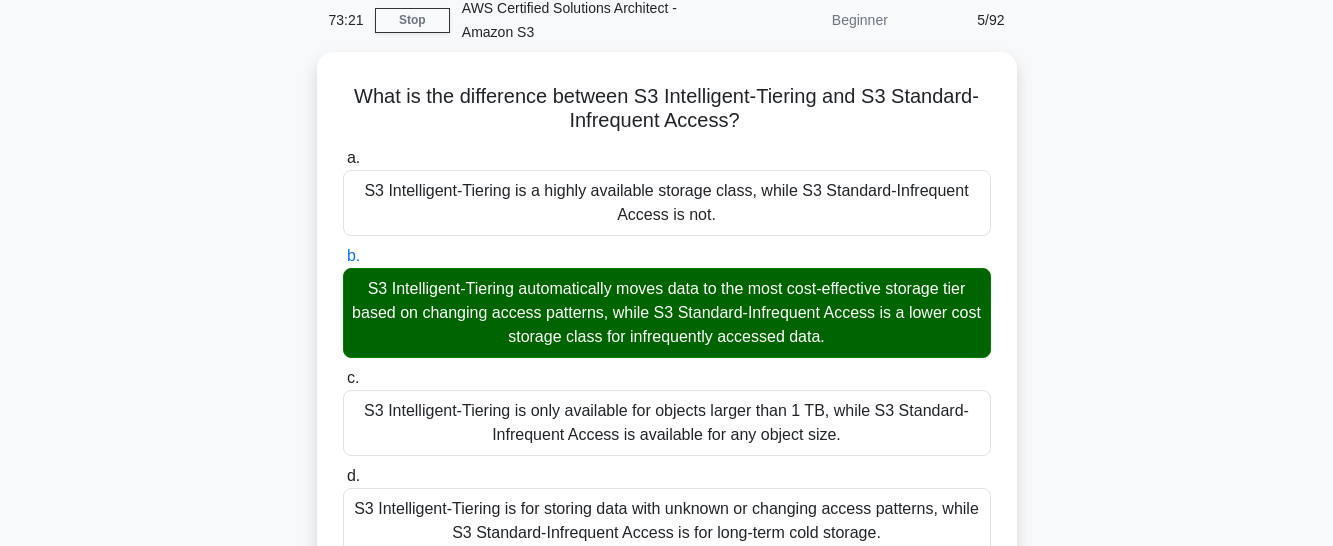 click on "What is the difference between S3 Intelligent-Tiering and S3 Standard-Infrequent Access?
.spinner_0XTQ{transform-origin:center;animation:spinner_y6GP .75s linear infinite}@keyframes spinner_y6GP{100%{transform:rotate(360deg)}}
a.
S3 Intelligent-Tiering is a highly available storage class, while S3 Standard-Infrequent Access is not.
b. c. d." at bounding box center [667, 485] 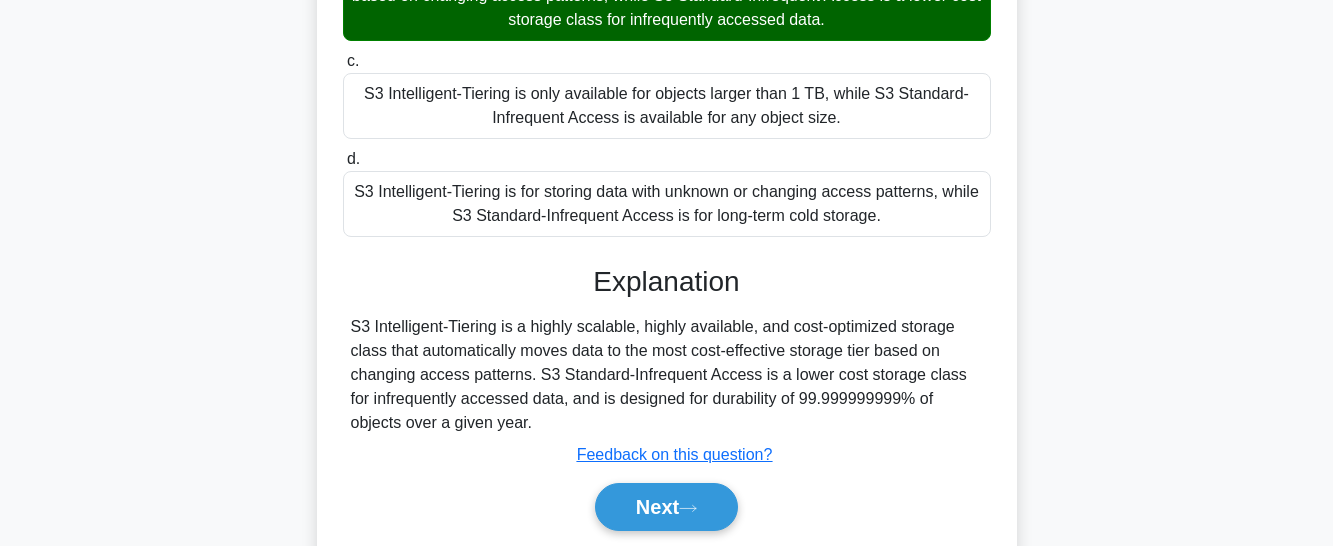 scroll, scrollTop: 409, scrollLeft: 0, axis: vertical 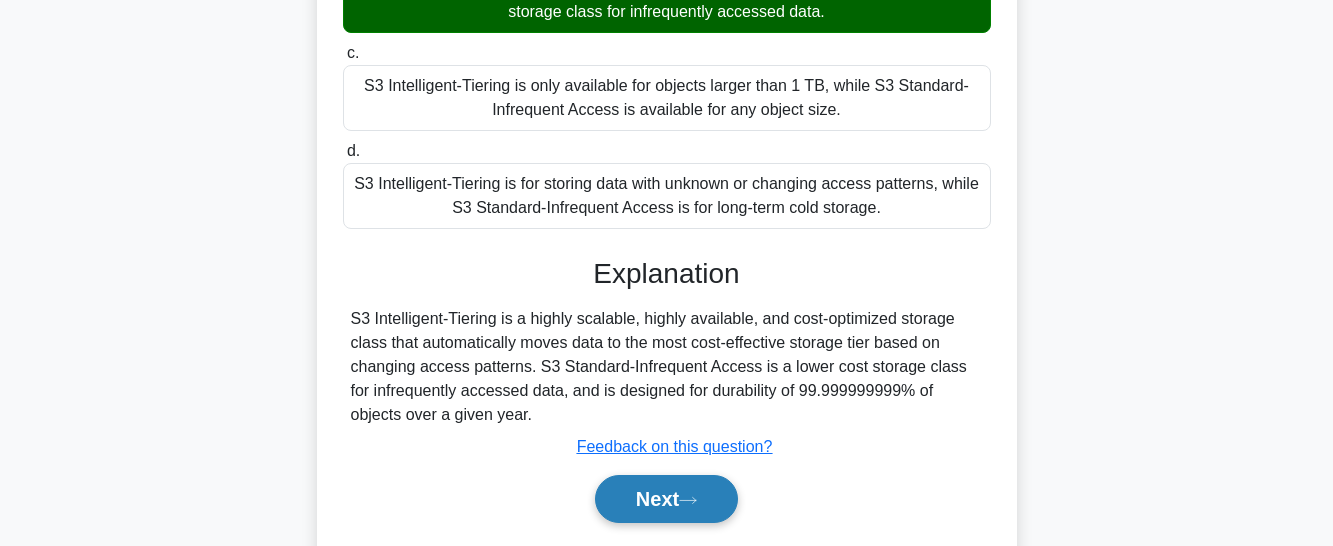 click on "Next" at bounding box center (666, 499) 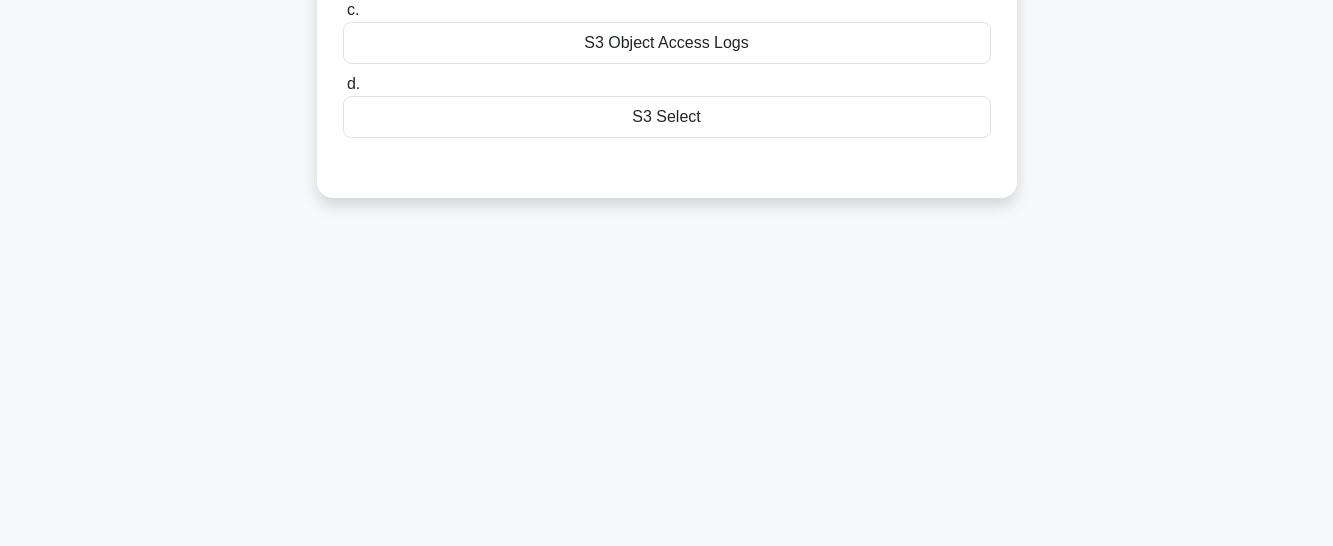 click on "73:16
Stop
AWS Certified Solutions Architect  - Amazon S3
Beginner
6/92
A company wants to receive a daily report containing a list of their S3 objects which has encryption enabled or disabled. Which S3 feature should they use?
.spinner_0XTQ{transform-origin:center;animation:spinner_y6GP .75s linear infinite}@keyframes spinner_y6GP{100%{transform:rotate(360deg)}}
a.
b. c. d." at bounding box center [666, 163] 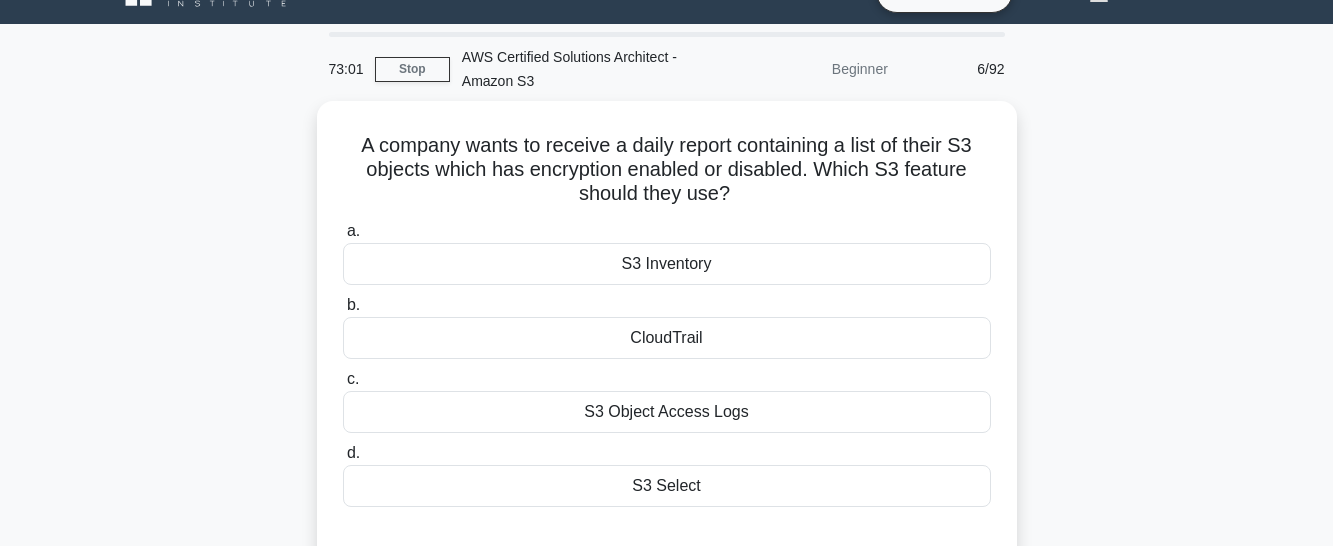 scroll, scrollTop: 80, scrollLeft: 0, axis: vertical 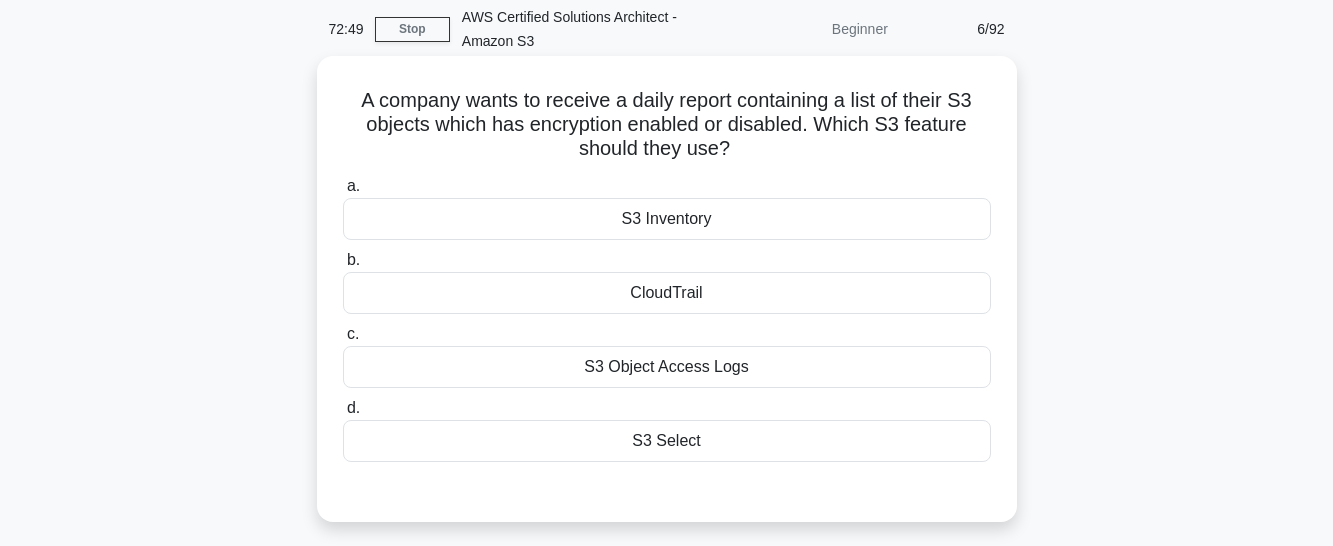 click on "S3 Object Access Logs" at bounding box center (667, 367) 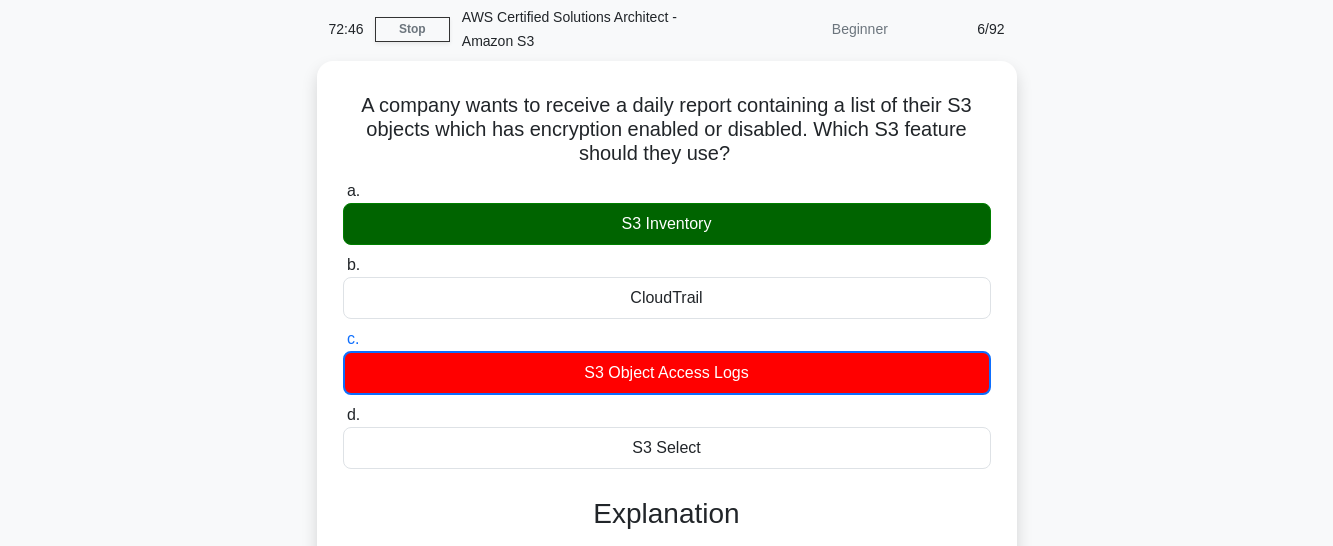 click on "A company wants to receive a daily report containing a list of their S3 objects which has encryption enabled or disabled. Which S3 feature should they use?
.spinner_0XTQ{transform-origin:center;animation:spinner_y6GP .75s linear infinite}@keyframes spinner_y6GP{100%{transform:rotate(360deg)}}
a.
S3 Inventory
b." at bounding box center (667, 507) 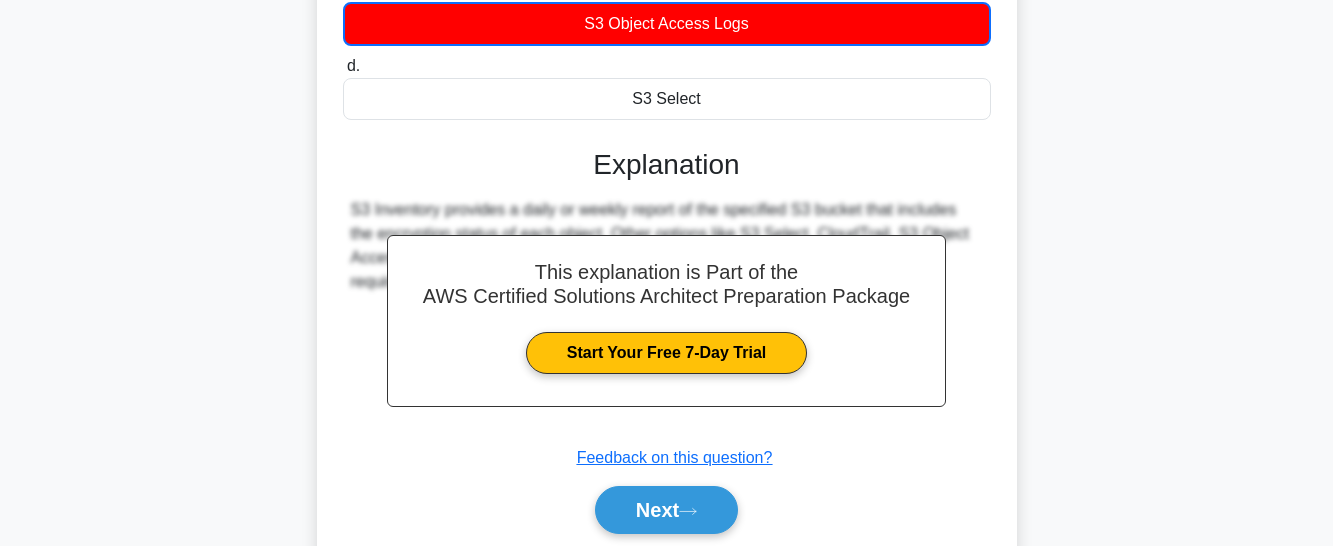 scroll, scrollTop: 480, scrollLeft: 0, axis: vertical 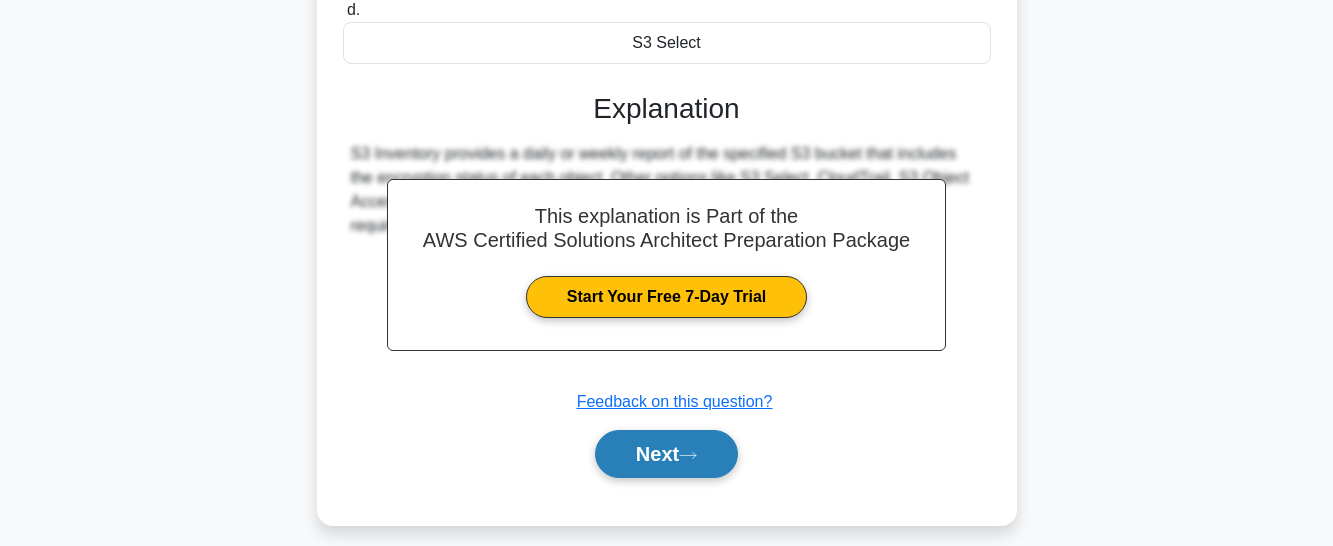 click on "Next" at bounding box center (666, 454) 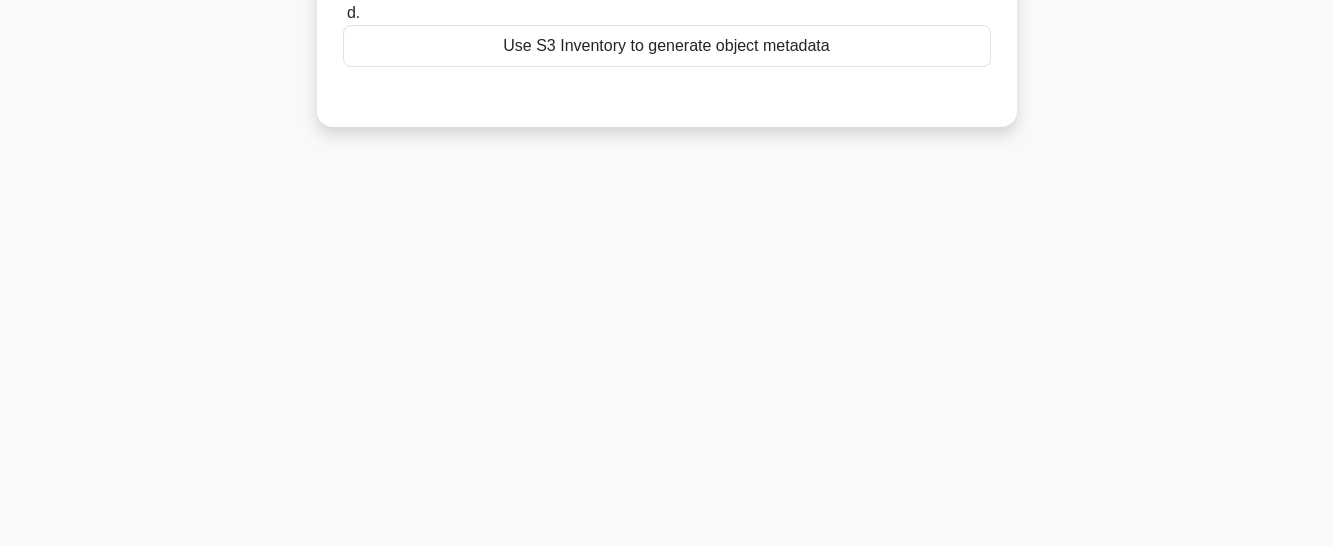 click on "72:42
Stop
AWS Certified Solutions Architect  - Amazon S3
Beginner
7/92
Your company is storing thousands of images in an S3 bucket and wants to search and filter them using multiple metadata properties. What is the most efficient solution?
.spinner_0XTQ{transform-origin:center;animation:spinner_y6GP .75s linear infinite}@keyframes spinner_y6GP{100%{transform:rotate(360deg)}}
a.
b. c. d." at bounding box center (667, 92) 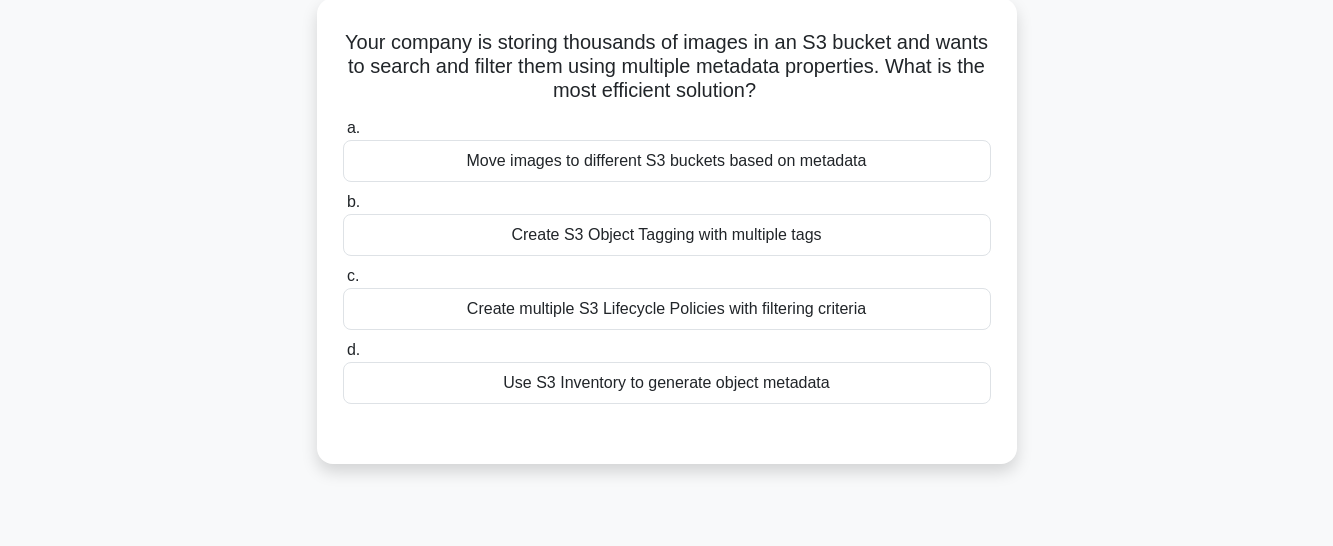 scroll, scrollTop: 0, scrollLeft: 0, axis: both 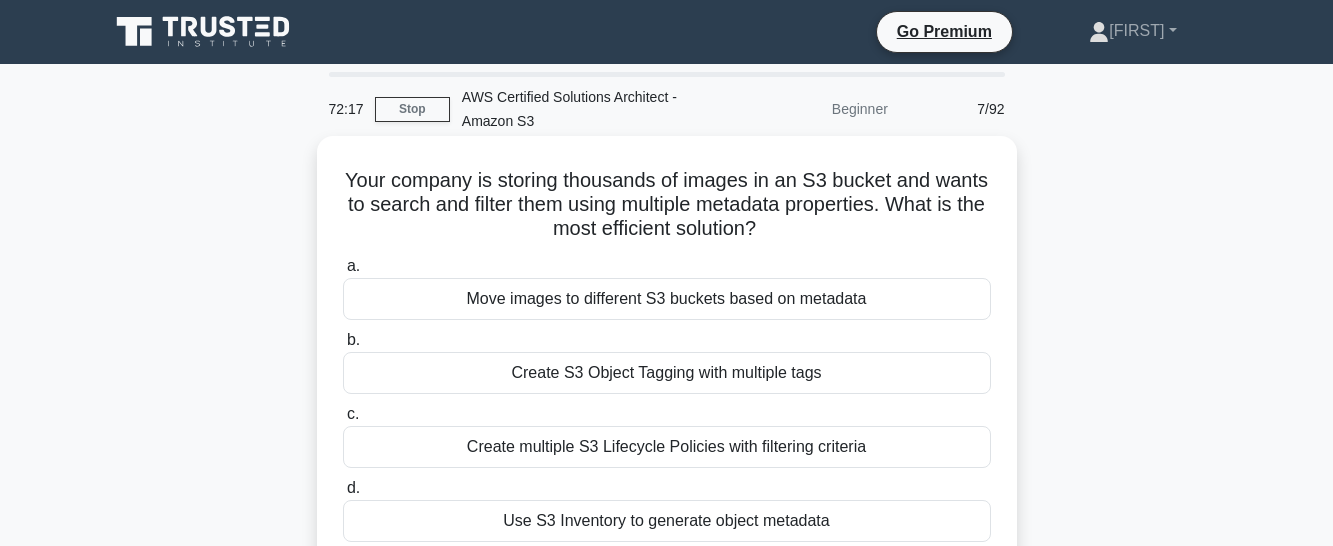 click on "Move images to different S3 buckets based on metadata" at bounding box center [667, 299] 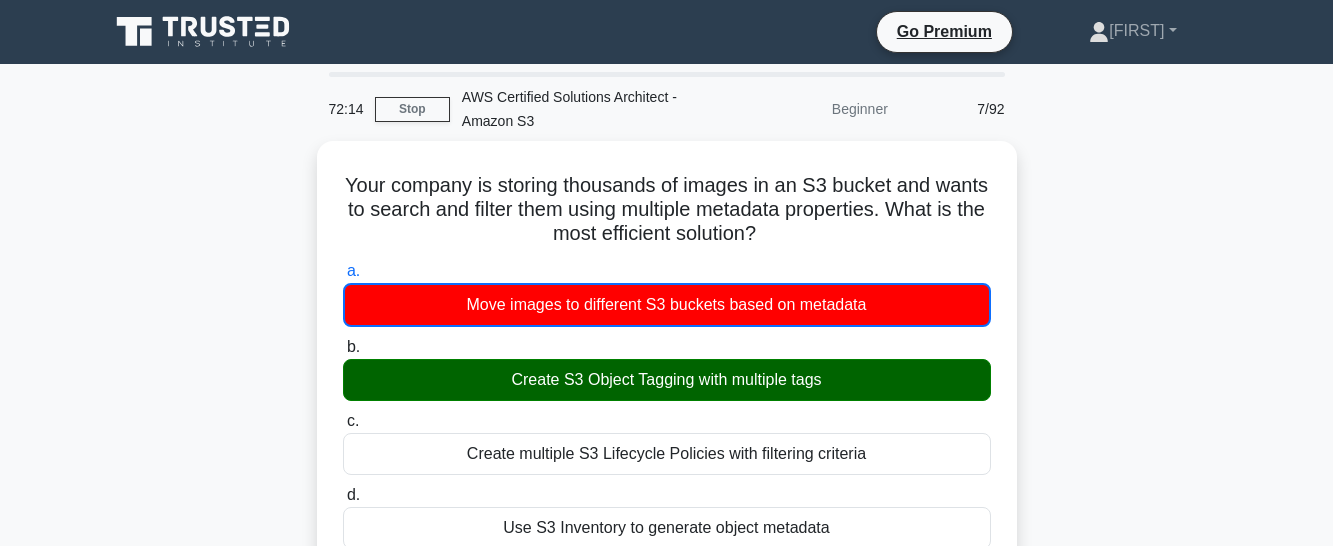 click on "Your company is storing thousands of images in an S3 bucket and wants to search and filter them using multiple metadata properties. What is the most efficient solution?
.spinner_0XTQ{transform-origin:center;animation:spinner_y6GP .75s linear infinite}@keyframes spinner_y6GP{100%{transform:rotate(360deg)}}
a.
Move images to different S3 buckets based on metadata
b. c." at bounding box center (667, 587) 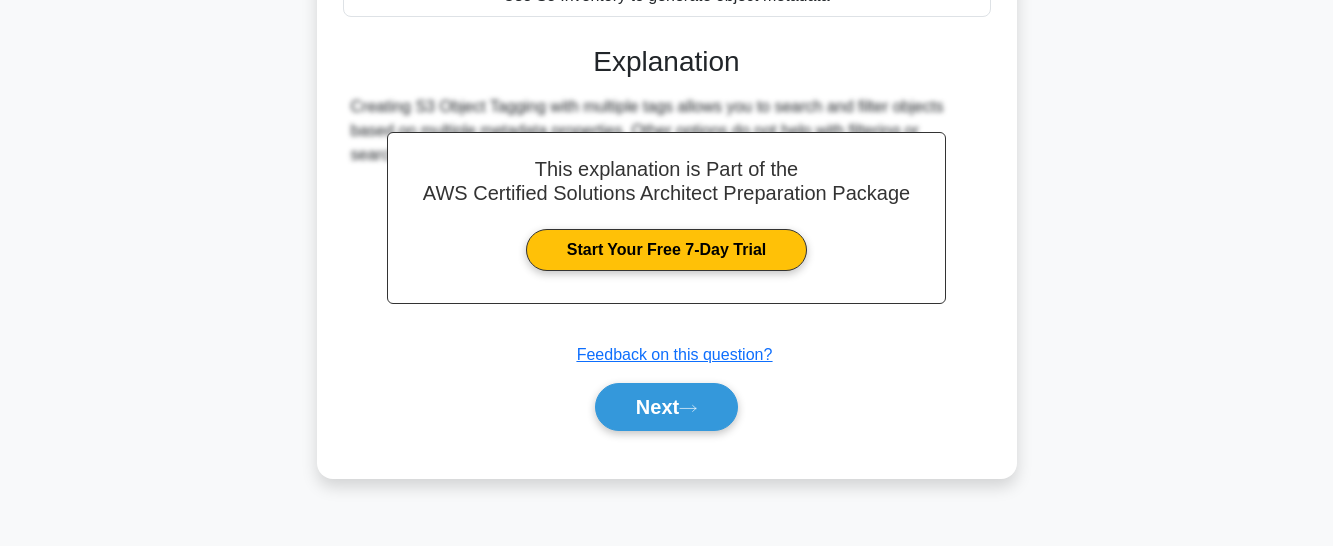 scroll, scrollTop: 534, scrollLeft: 0, axis: vertical 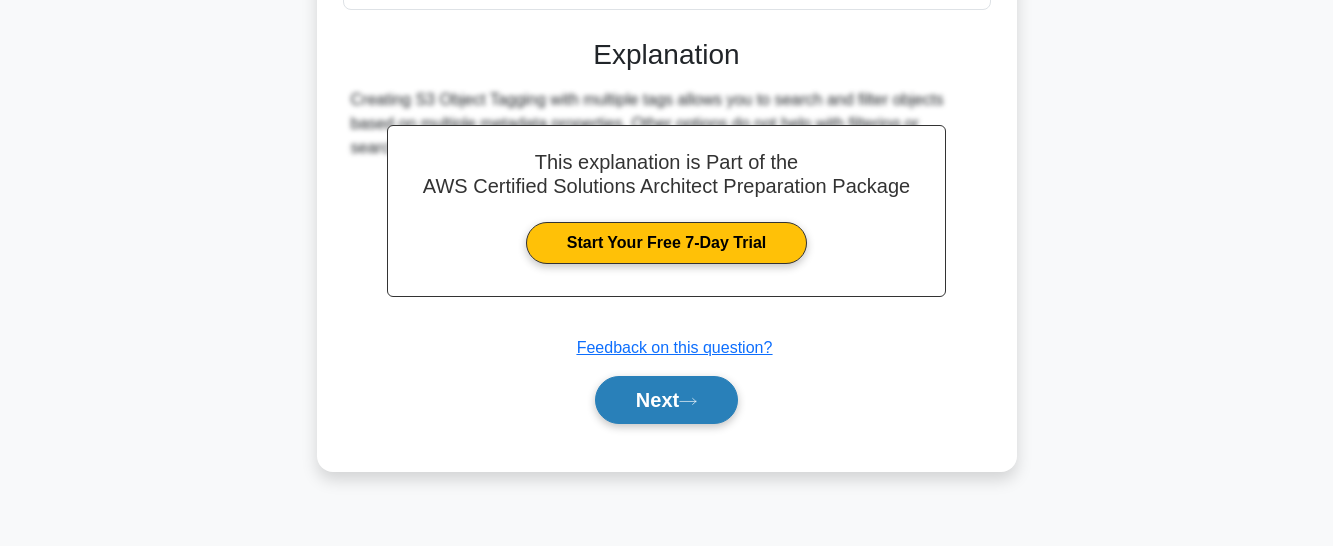 click on "Next" at bounding box center (666, 400) 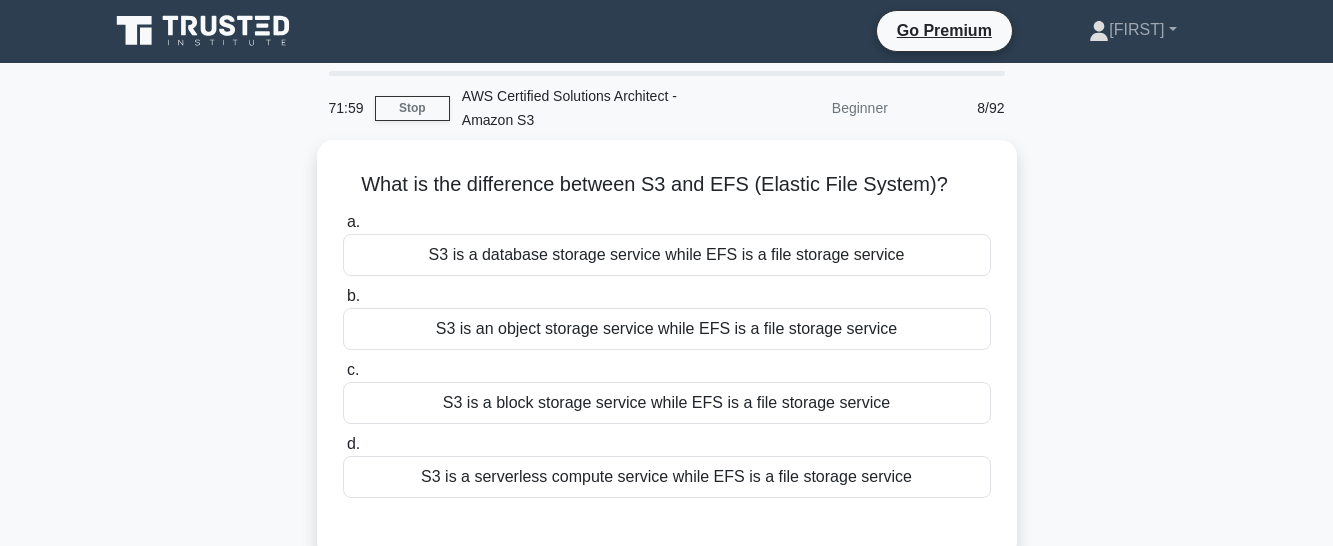 scroll, scrollTop: 0, scrollLeft: 0, axis: both 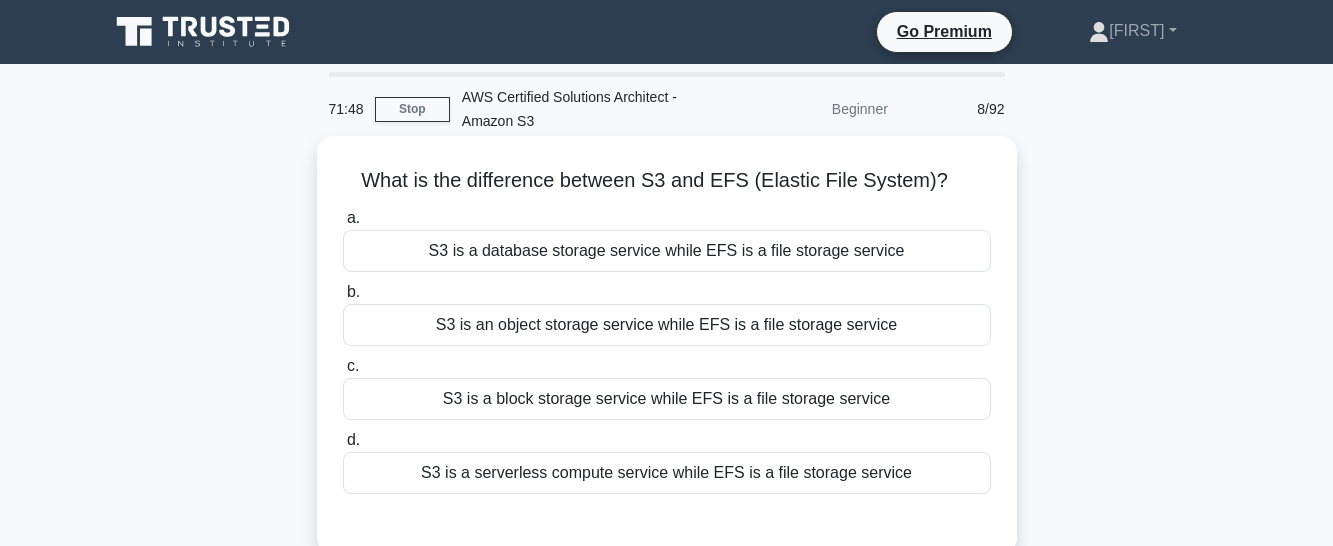 click on "S3 is a database storage service while EFS is a file storage service" at bounding box center (667, 251) 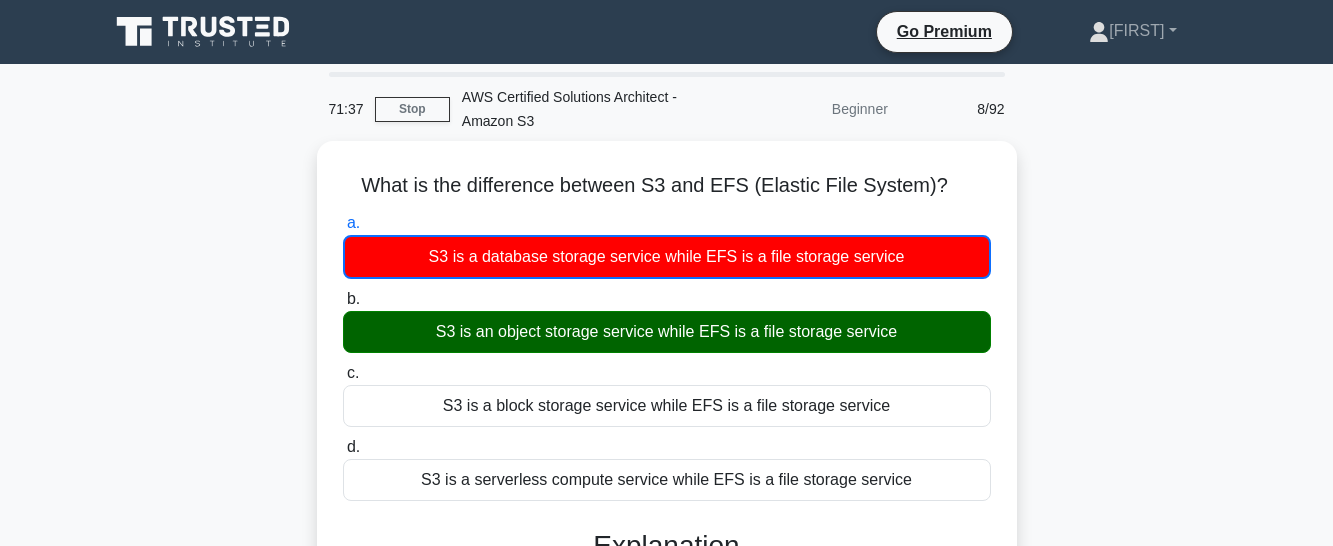 click on "What is the difference between S3 and EFS (Elastic File System)?
.spinner_0XTQ{transform-origin:center;animation:spinner_y6GP .75s linear infinite}@keyframes spinner_y6GP{100%{transform:rotate(360deg)}}
a.
S3 is a database storage service while EFS is a file storage service
b. c. d." at bounding box center (667, 503) 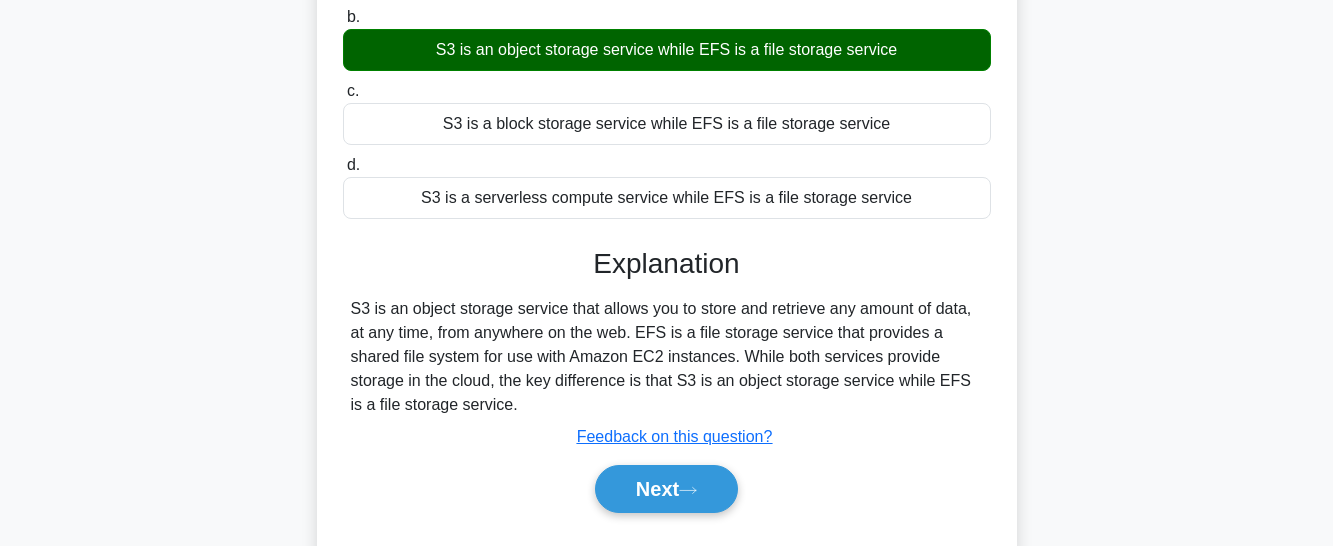 scroll, scrollTop: 360, scrollLeft: 0, axis: vertical 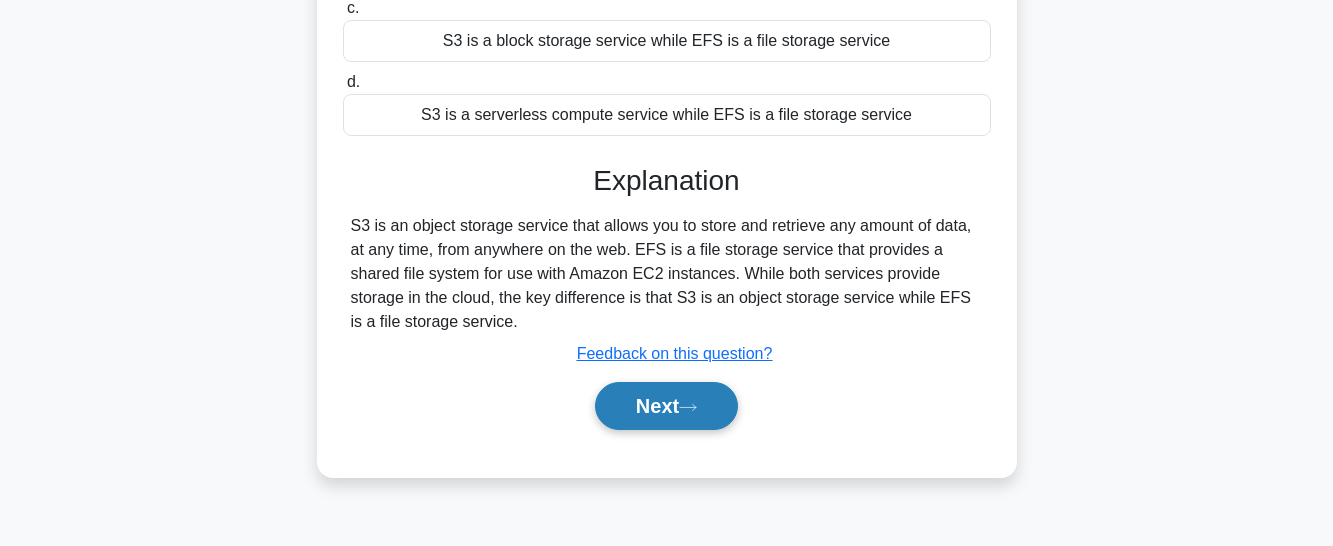 click on "Next" at bounding box center (666, 406) 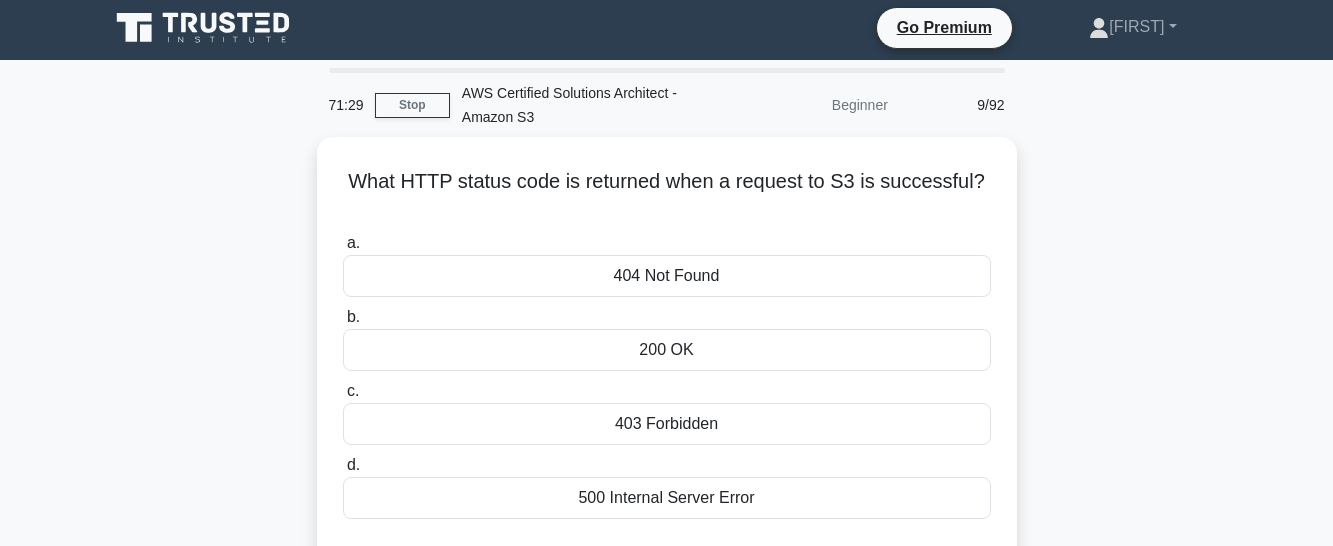 scroll, scrollTop: 0, scrollLeft: 0, axis: both 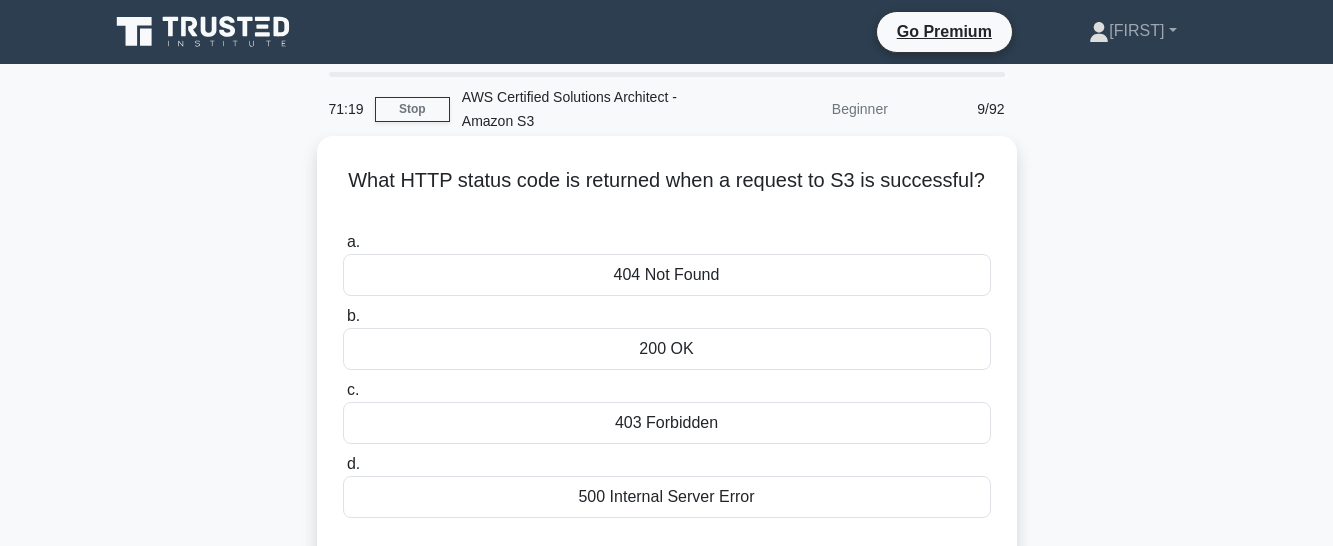 click on "200 OK" at bounding box center [667, 349] 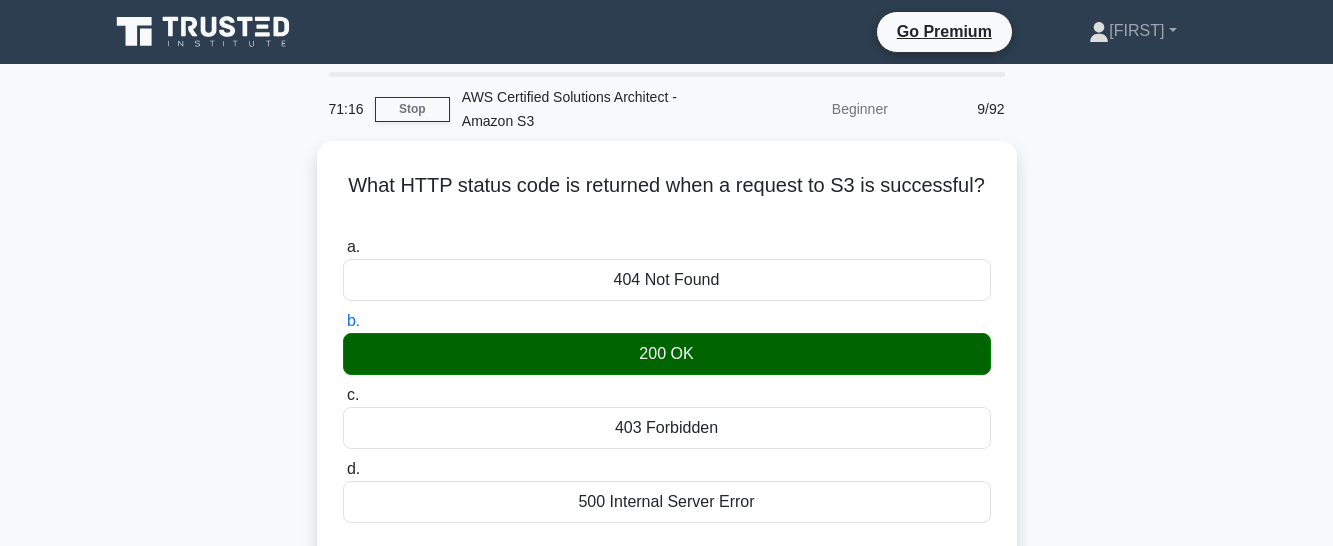 click on "c.
403 Forbidden" at bounding box center (343, 395) 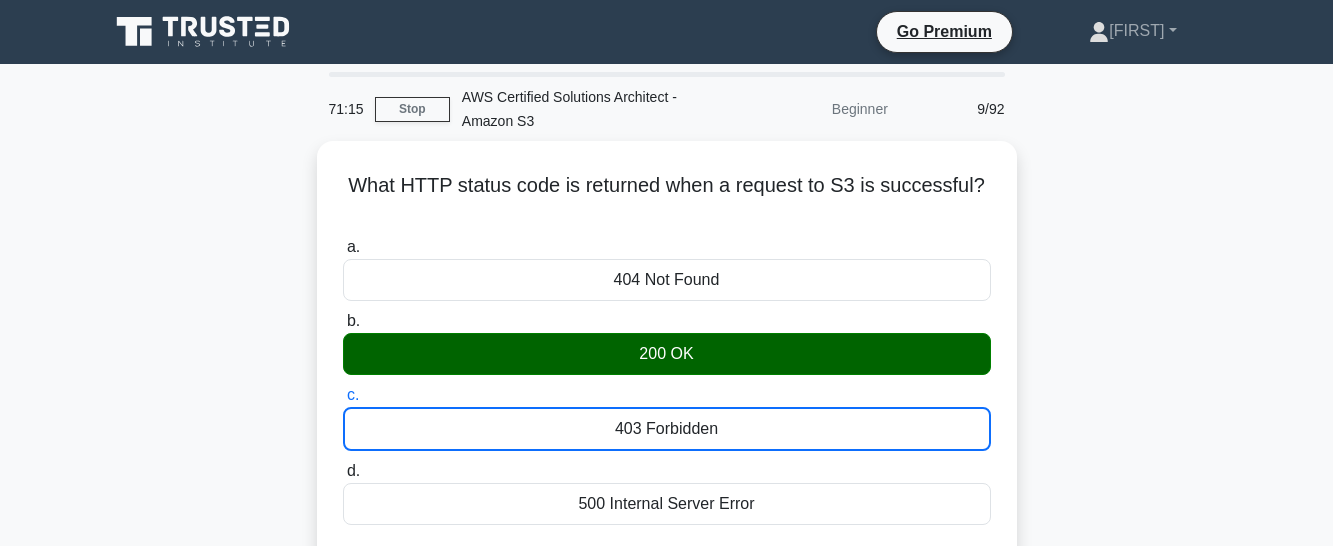 click on "d.
500 Internal Server Error" at bounding box center [343, 471] 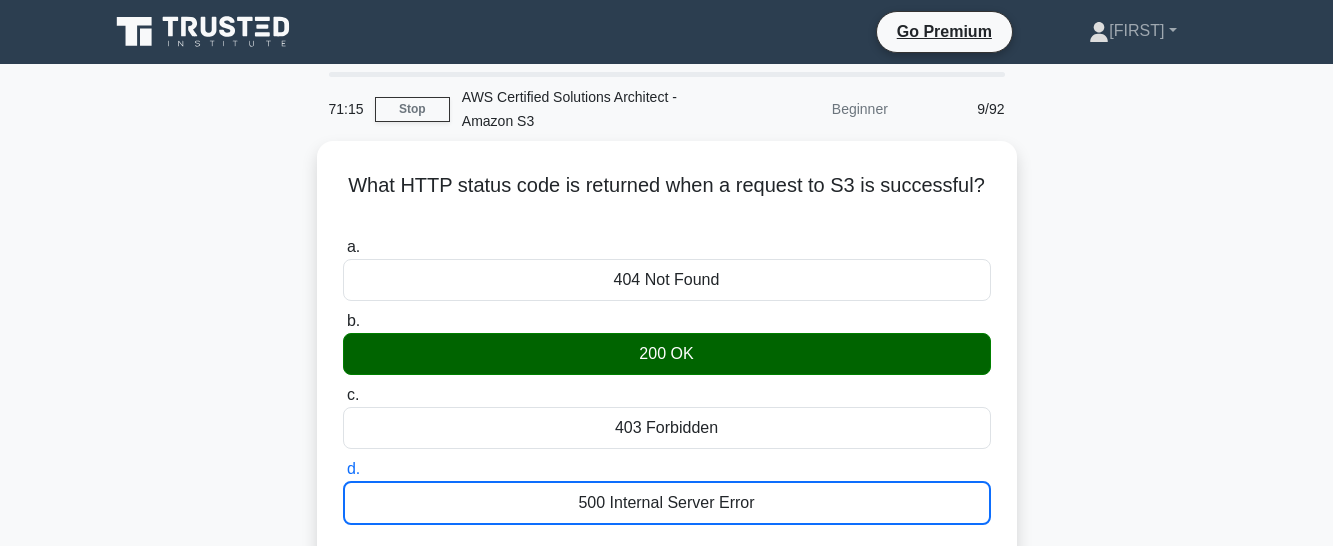 click on "a.
404 Not Found" at bounding box center (343, 247) 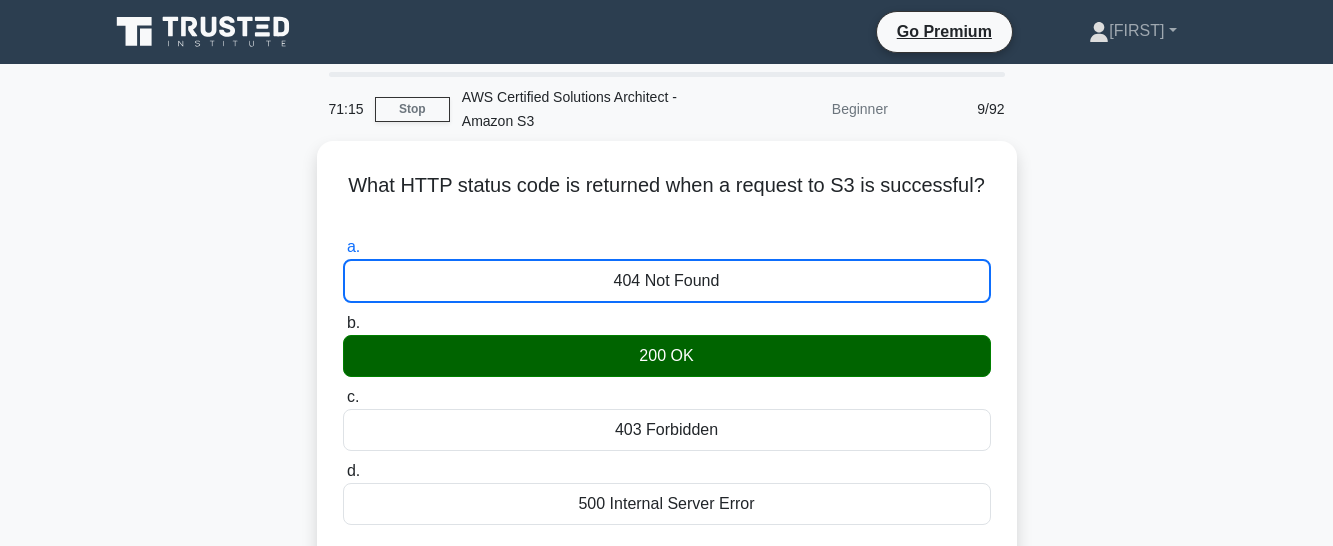 click on "b.
200 OK" at bounding box center [343, 323] 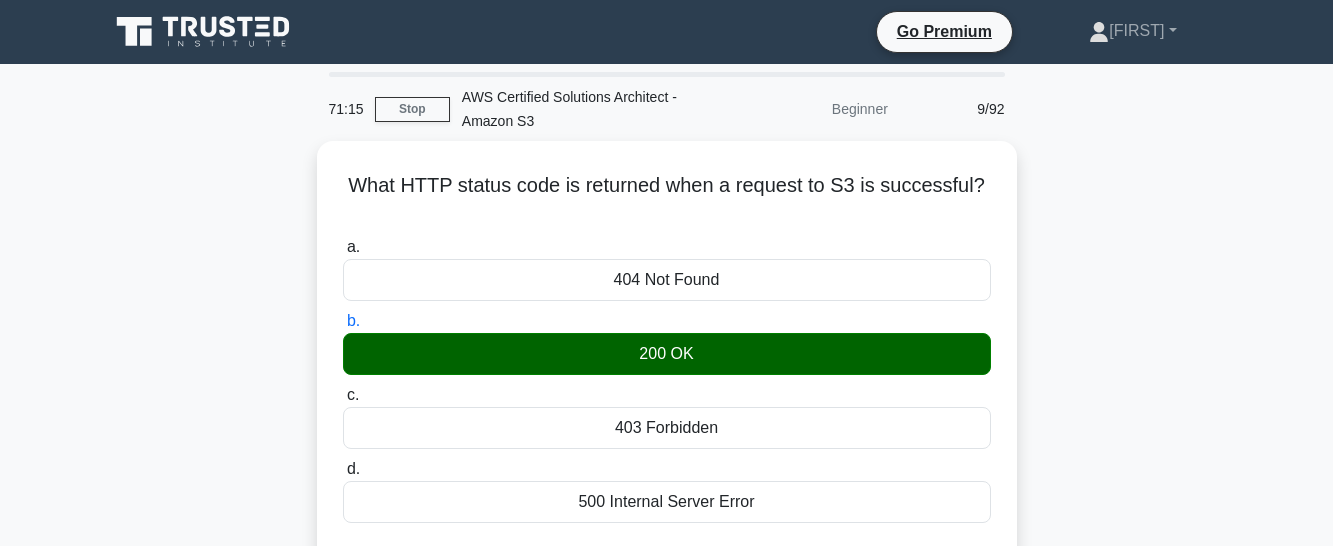 click on "c.
403 Forbidden" at bounding box center (343, 395) 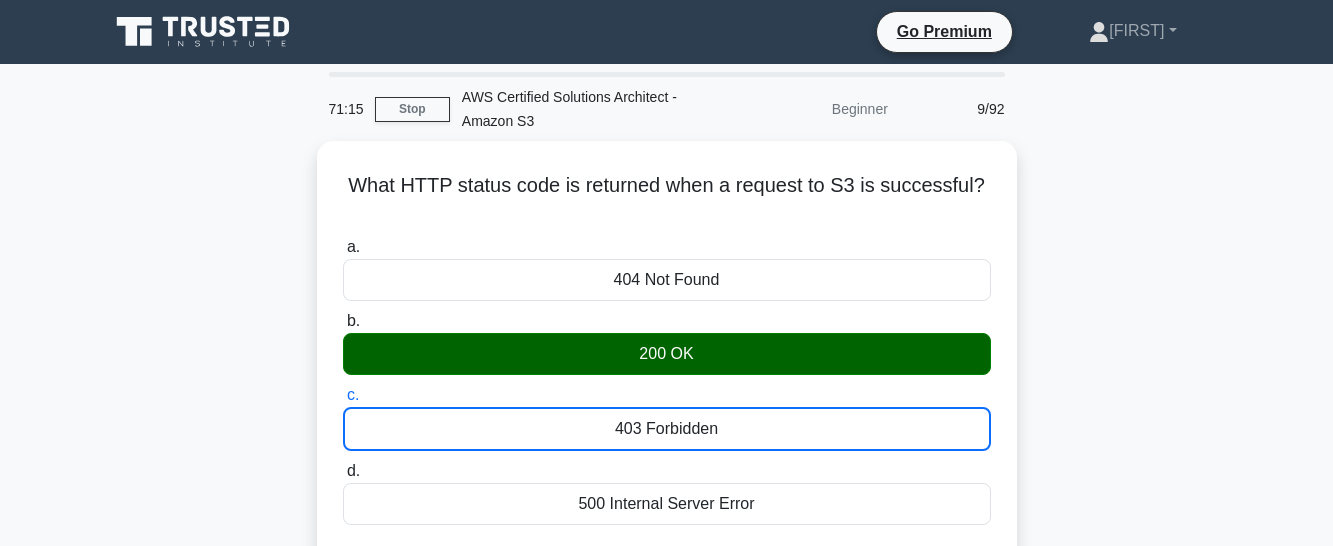 click on "d.
500 Internal Server Error" at bounding box center (343, 471) 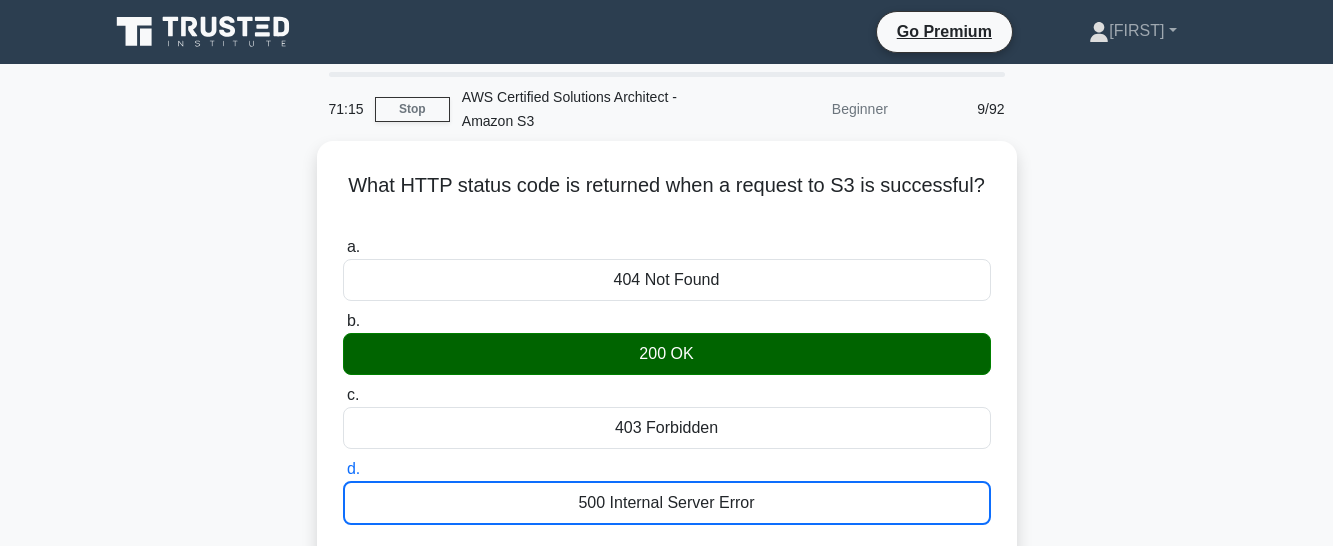 click on "a.
404 Not Found" at bounding box center [343, 247] 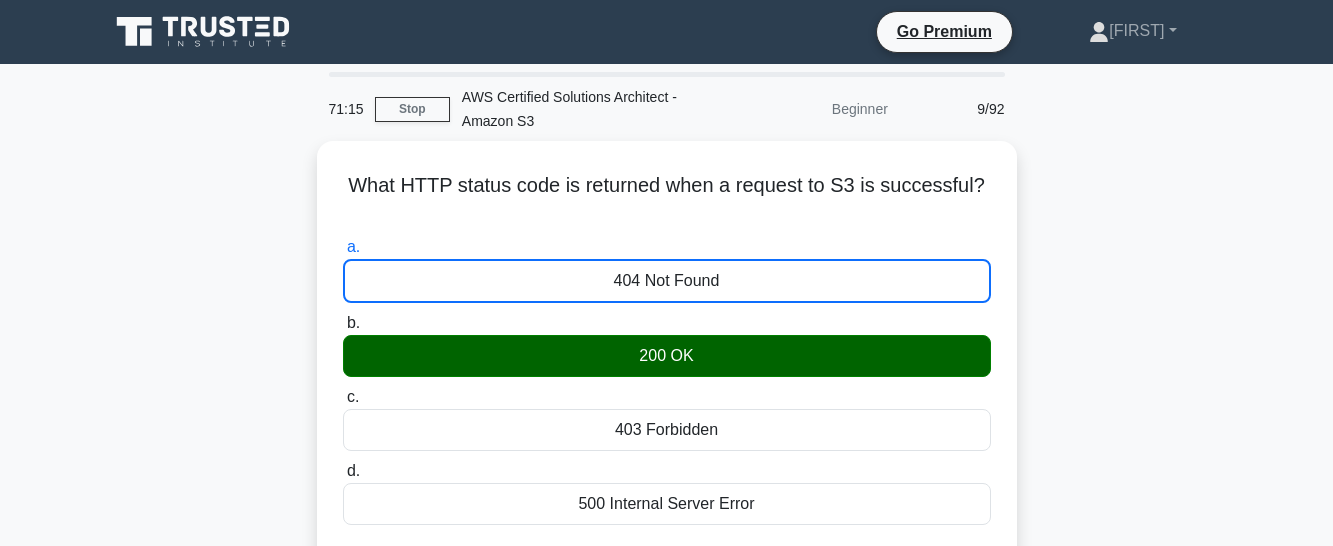 click on "b.
200 OK" at bounding box center (343, 323) 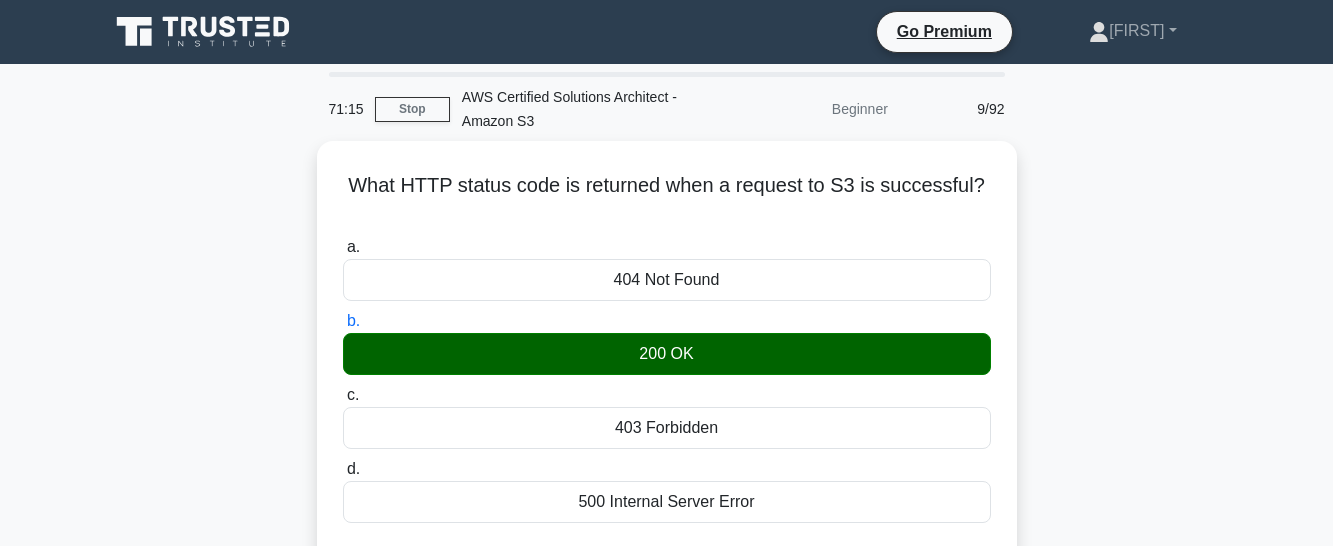 click on "c.
403 Forbidden" at bounding box center [343, 395] 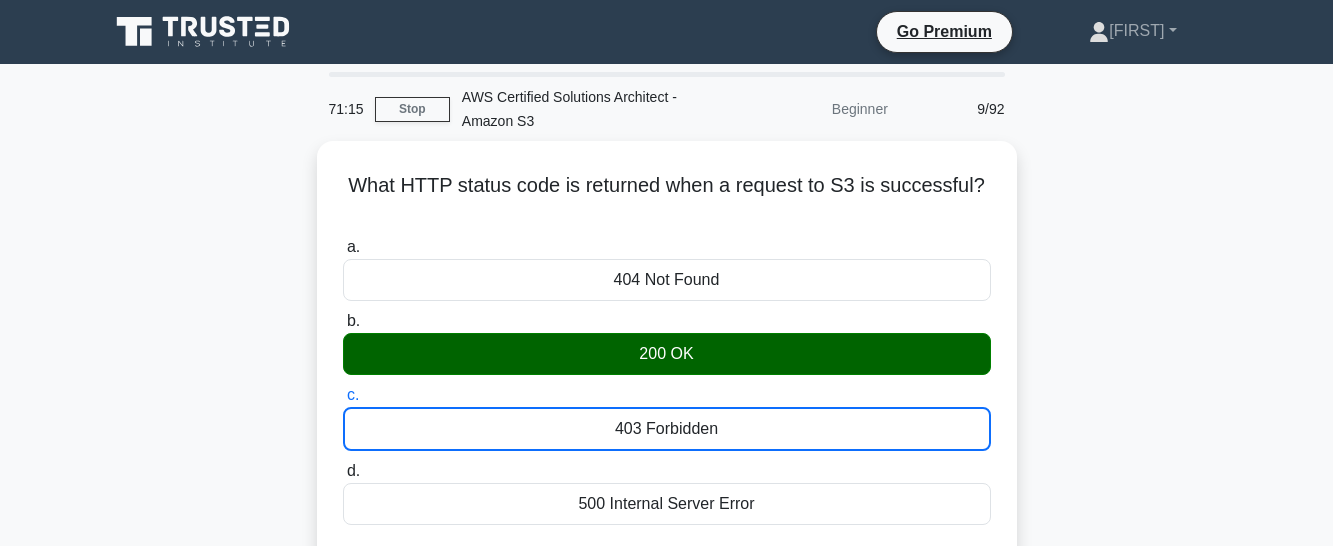 click on "d.
500 Internal Server Error" at bounding box center (343, 471) 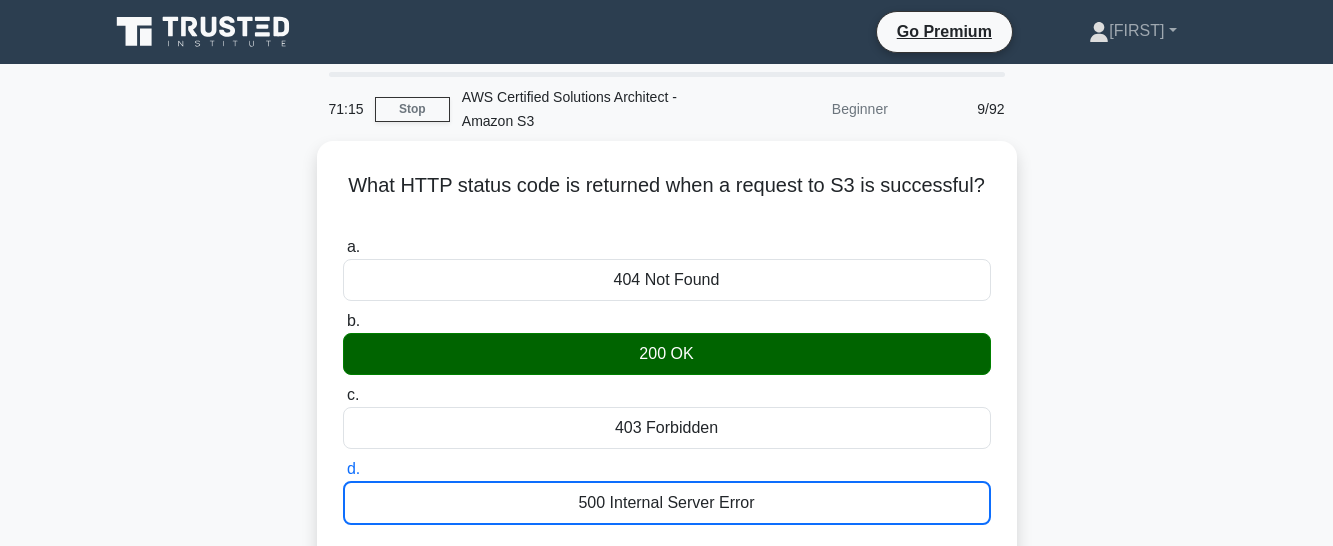 click on "a.
404 Not Found" at bounding box center (343, 247) 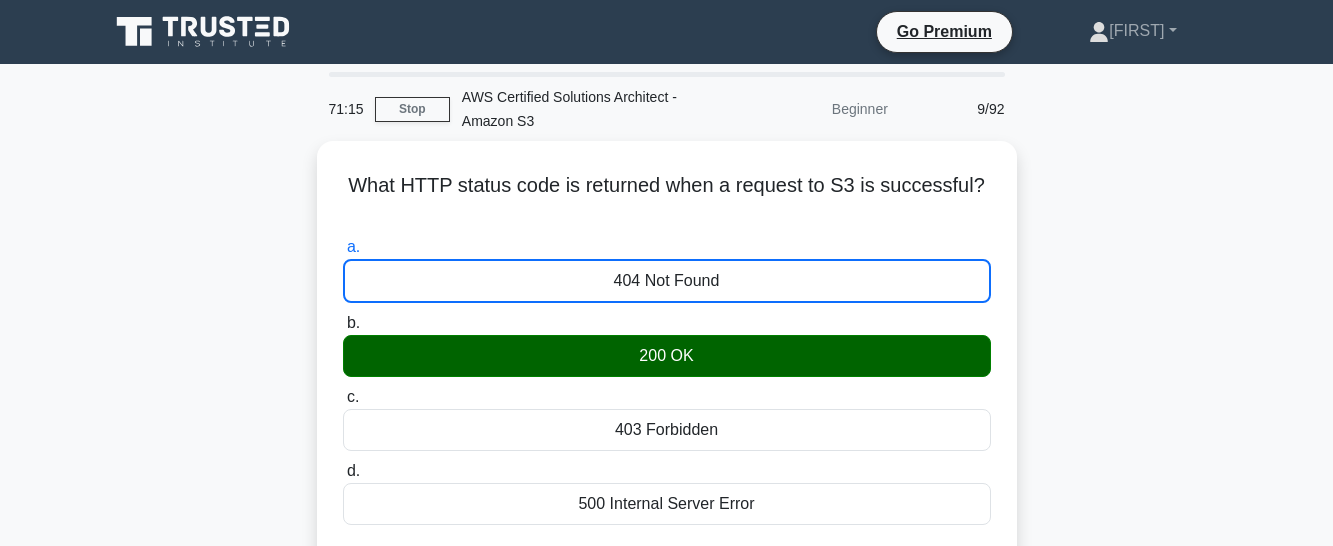 click on "b.
200 OK" at bounding box center [343, 323] 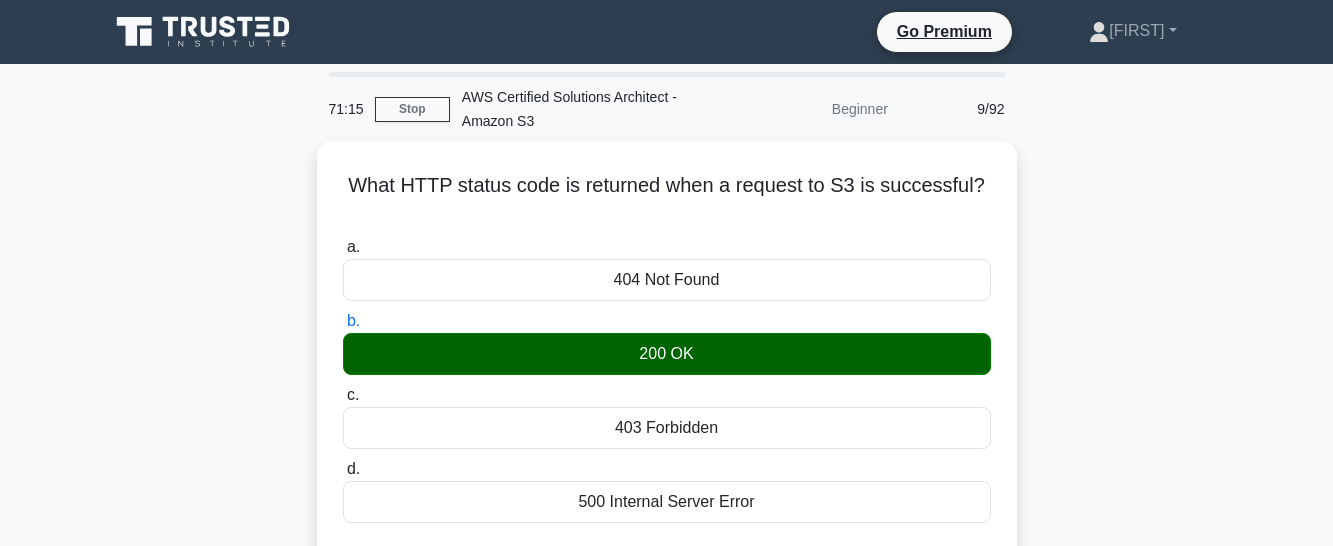 click on "c.
403 Forbidden" at bounding box center (343, 395) 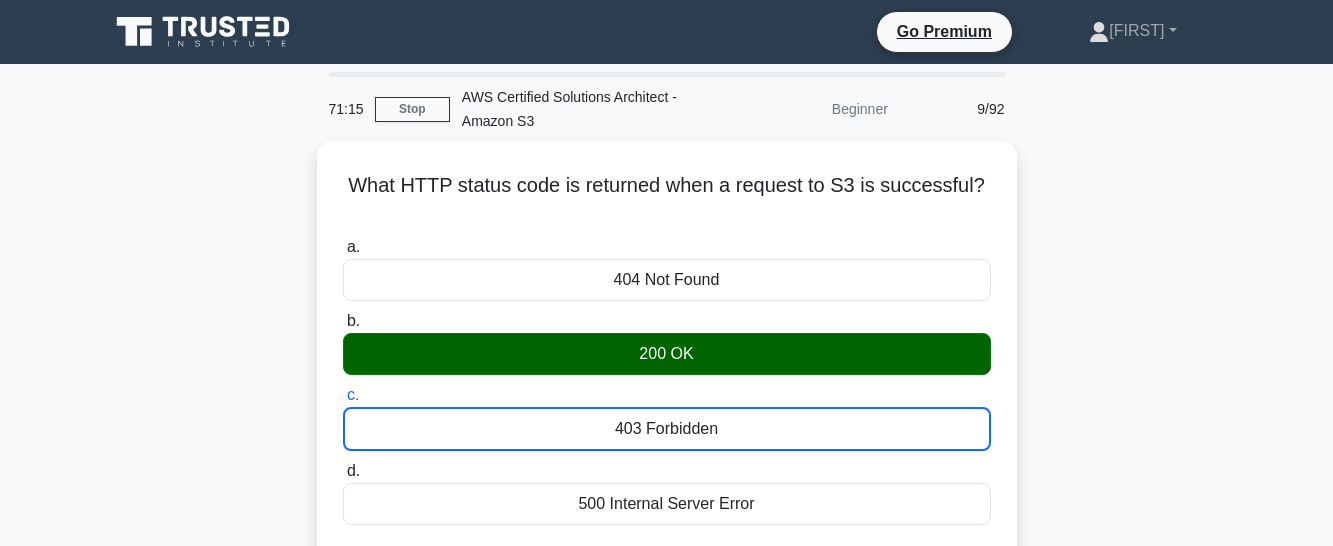 click on "d.
500 Internal Server Error" at bounding box center [343, 471] 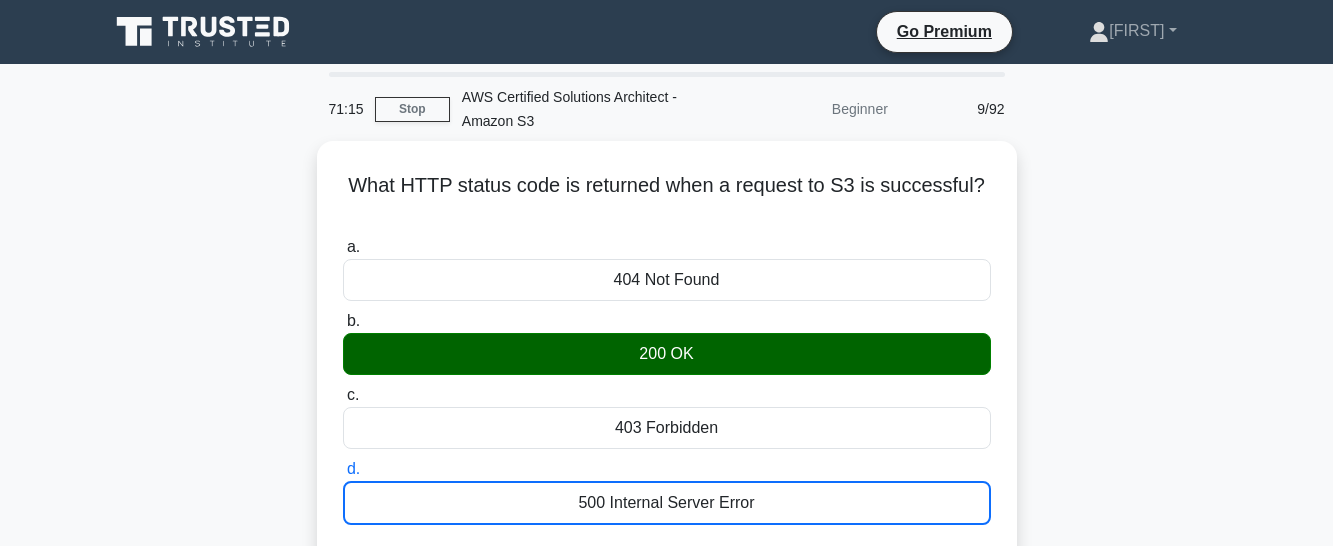click on "a.
404 Not Found" at bounding box center (343, 247) 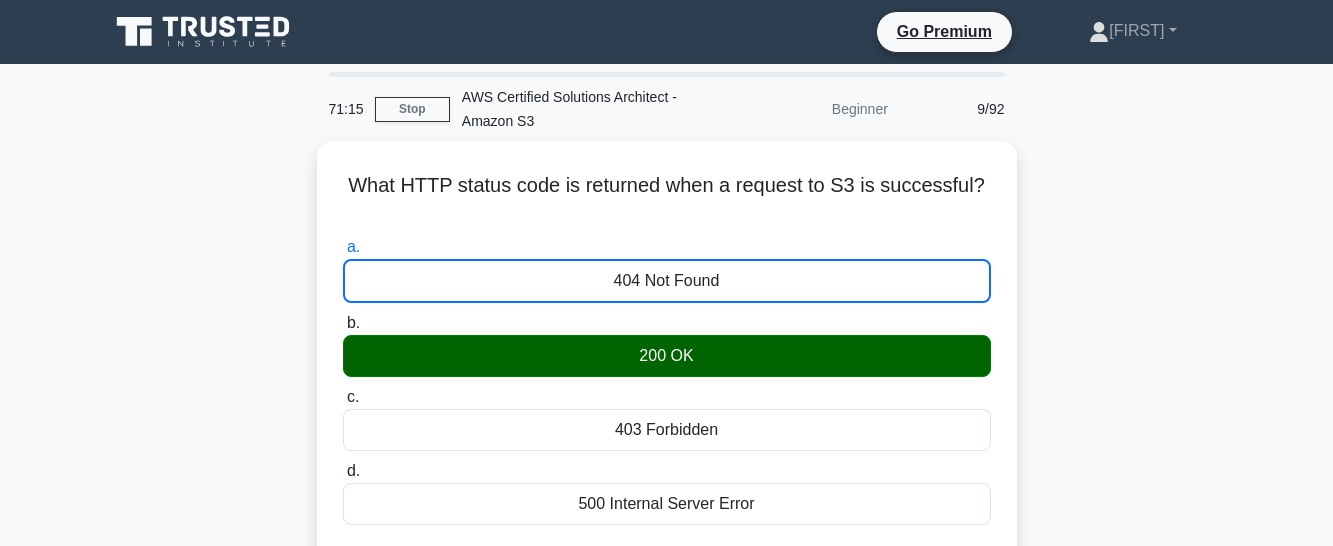 click on "b.
200 OK" at bounding box center [343, 323] 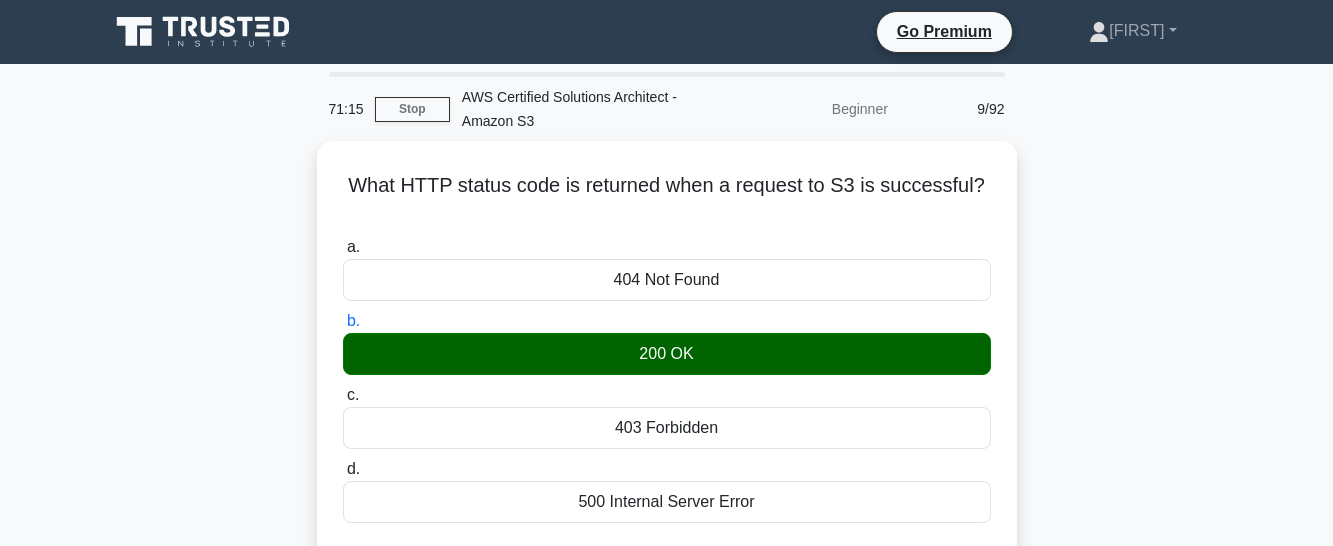 click on "c.
403 Forbidden" at bounding box center [343, 395] 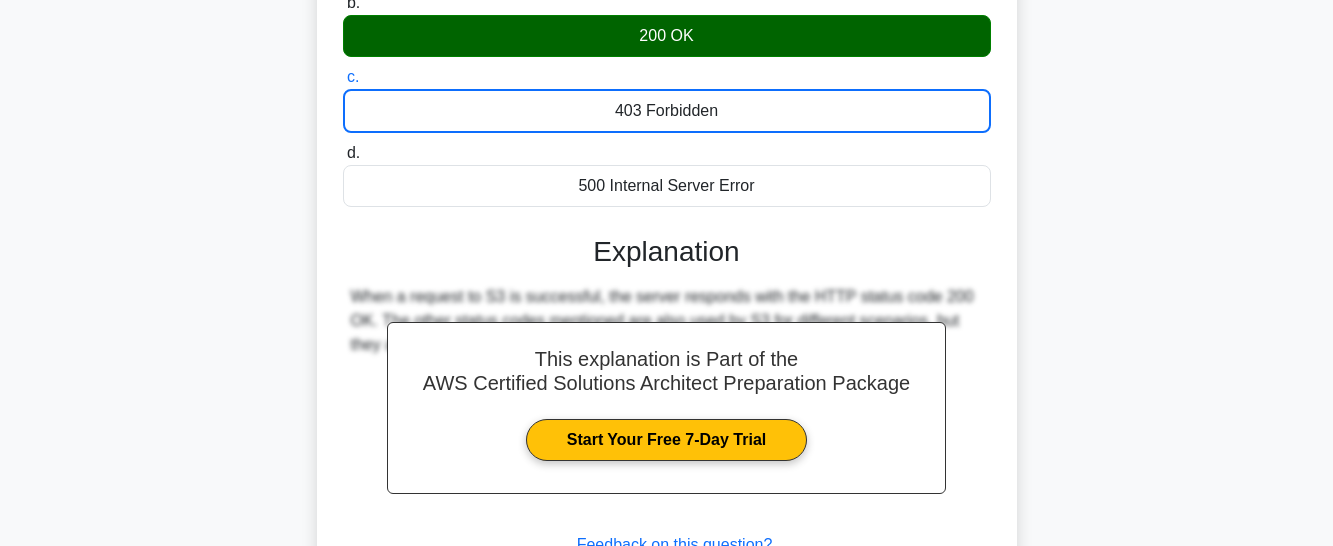 scroll, scrollTop: 328, scrollLeft: 0, axis: vertical 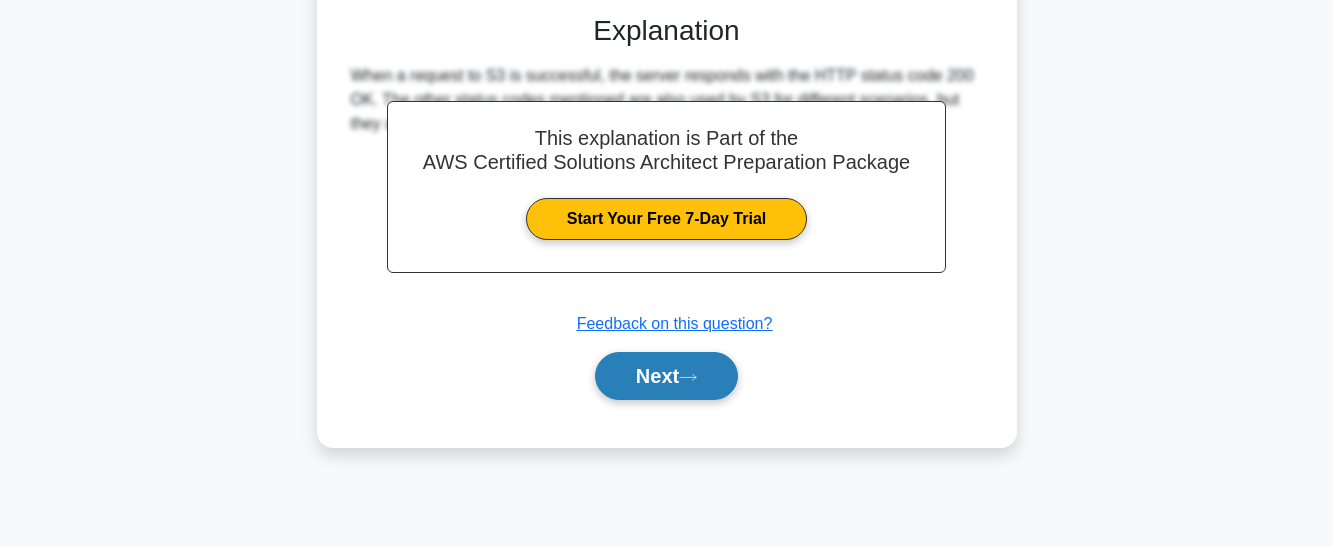 click on "Next" at bounding box center (666, 376) 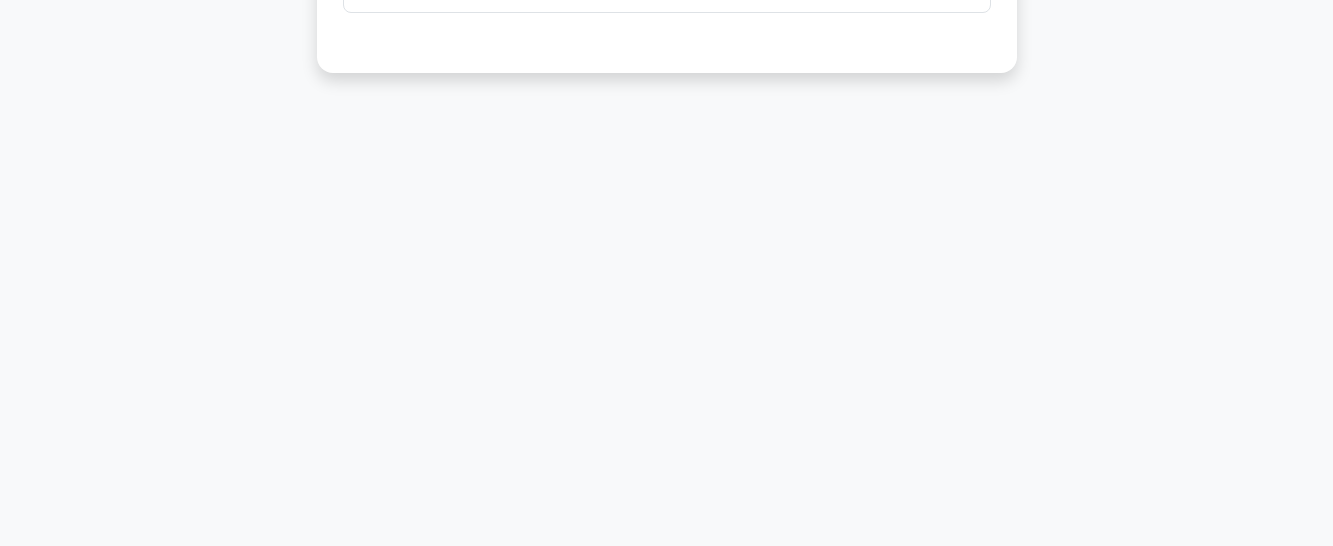 click on "71:05
Stop
AWS Certified Solutions Architect  - Amazon S3
Beginner
10/92
A company has a large volume of infrequently accessed objects that need to be stored for long periods of time for regulatory compliance. Cost optimization is a priority. Which S3 storage class should be used?
.spinner_0XTQ{transform-origin:center;animation:spinner_y6GP .75s linear infinite}@keyframes spinner_y6GP{100%{transform:rotate(360deg)}}
a. b. c. d." at bounding box center [666, 38] 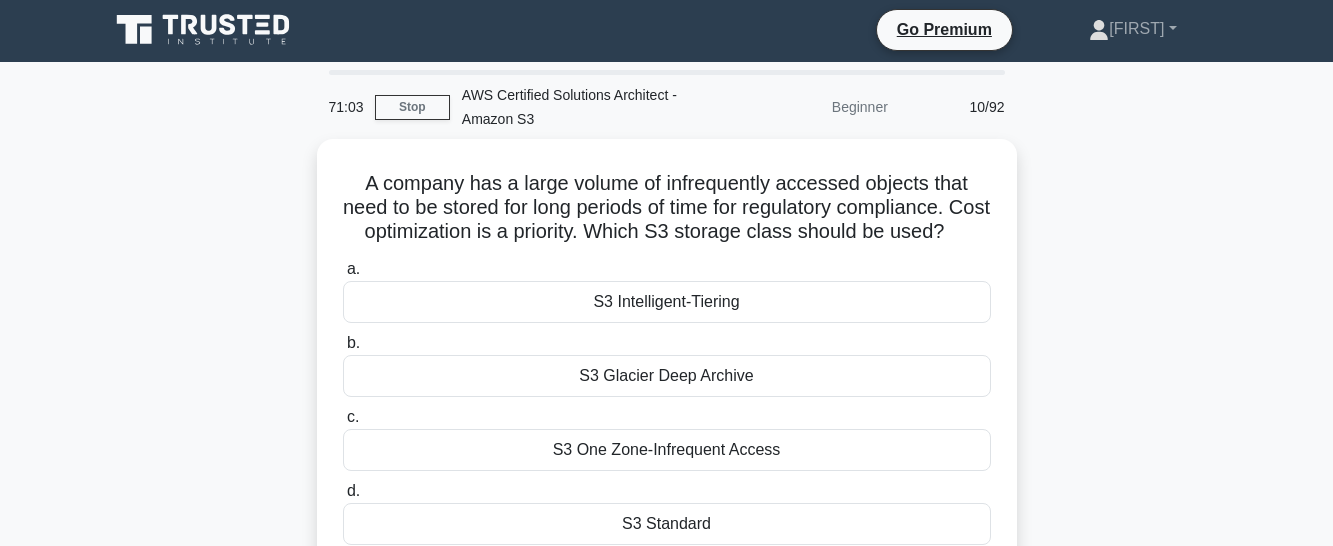 scroll, scrollTop: 0, scrollLeft: 0, axis: both 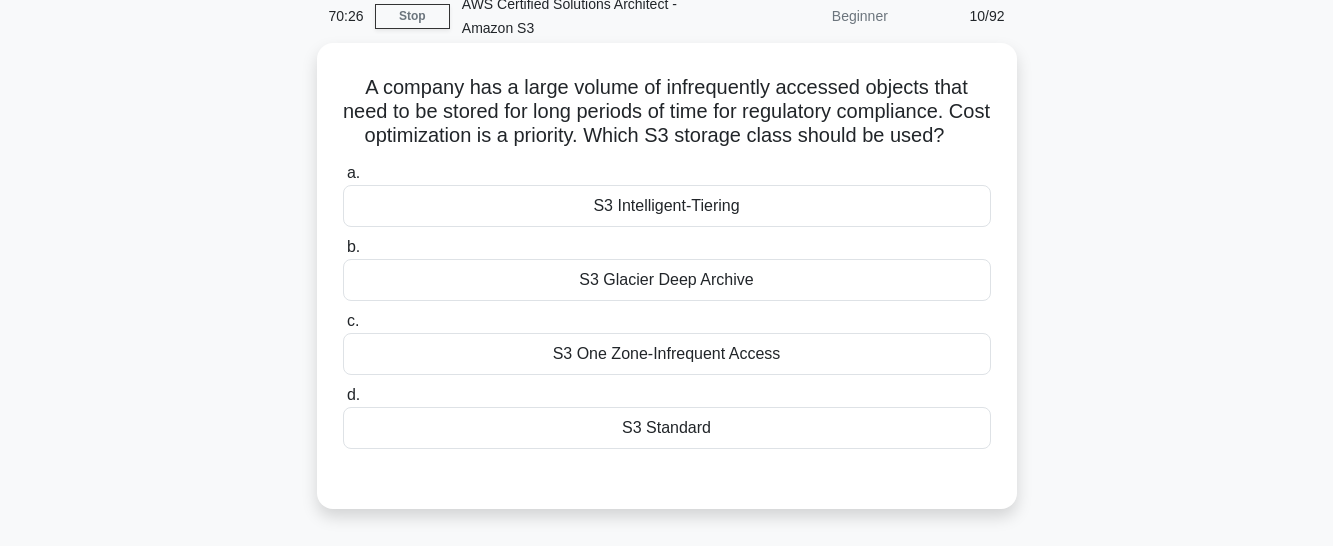 click on "S3 Glacier Deep Archive" at bounding box center (667, 280) 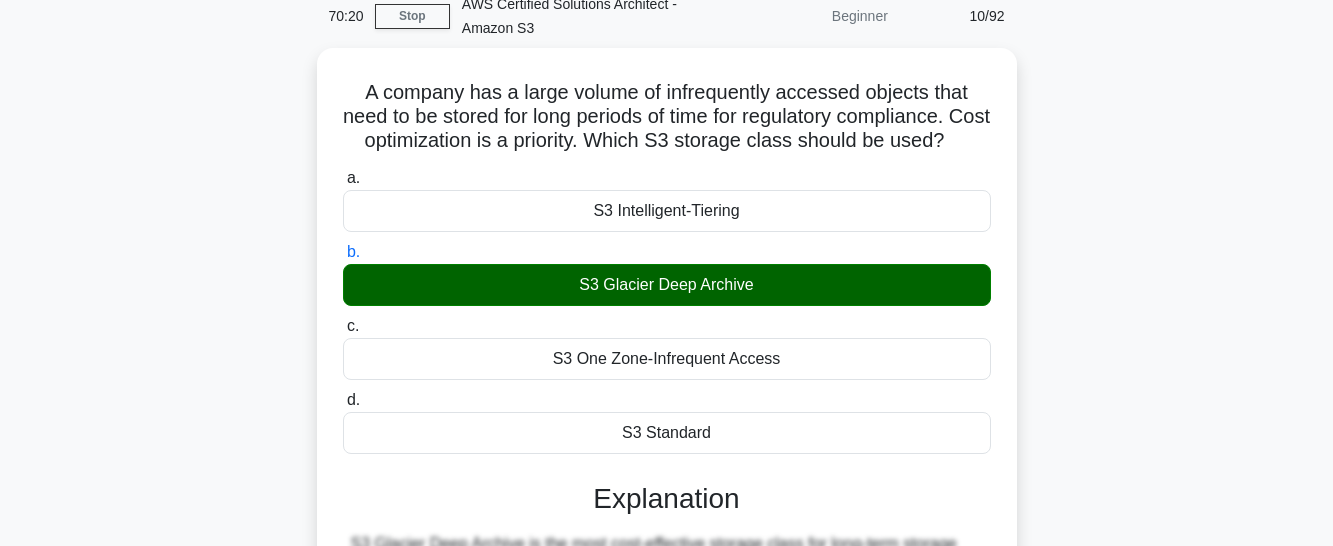 click on "A company has a large volume of infrequently accessed objects that need to be stored for long periods of time for regulatory compliance. Cost optimization is a priority. Which S3 storage class should be used?
.spinner_0XTQ{transform-origin:center;animation:spinner_y6GP .75s linear infinite}@keyframes spinner_y6GP{100%{transform:rotate(360deg)}}
a.
S3 Intelligent-Tiering" at bounding box center (667, 493) 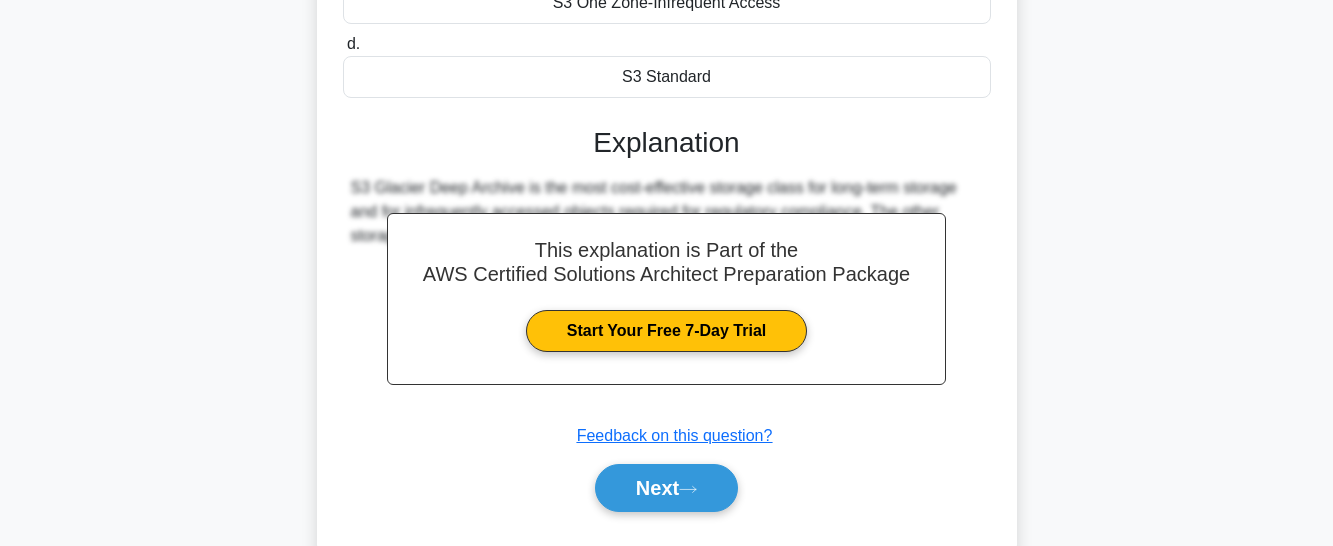 scroll, scrollTop: 453, scrollLeft: 0, axis: vertical 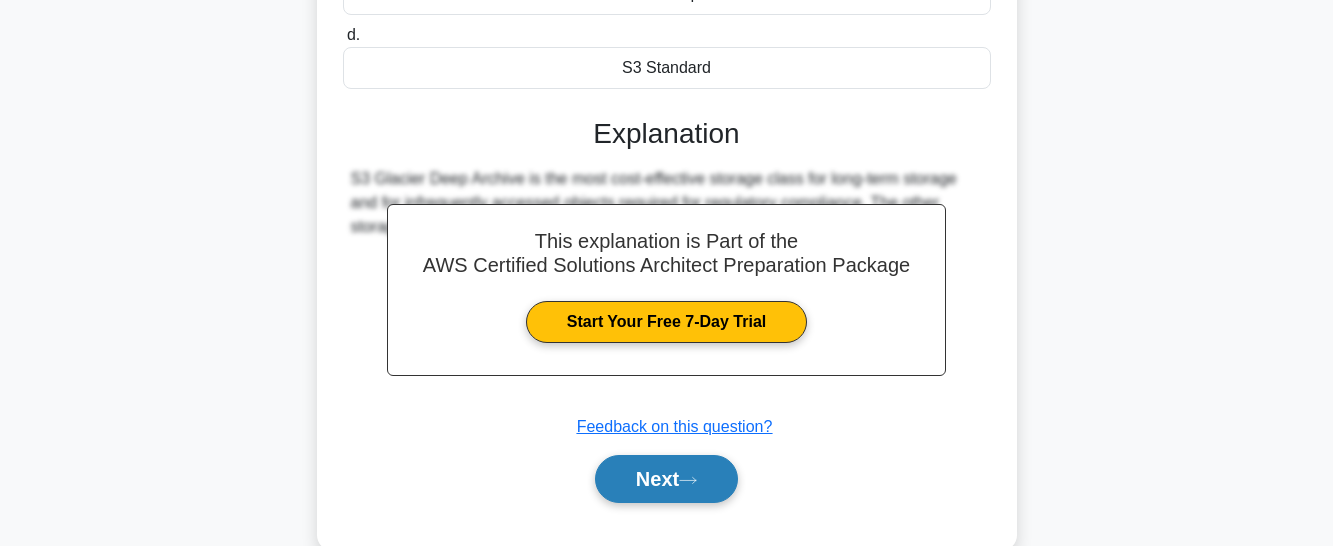click on "Next" at bounding box center (666, 479) 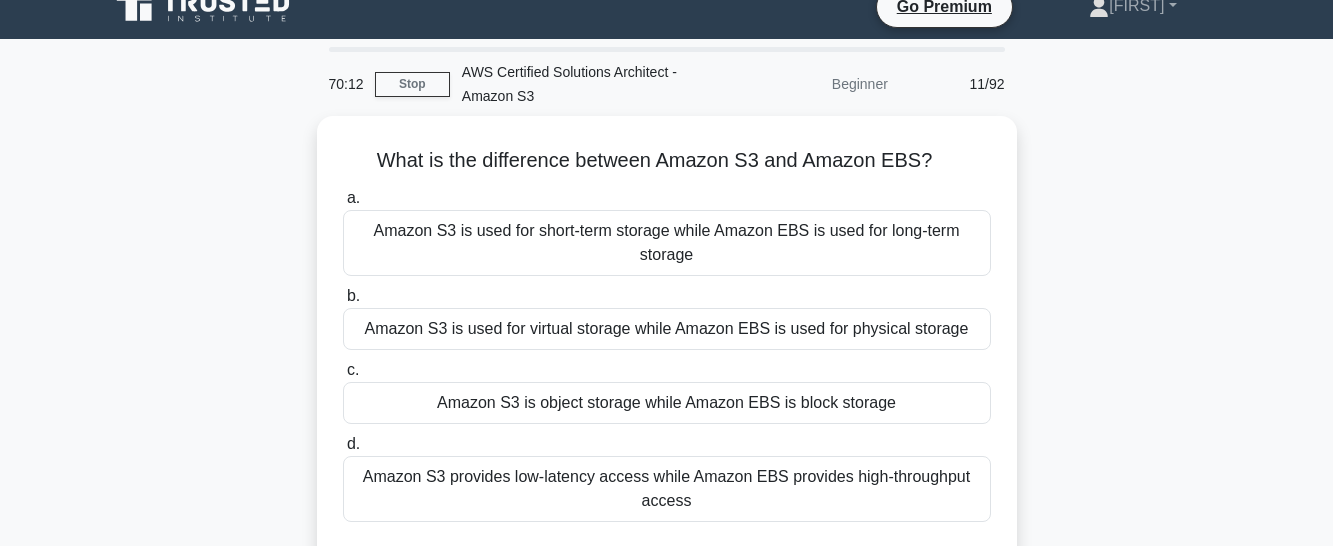 scroll, scrollTop: 36, scrollLeft: 0, axis: vertical 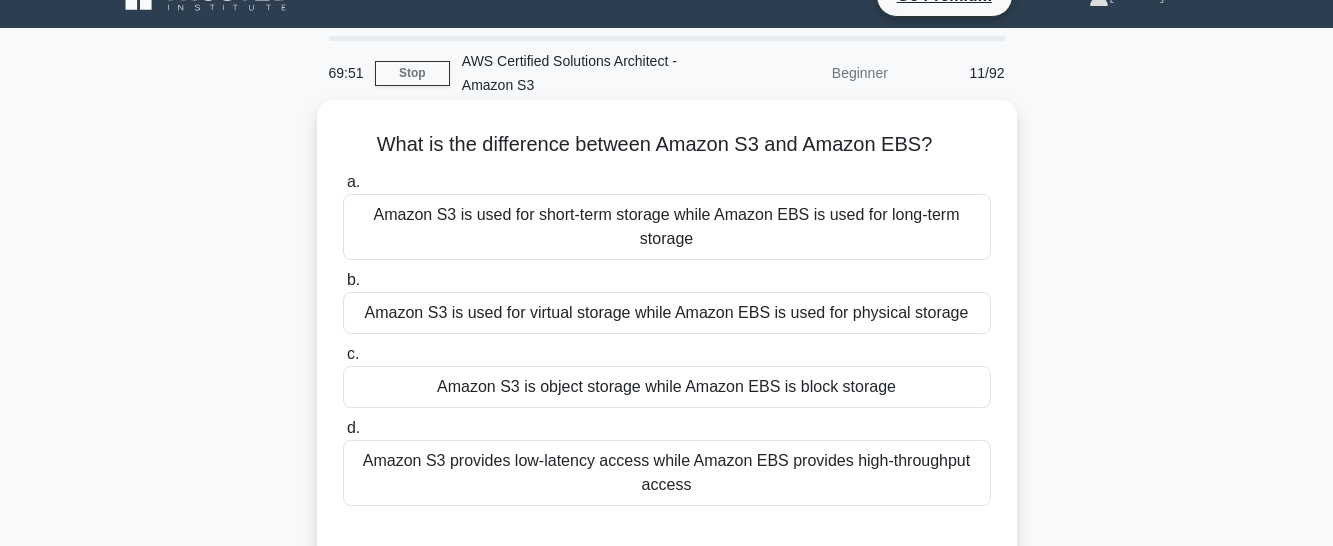 click on "Amazon S3 is object storage while Amazon EBS is block storage" at bounding box center (667, 387) 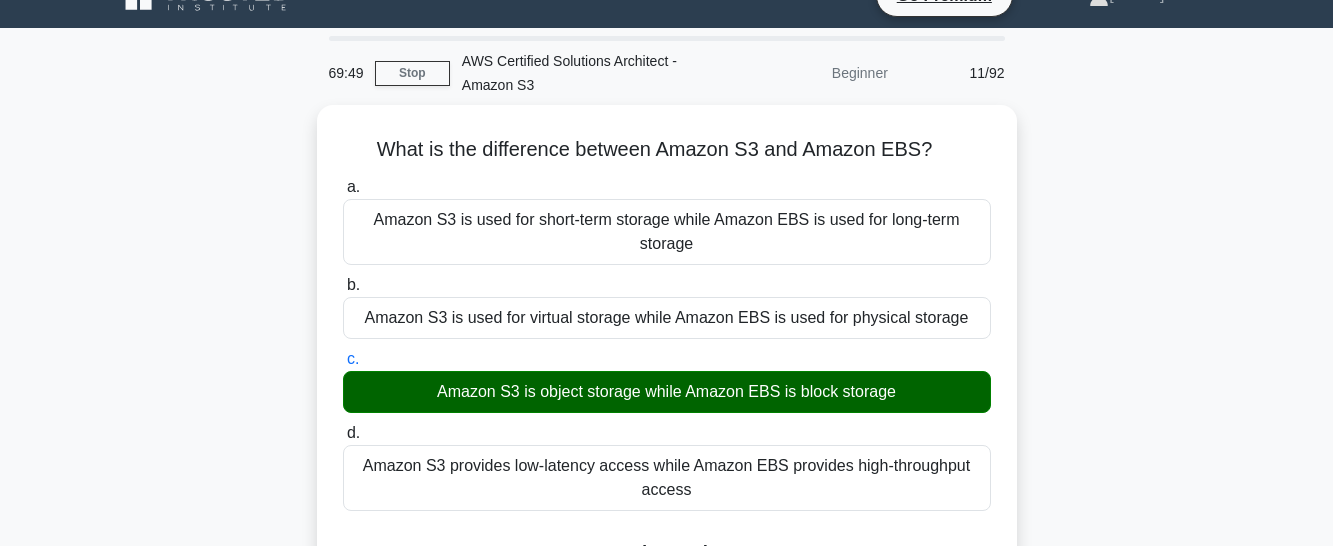 click on "What is the difference between Amazon S3 and Amazon EBS?
.spinner_0XTQ{transform-origin:center;animation:spinner_y6GP .75s linear infinite}@keyframes spinner_y6GP{100%{transform:rotate(360deg)}}
a.
Amazon S3 is used for short-term storage while Amazon EBS is used for long-term storage
b. c." at bounding box center [667, 466] 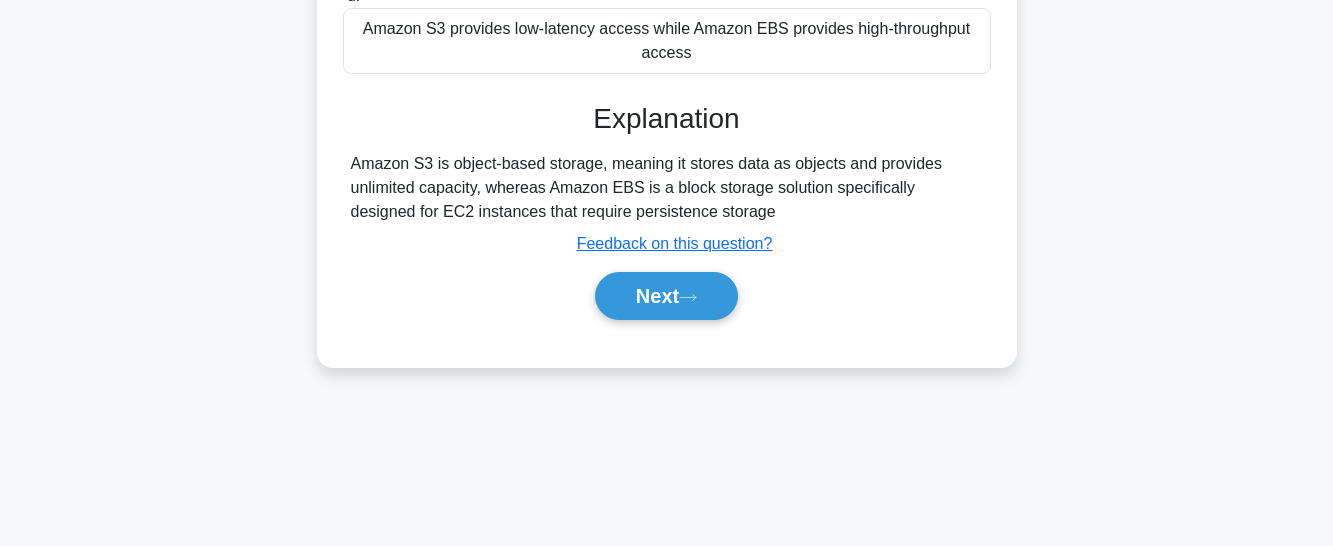 scroll, scrollTop: 476, scrollLeft: 0, axis: vertical 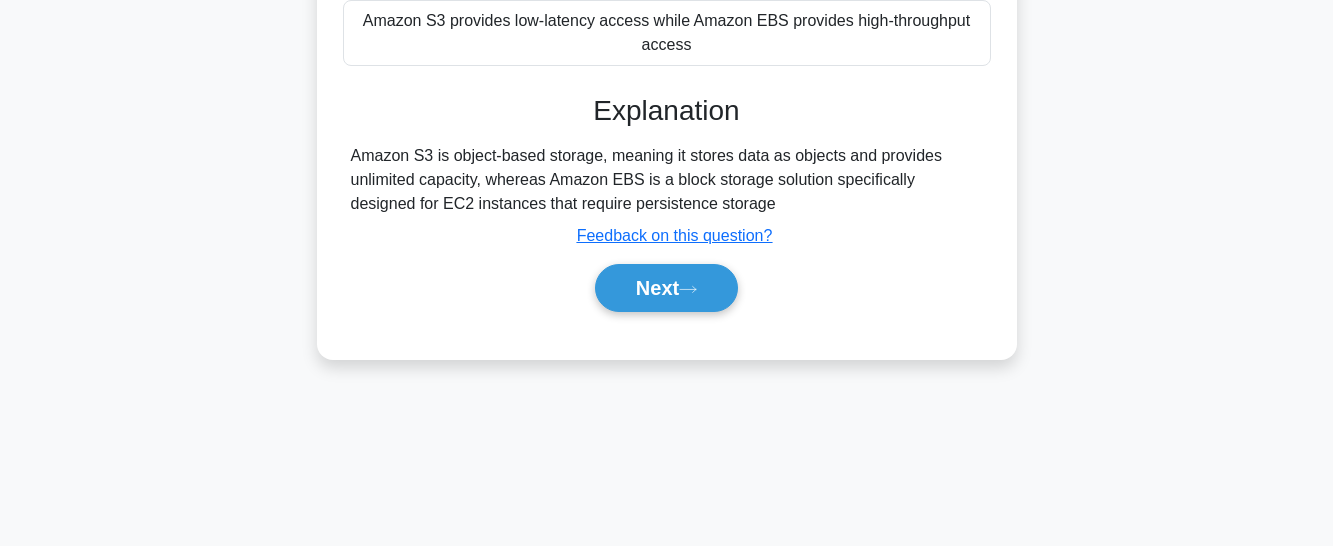 click on "Submit feedback
Feedback on this question?" at bounding box center (675, 236) 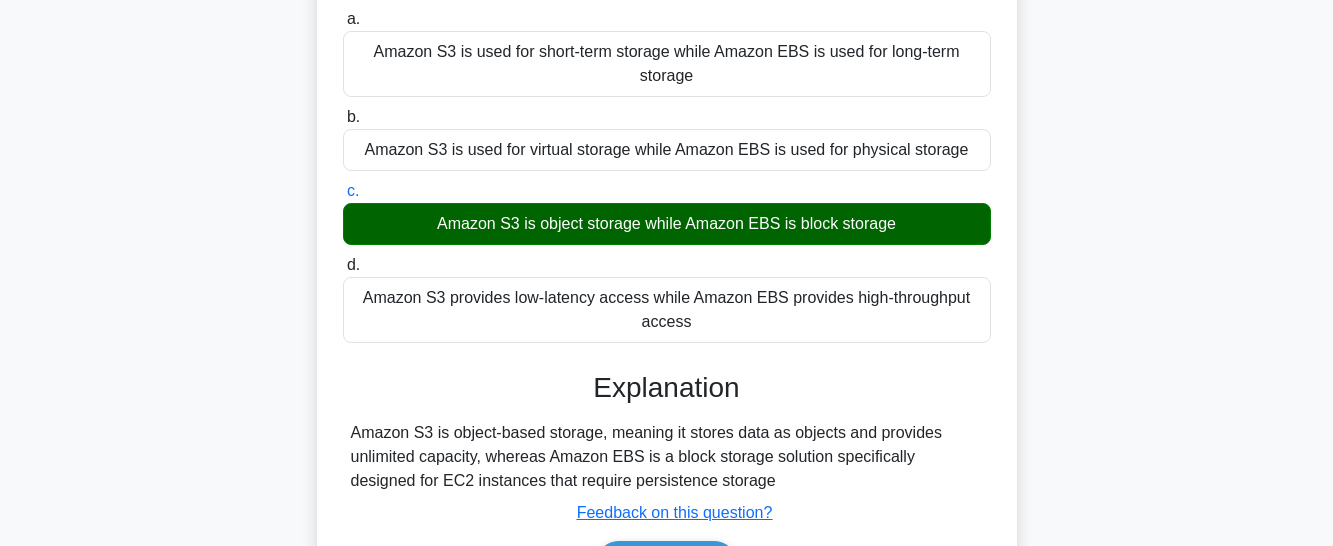 scroll, scrollTop: 156, scrollLeft: 0, axis: vertical 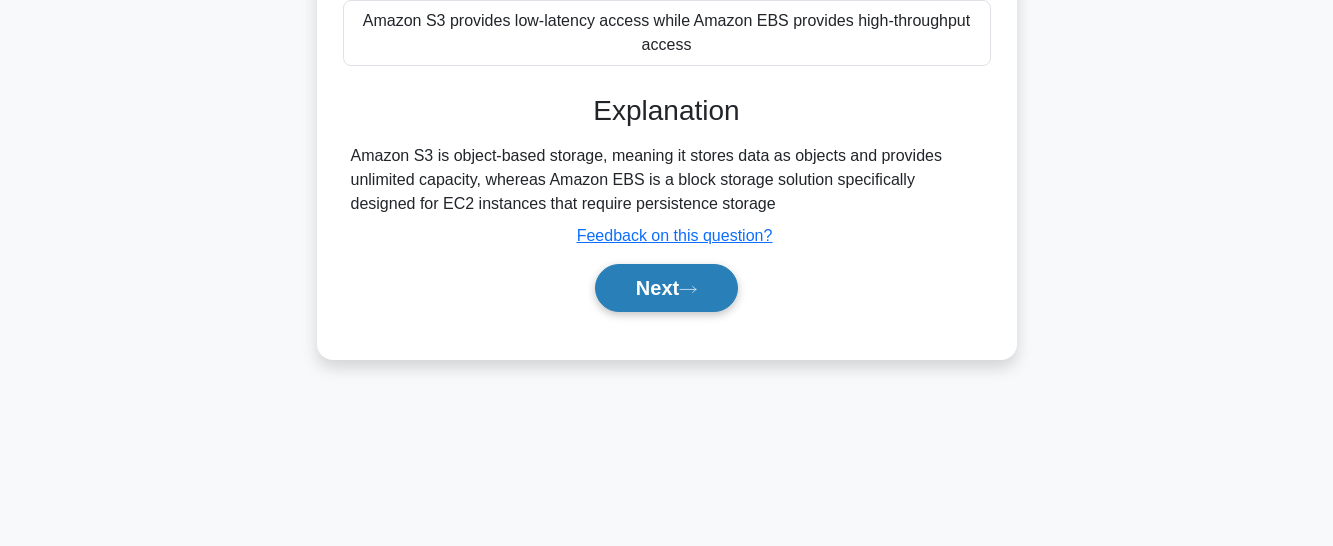 click on "Next" at bounding box center [666, 288] 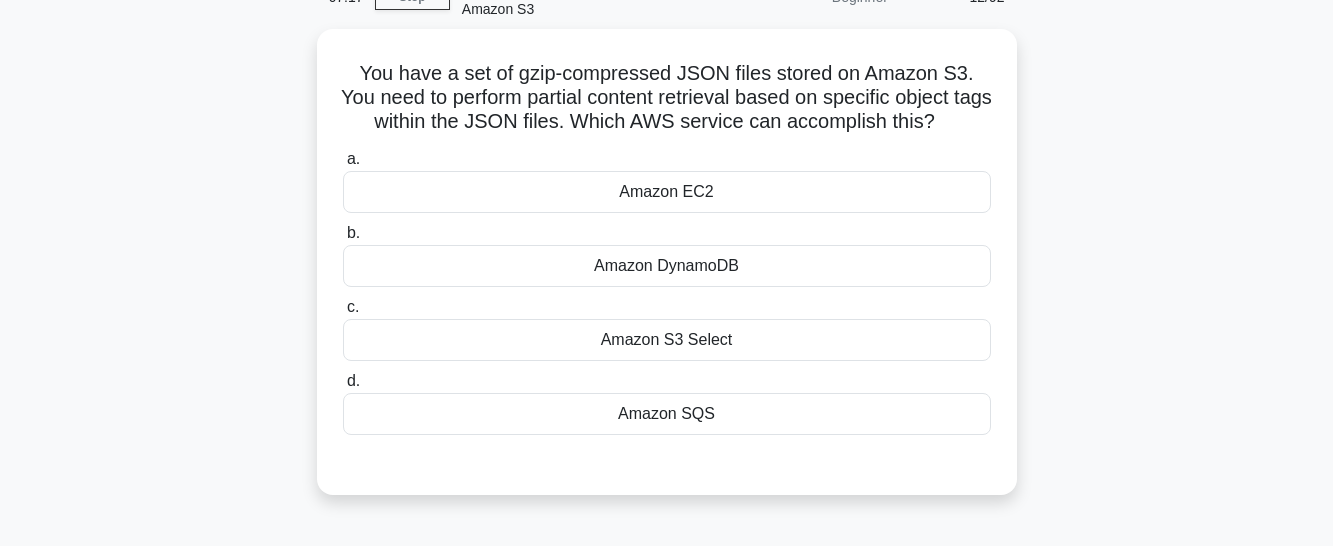 scroll, scrollTop: 116, scrollLeft: 0, axis: vertical 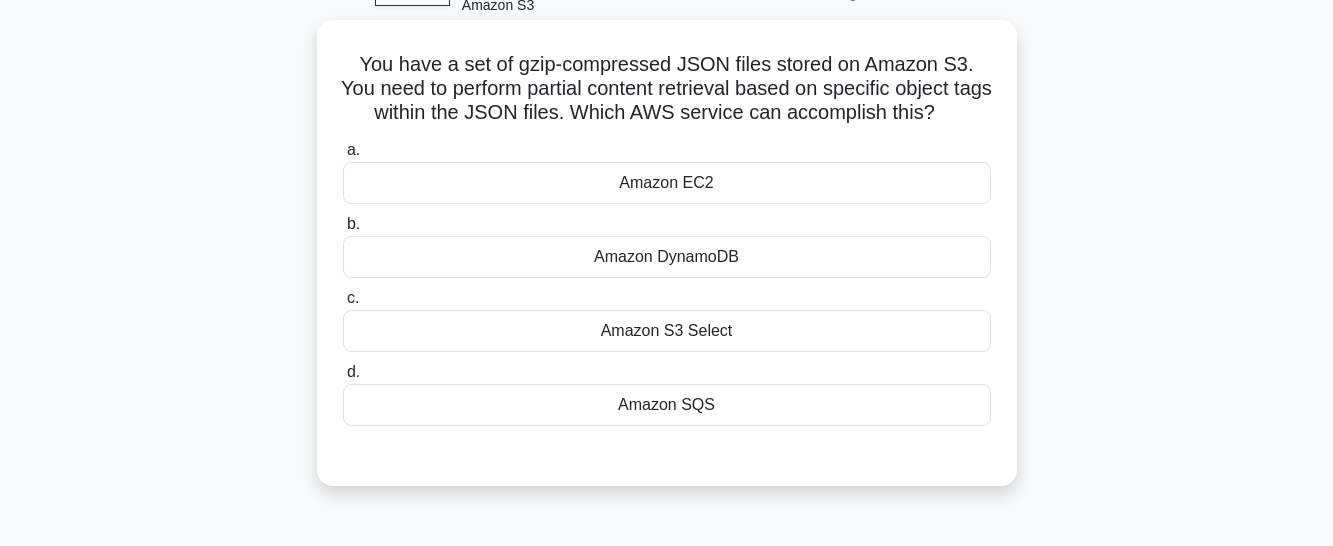 click on "Amazon DynamoDB" at bounding box center (667, 257) 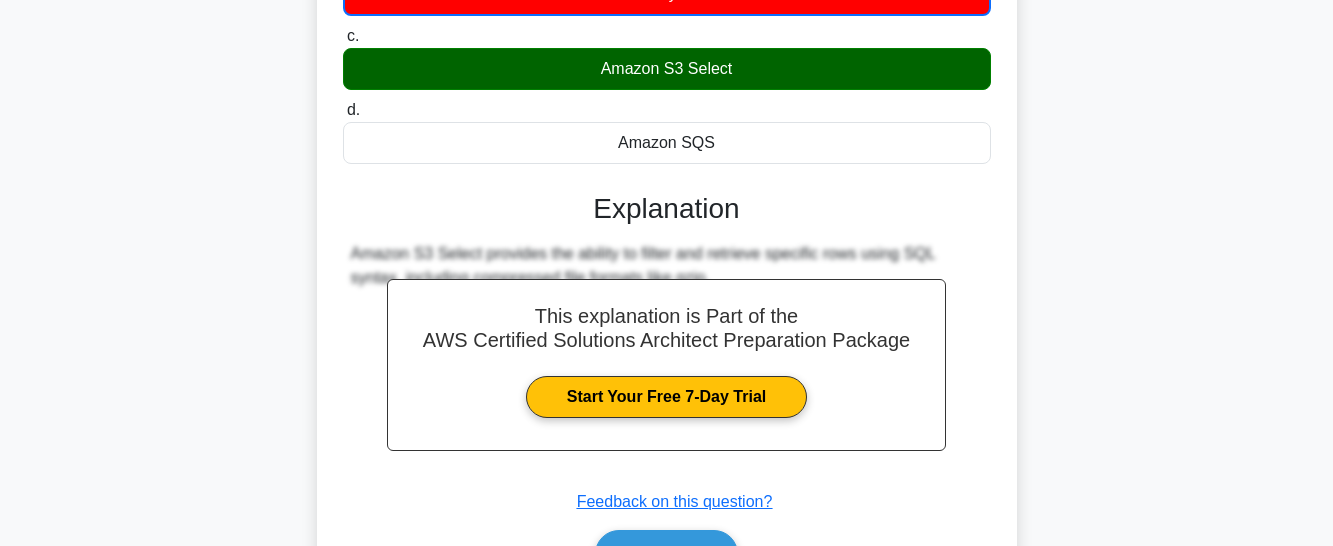 scroll, scrollTop: 408, scrollLeft: 0, axis: vertical 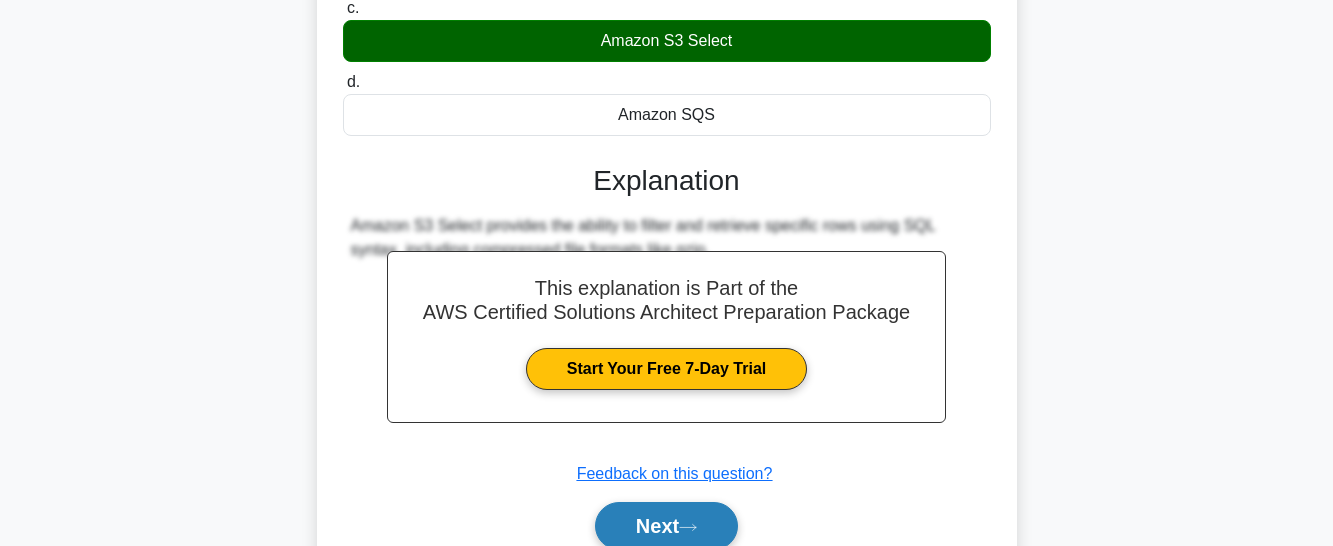 click on "Next" at bounding box center (666, 526) 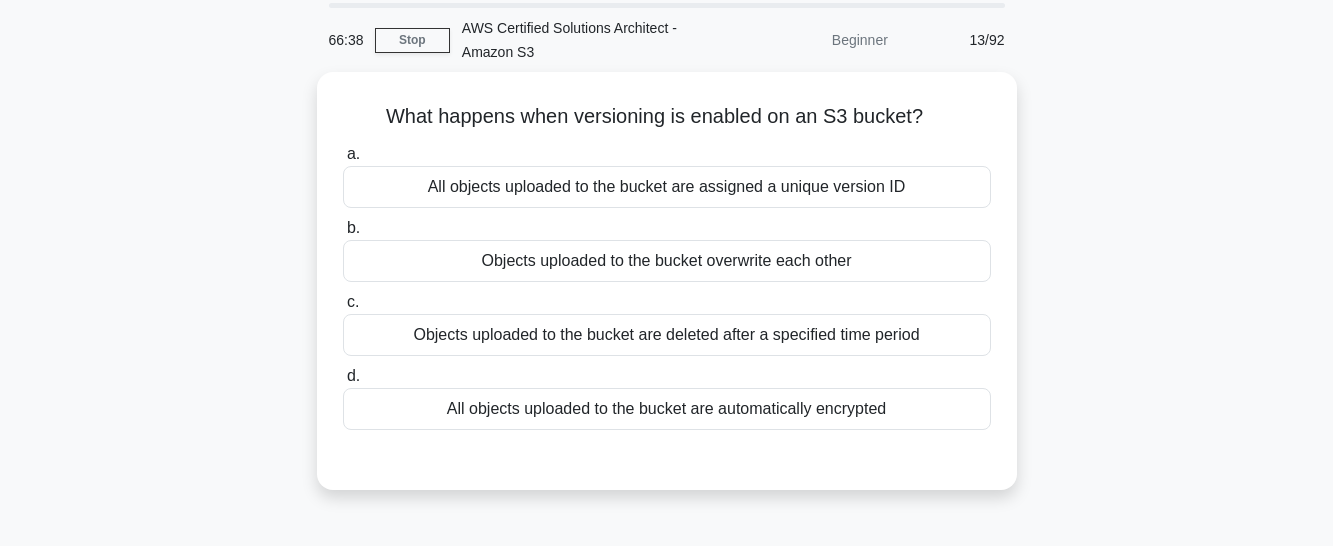 scroll, scrollTop: 71, scrollLeft: 0, axis: vertical 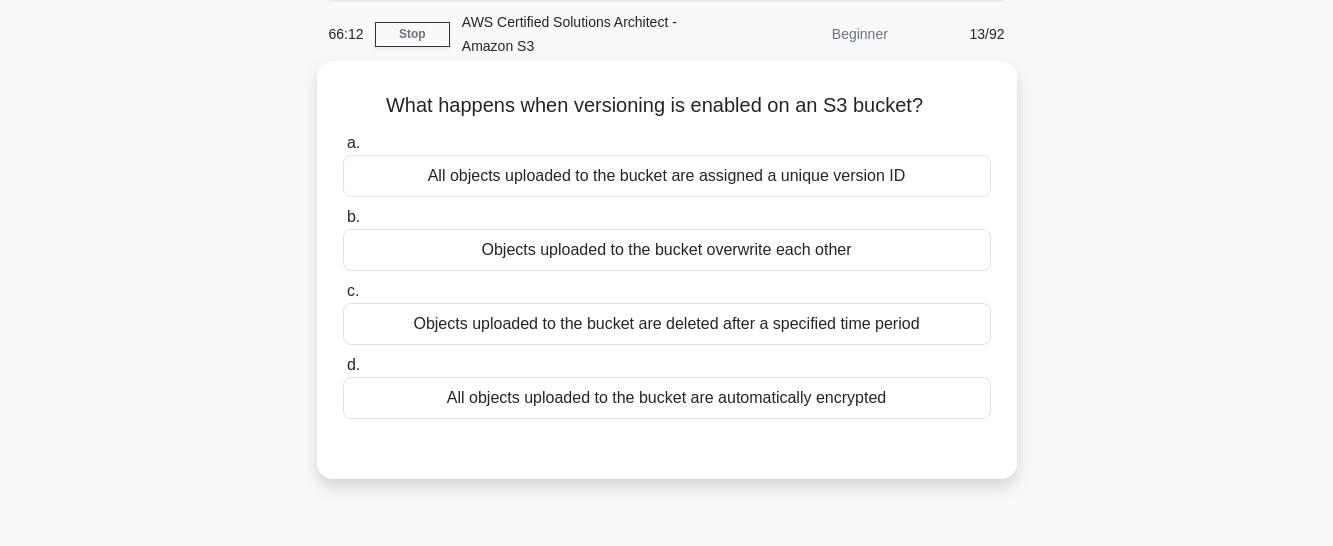 click on "All objects uploaded to the bucket are assigned a unique version ID" at bounding box center (667, 176) 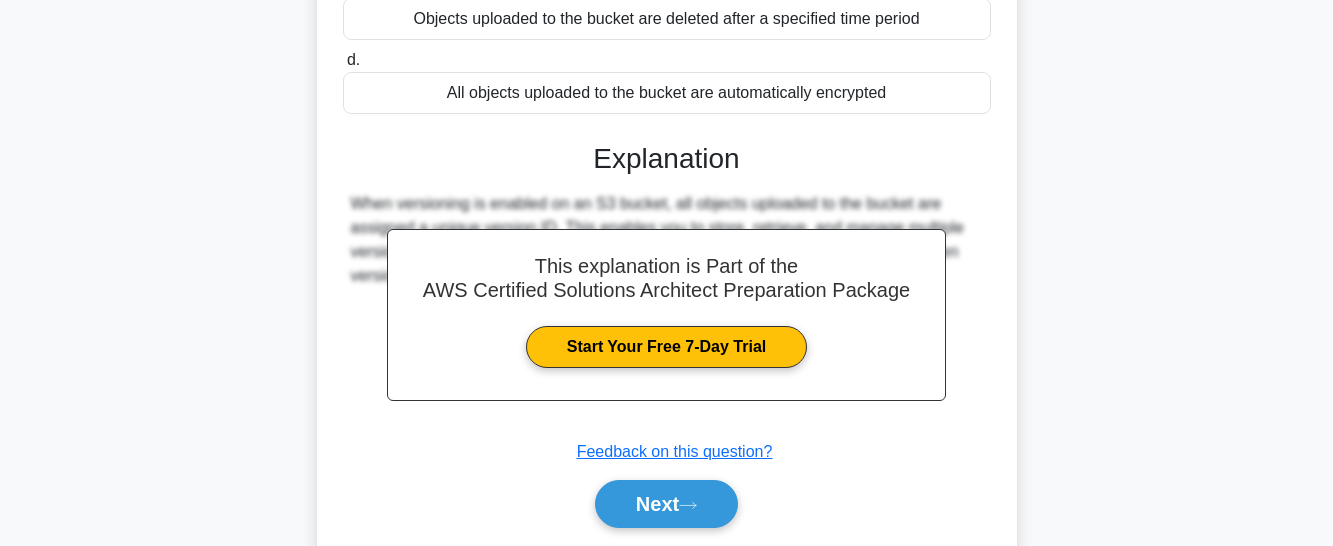 scroll, scrollTop: 383, scrollLeft: 0, axis: vertical 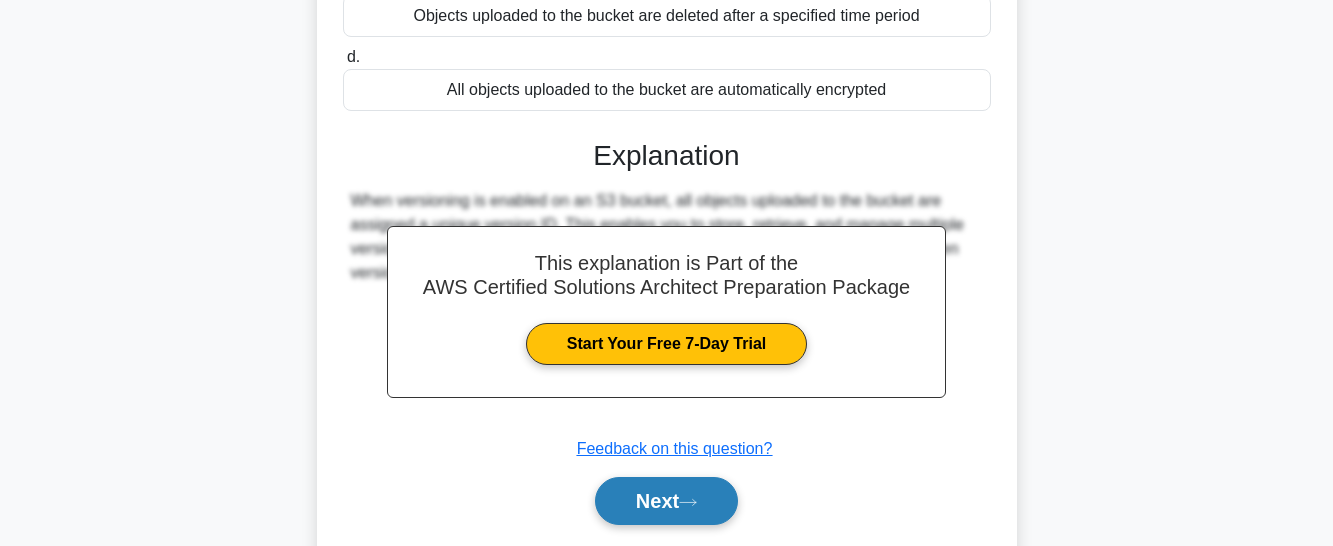 click 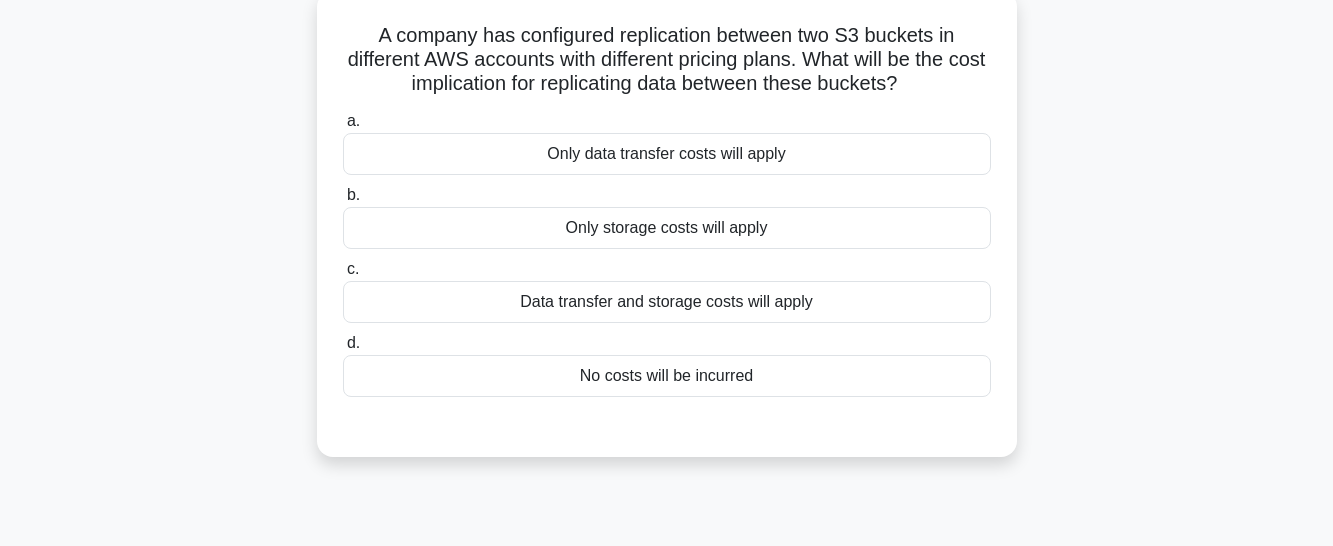 scroll, scrollTop: 158, scrollLeft: 0, axis: vertical 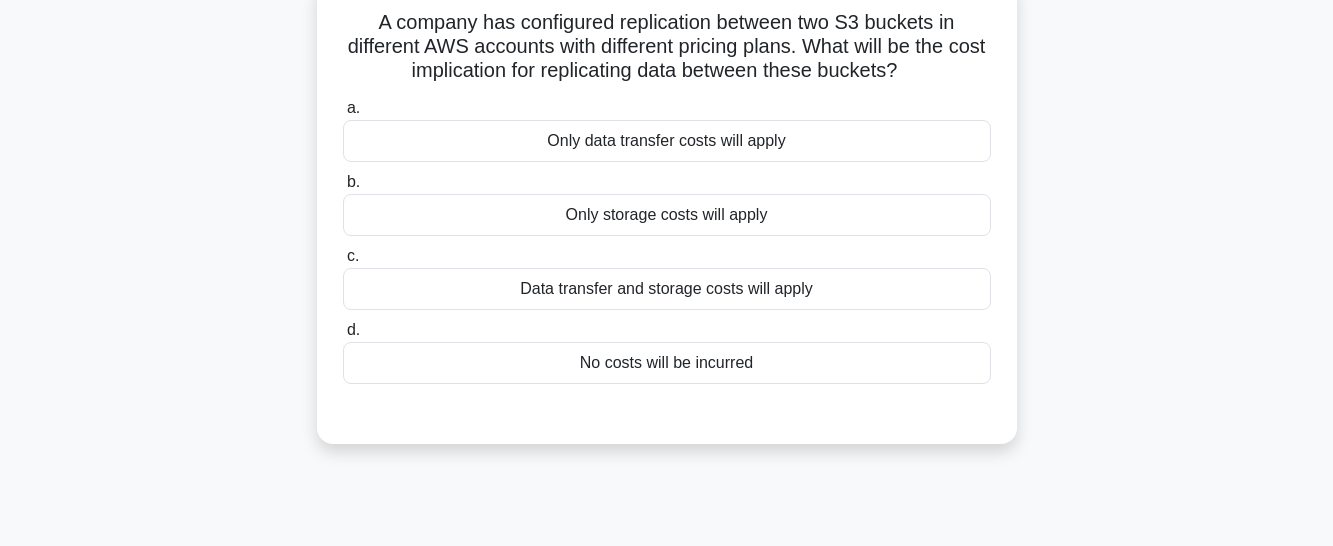 click on "Only data transfer costs will apply" at bounding box center [667, 141] 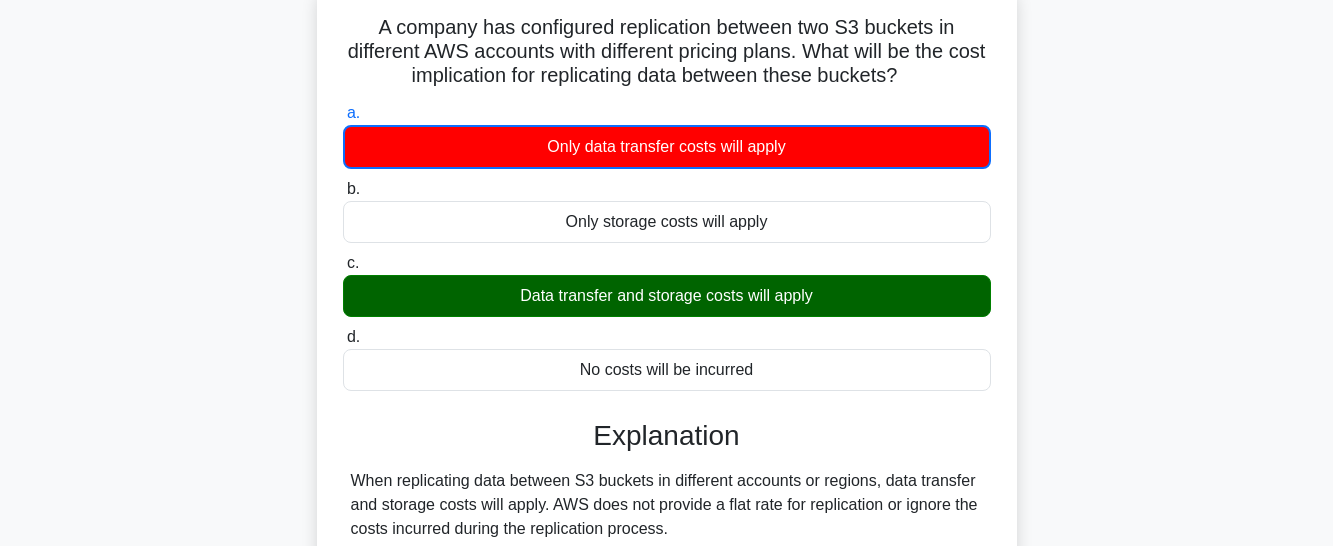 click on "b.
Only storage costs will apply" at bounding box center (343, 189) 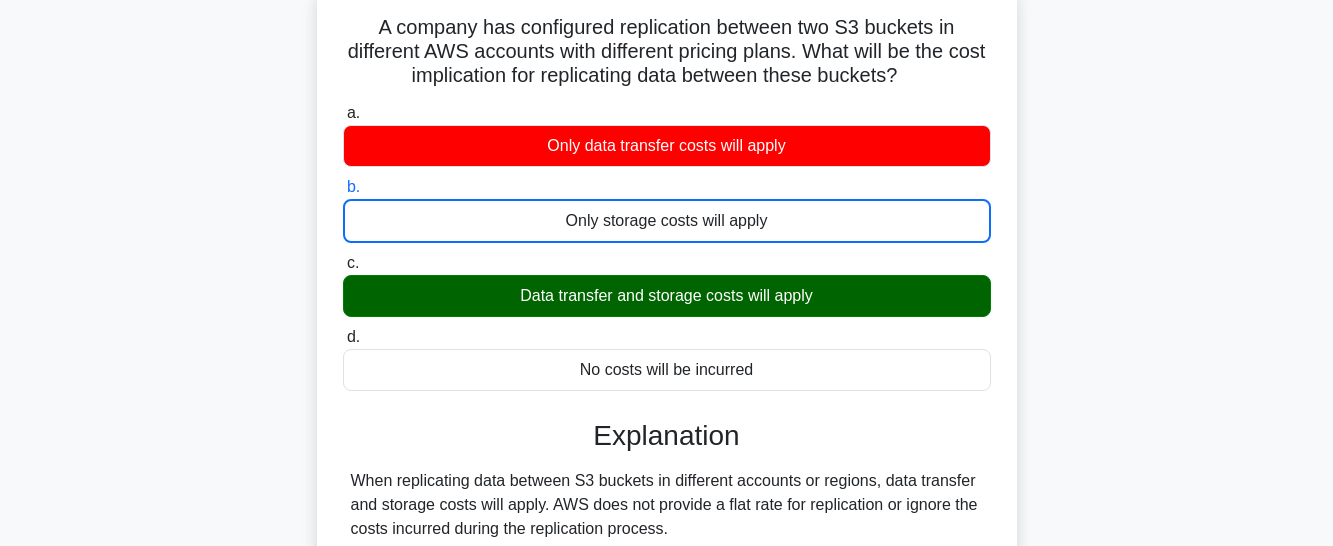 click on "c.
Data transfer and storage costs will apply" at bounding box center (343, 263) 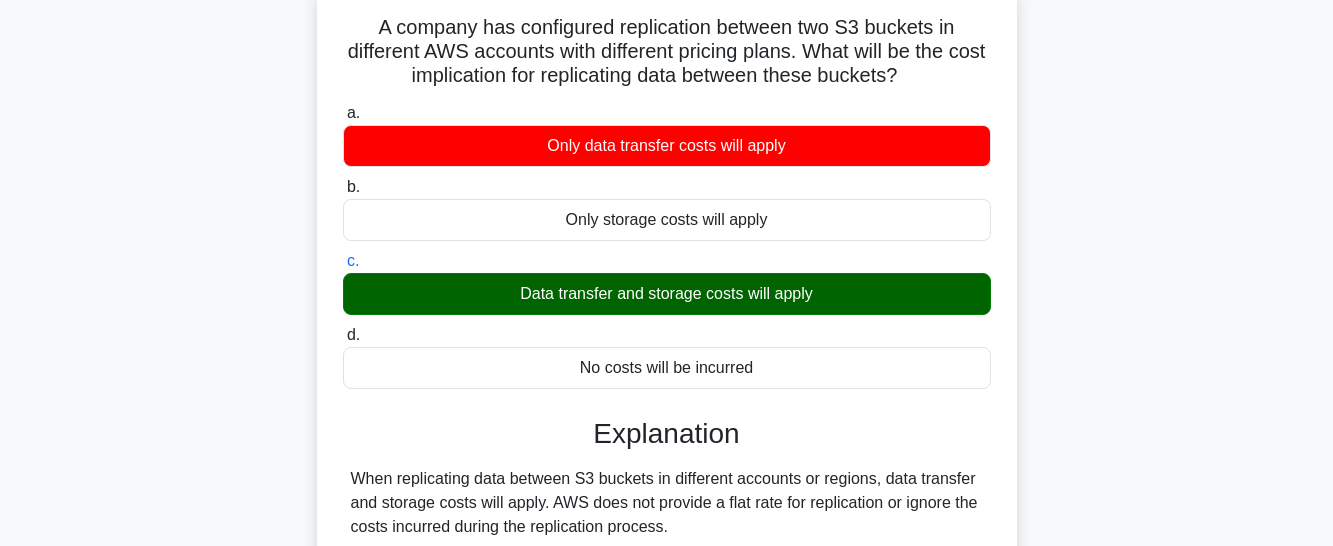 click on "d.
No costs will be incurred" at bounding box center [343, 335] 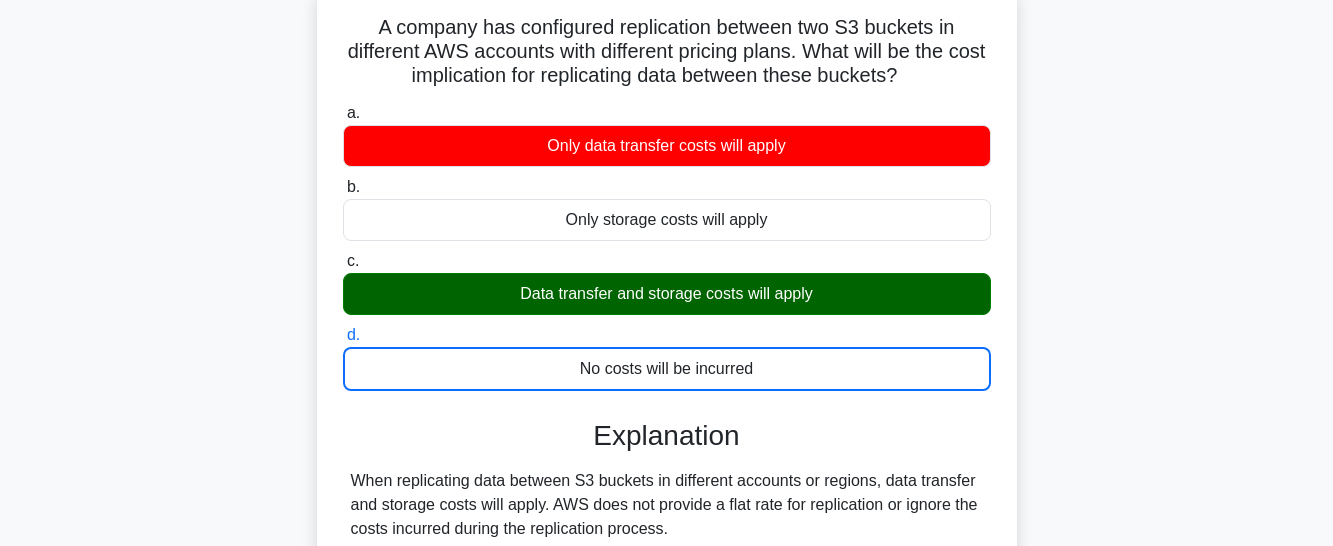 click on "a.
Only data transfer costs will apply" at bounding box center [343, 113] 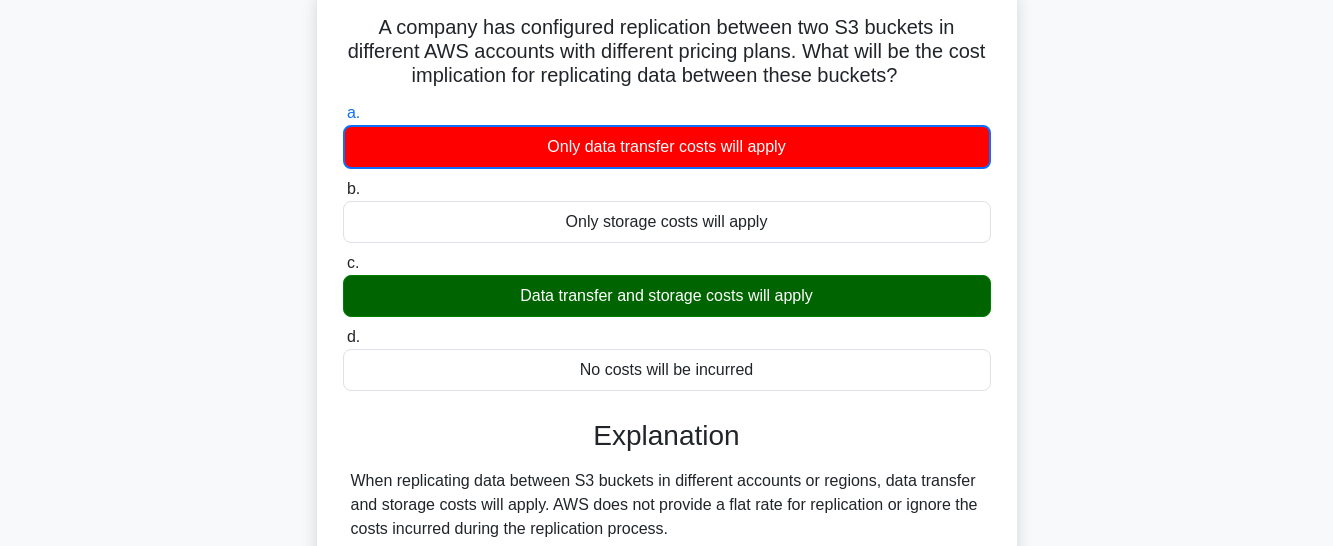 click on "b.
Only storage costs will apply" at bounding box center (343, 189) 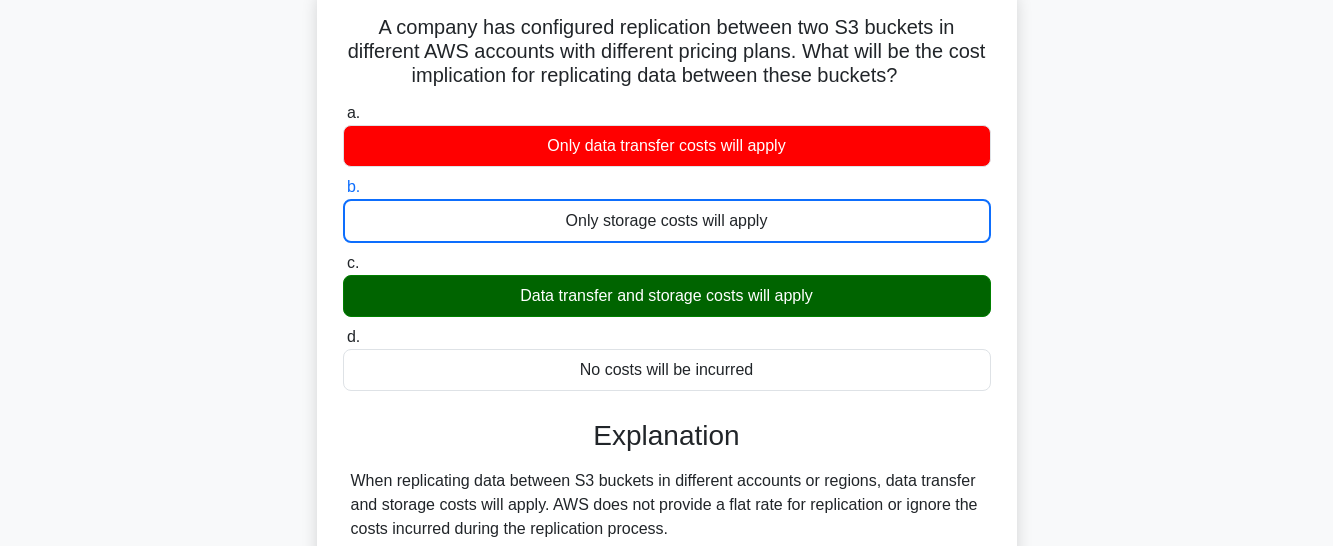 click on "c.
Data transfer and storage costs will apply" at bounding box center (343, 263) 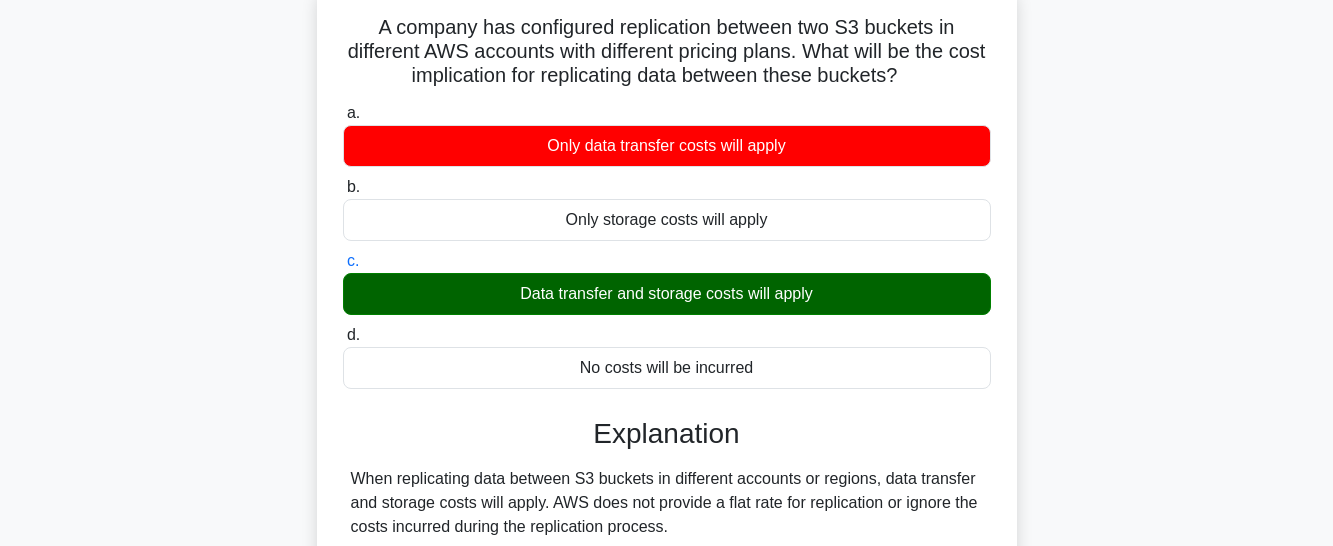 click on "d.
No costs will be incurred" at bounding box center [343, 335] 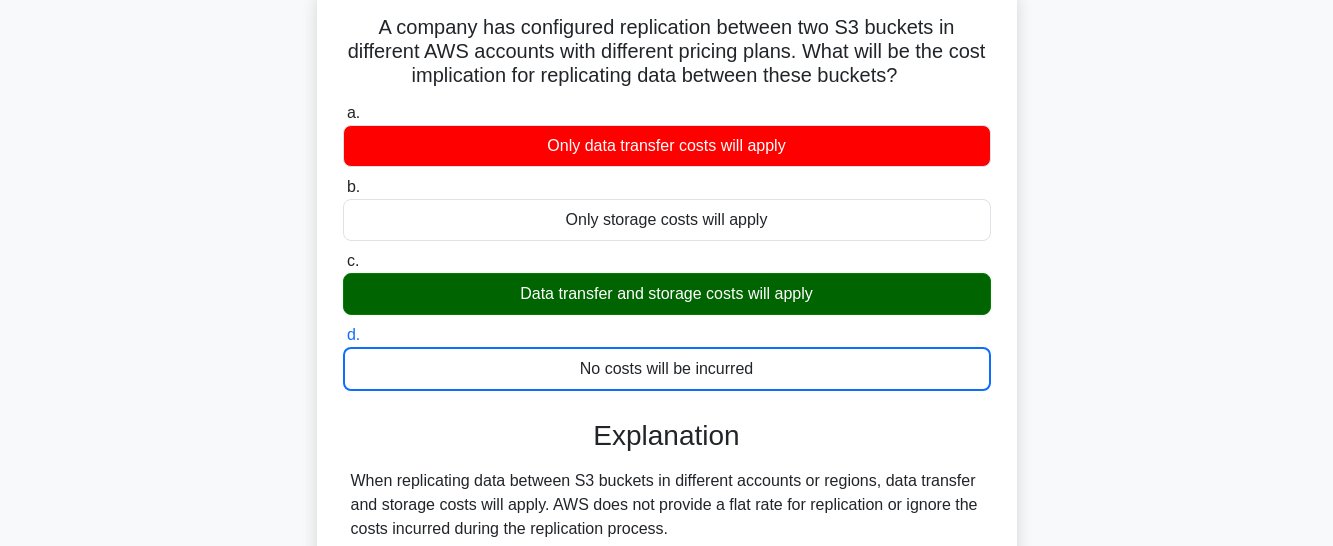 click on "a.
Only data transfer costs will apply" at bounding box center (343, 113) 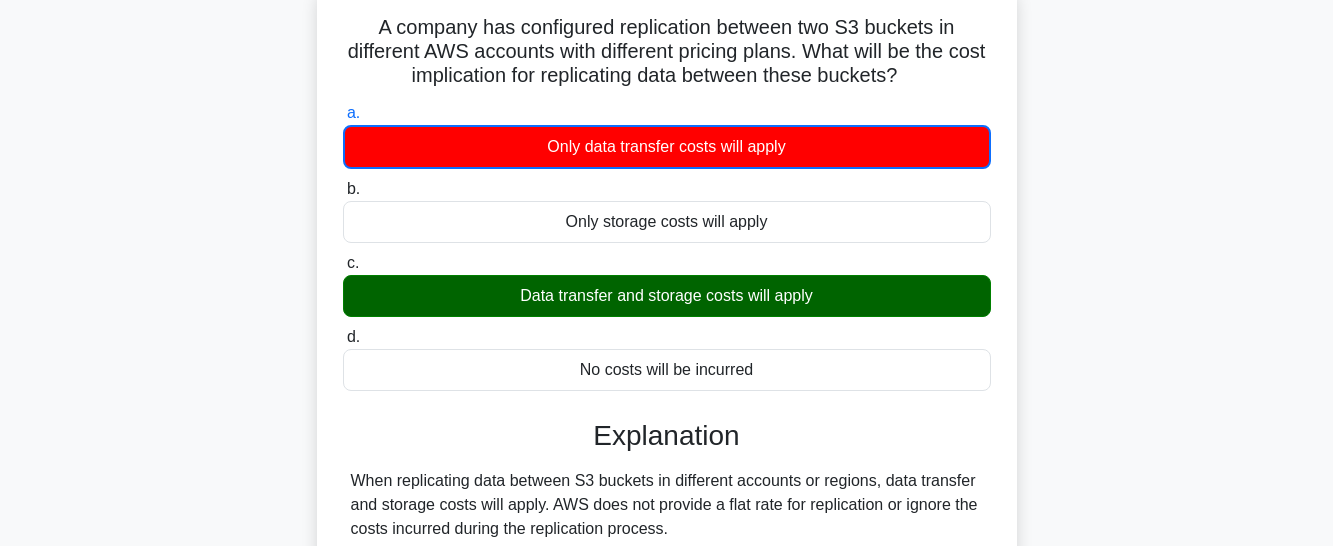 click on "b.
Only storage costs will apply" at bounding box center (343, 189) 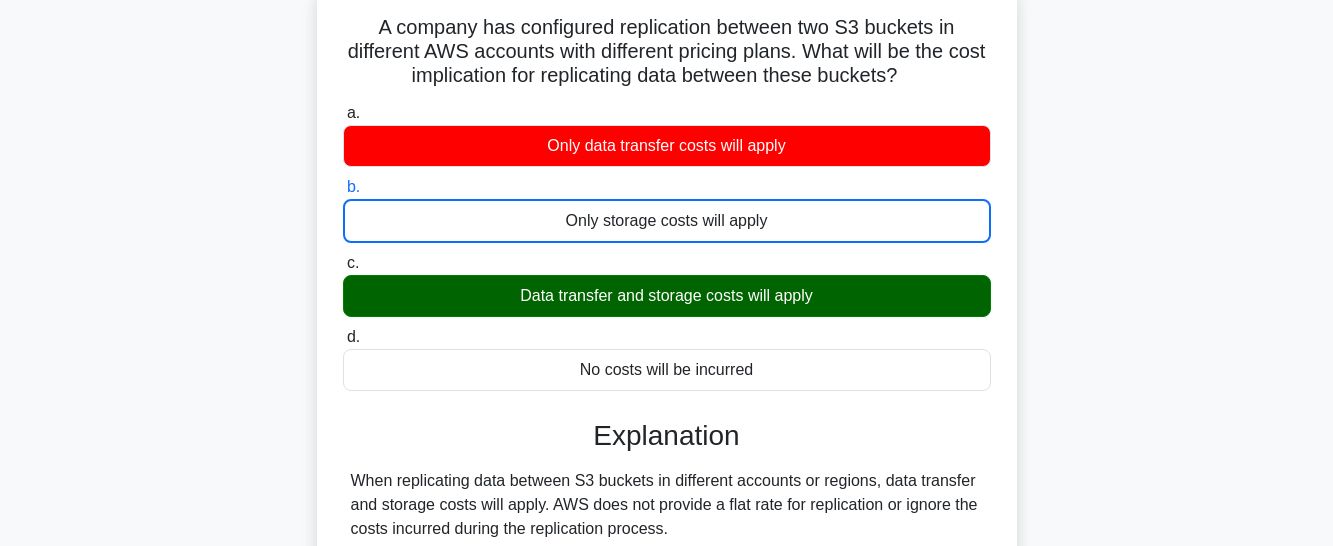 click on "c.
Data transfer and storage costs will apply" at bounding box center [343, 263] 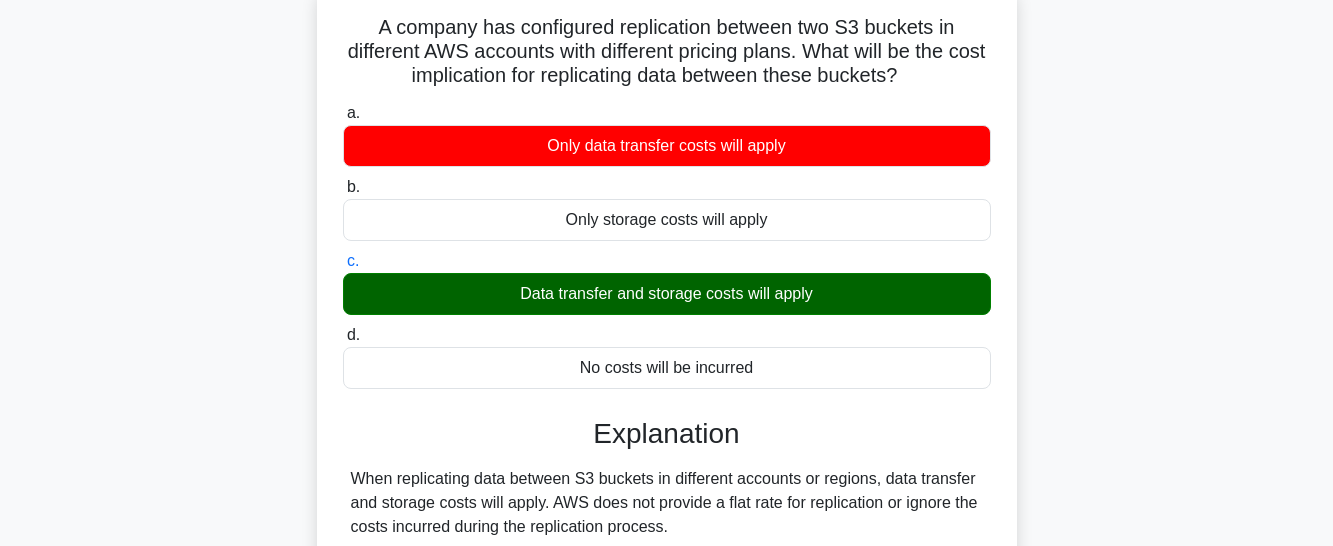 click on "d.
No costs will be incurred" at bounding box center (343, 335) 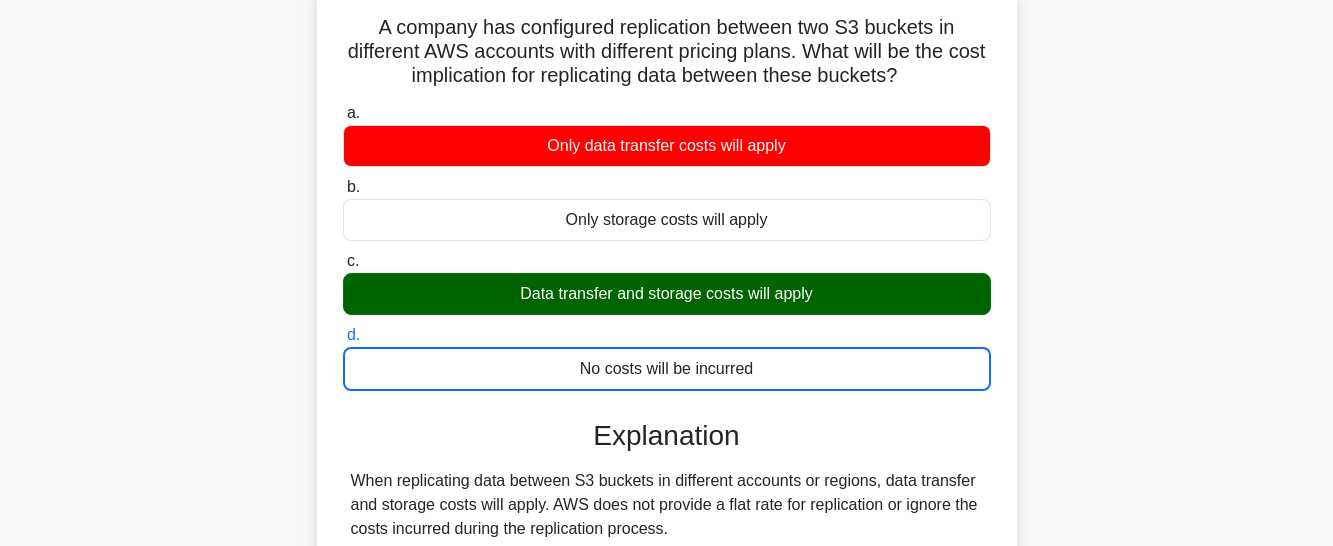 click on "a.
Only data transfer costs will apply" at bounding box center (343, 113) 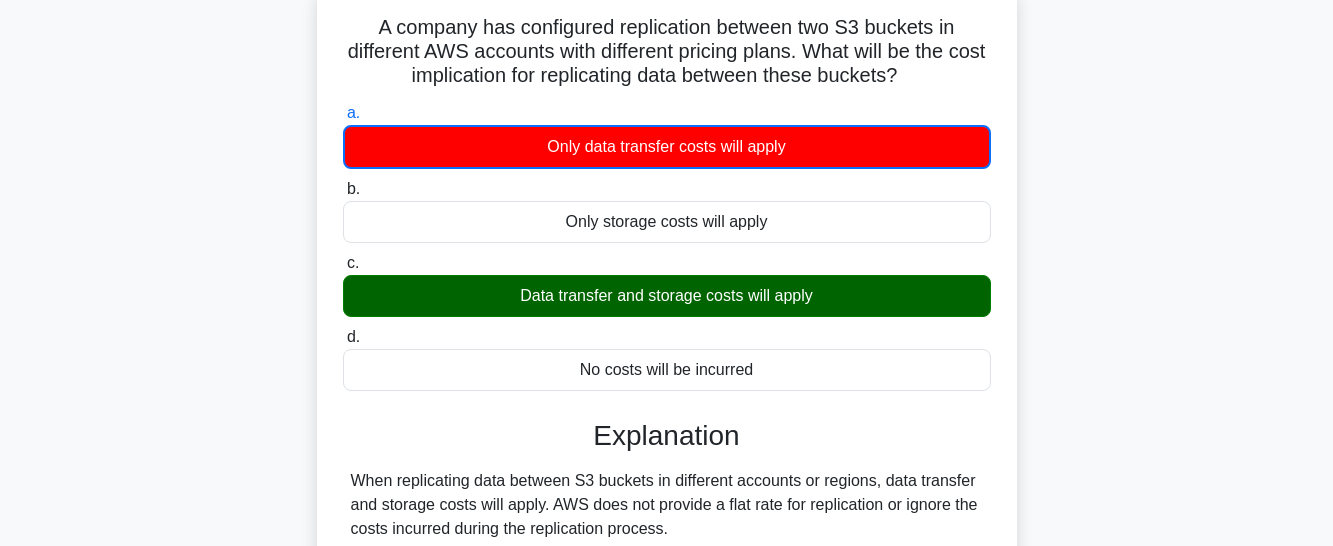 click on "b.
Only storage costs will apply" at bounding box center (343, 189) 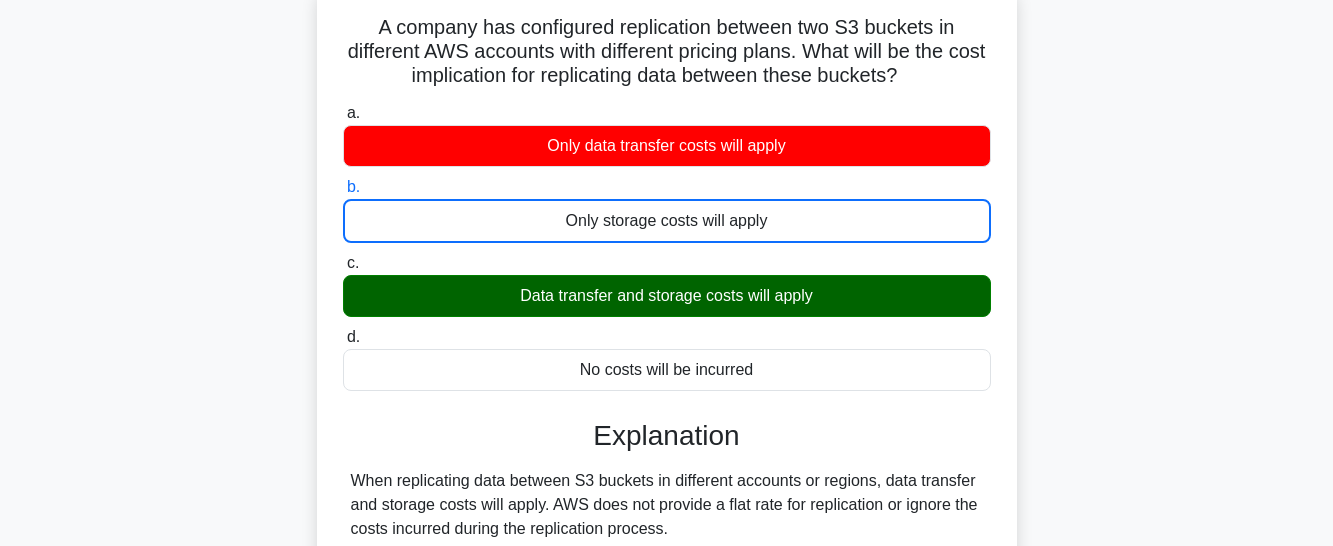 click on "c.
Data transfer and storage costs will apply" at bounding box center [343, 263] 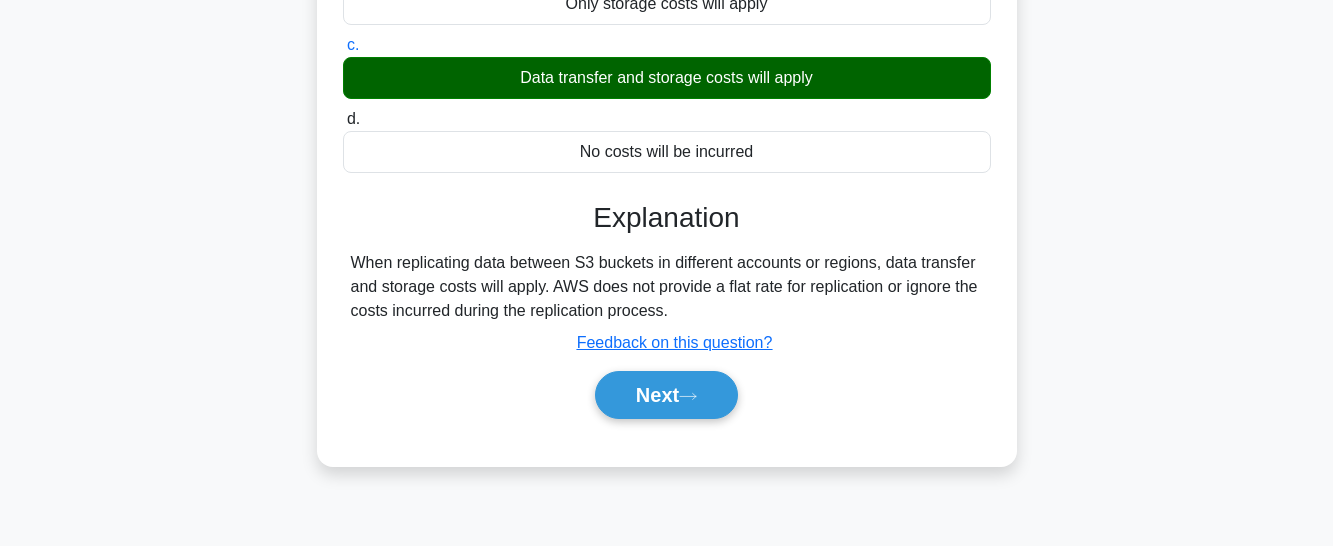 scroll, scrollTop: 385, scrollLeft: 0, axis: vertical 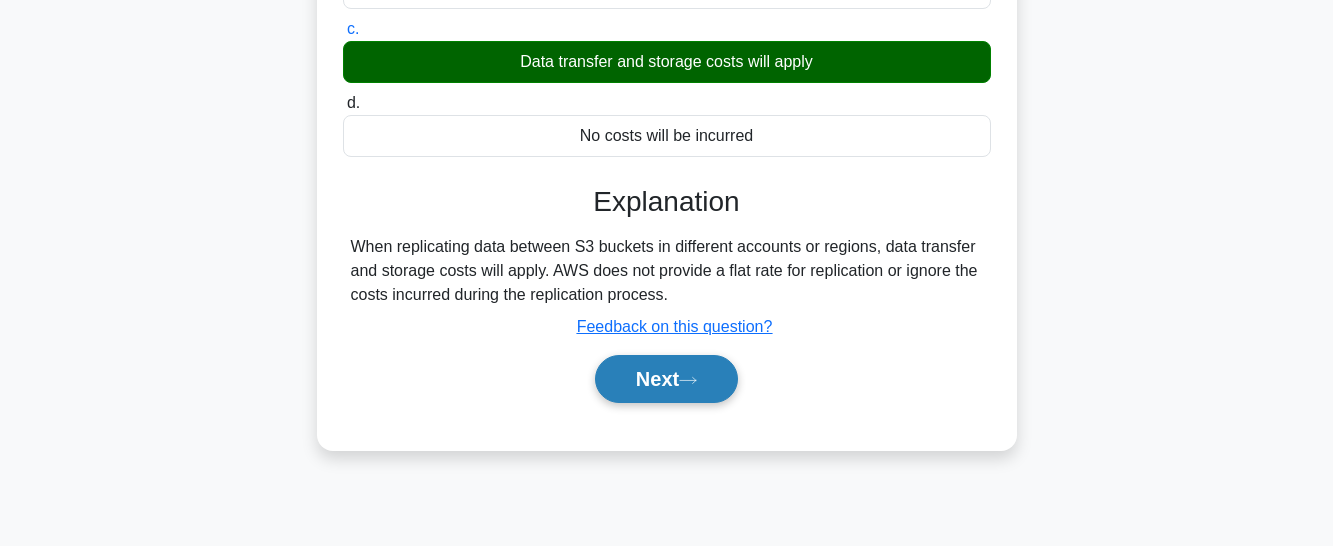 click on "Next" at bounding box center [666, 379] 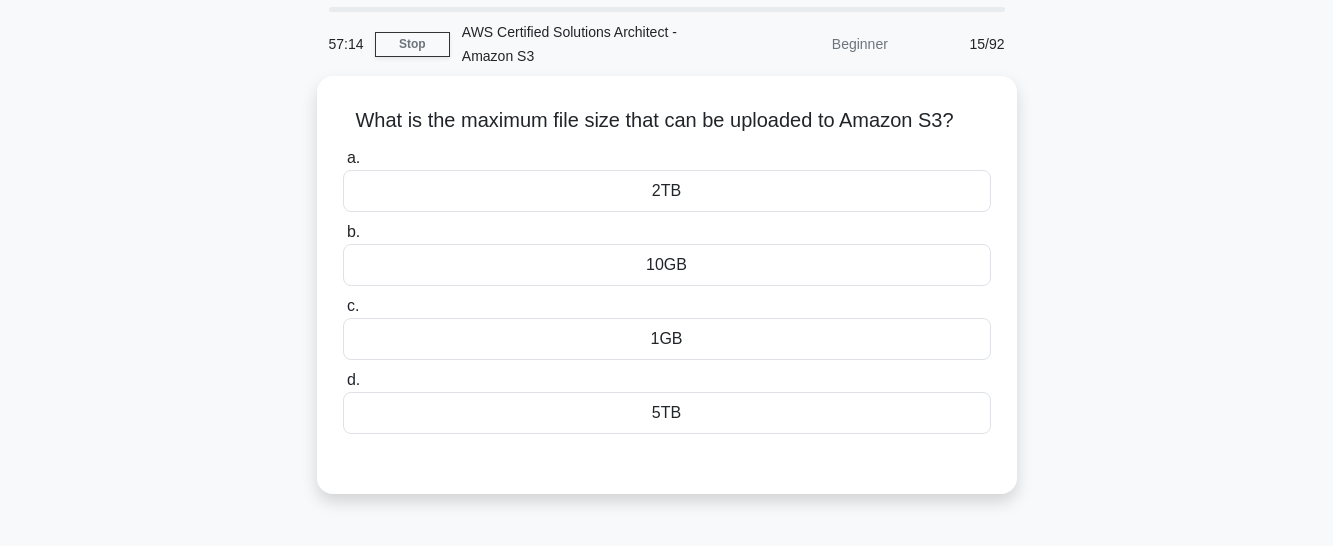 scroll, scrollTop: 69, scrollLeft: 0, axis: vertical 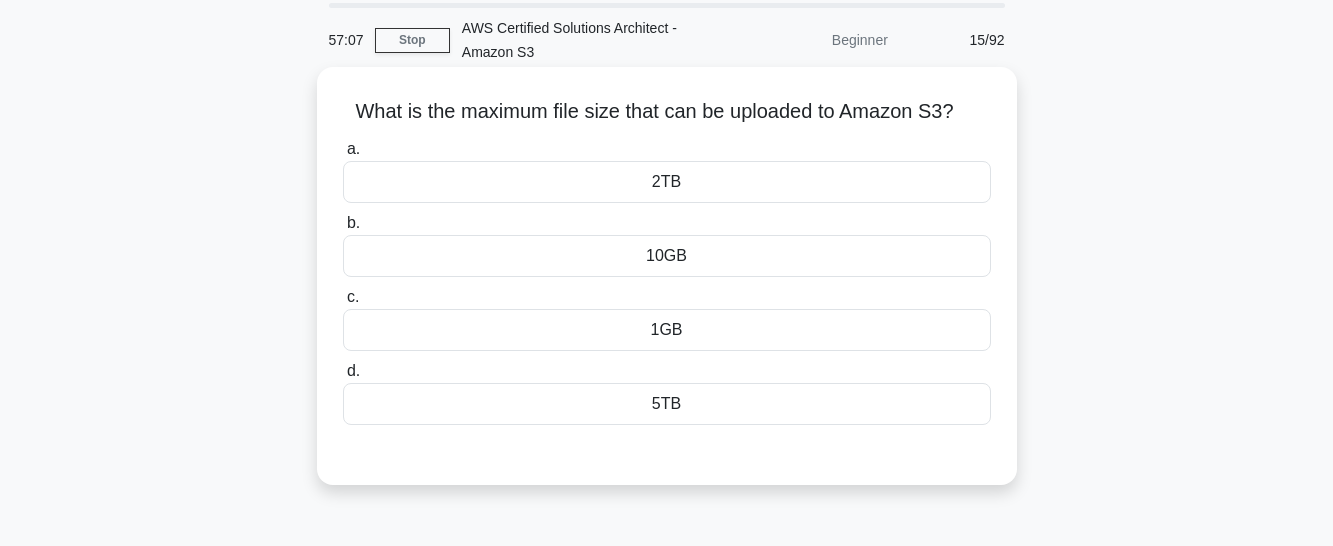 click on "2TB" at bounding box center (667, 182) 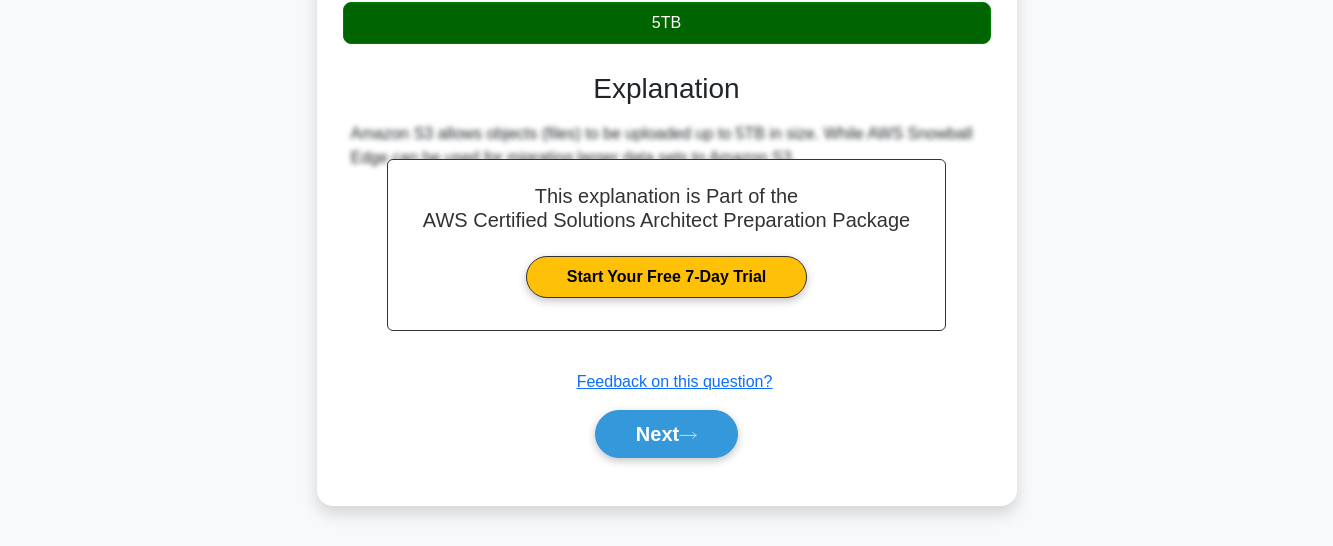 scroll, scrollTop: 478, scrollLeft: 0, axis: vertical 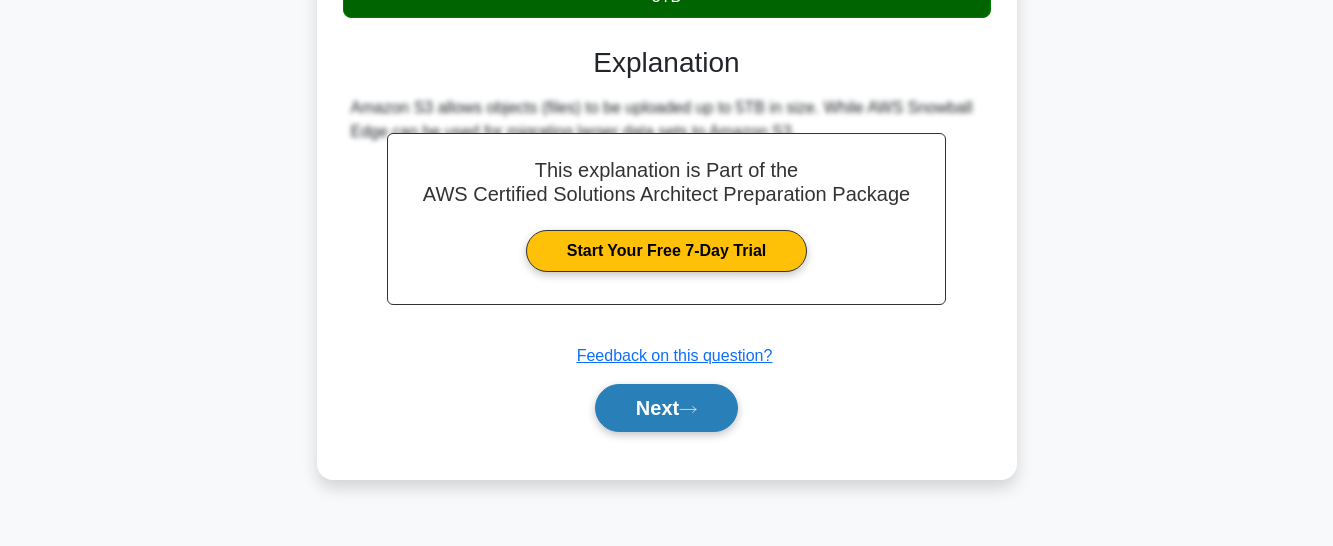 click on "Next" at bounding box center [666, 408] 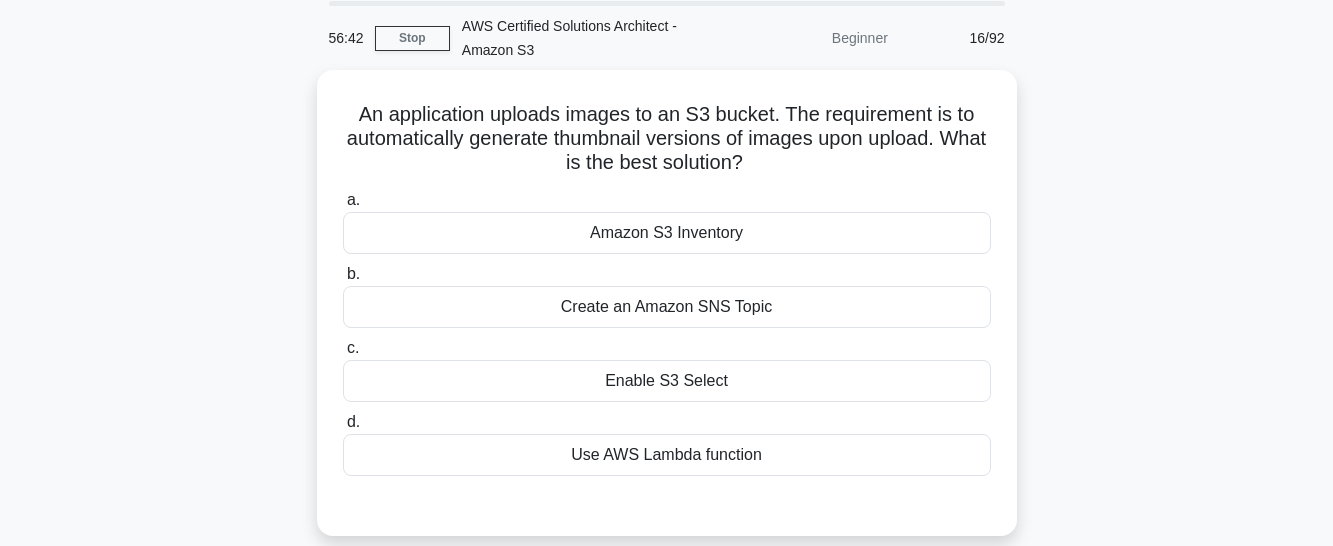 scroll, scrollTop: 78, scrollLeft: 0, axis: vertical 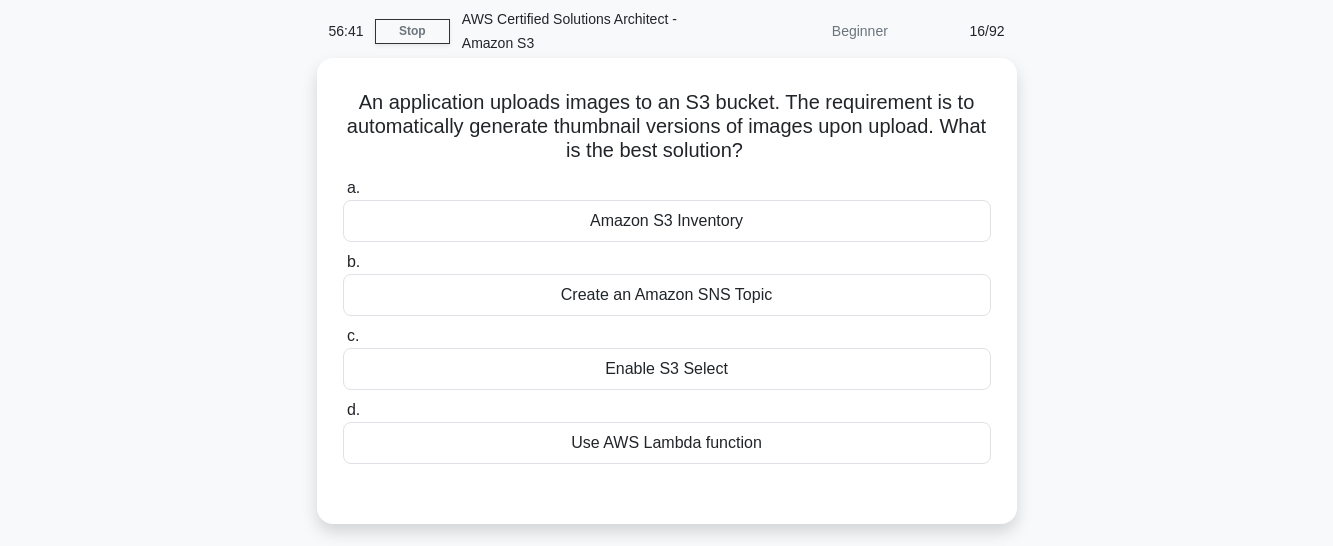 click on "Use AWS Lambda function" at bounding box center [667, 443] 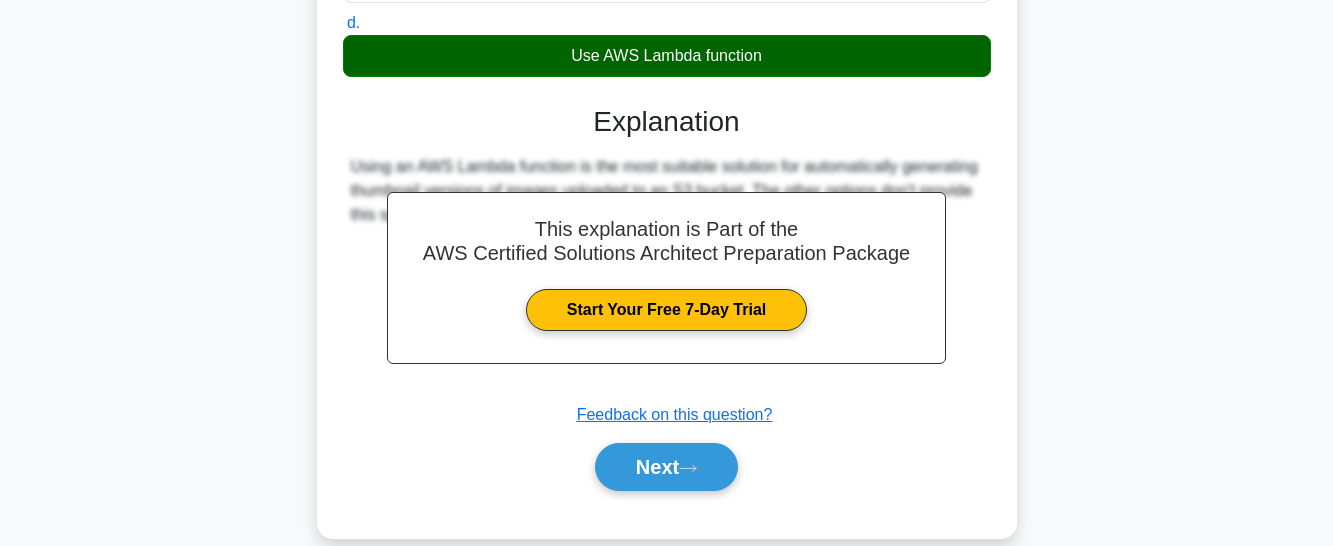scroll, scrollTop: 480, scrollLeft: 0, axis: vertical 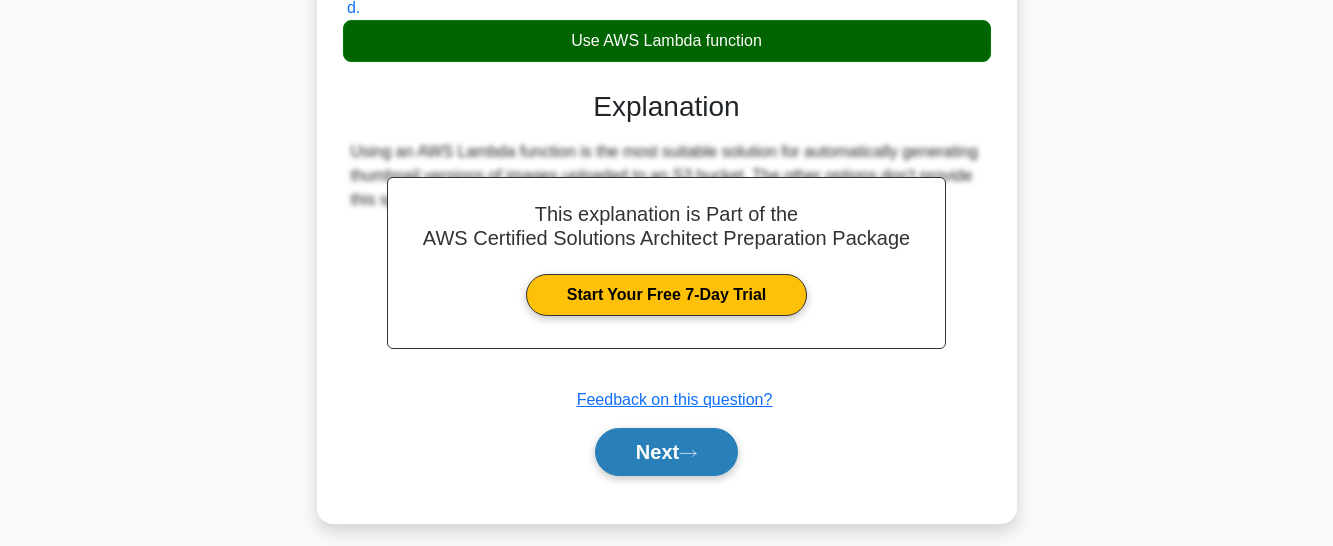 click on "Next" at bounding box center (666, 452) 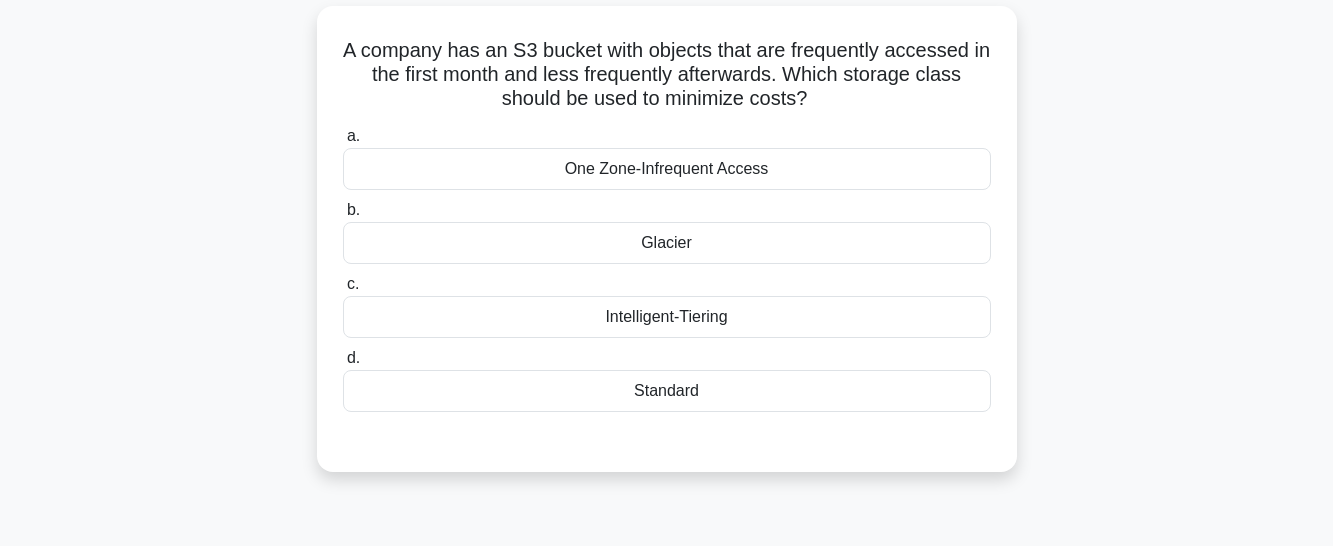 scroll, scrollTop: 137, scrollLeft: 0, axis: vertical 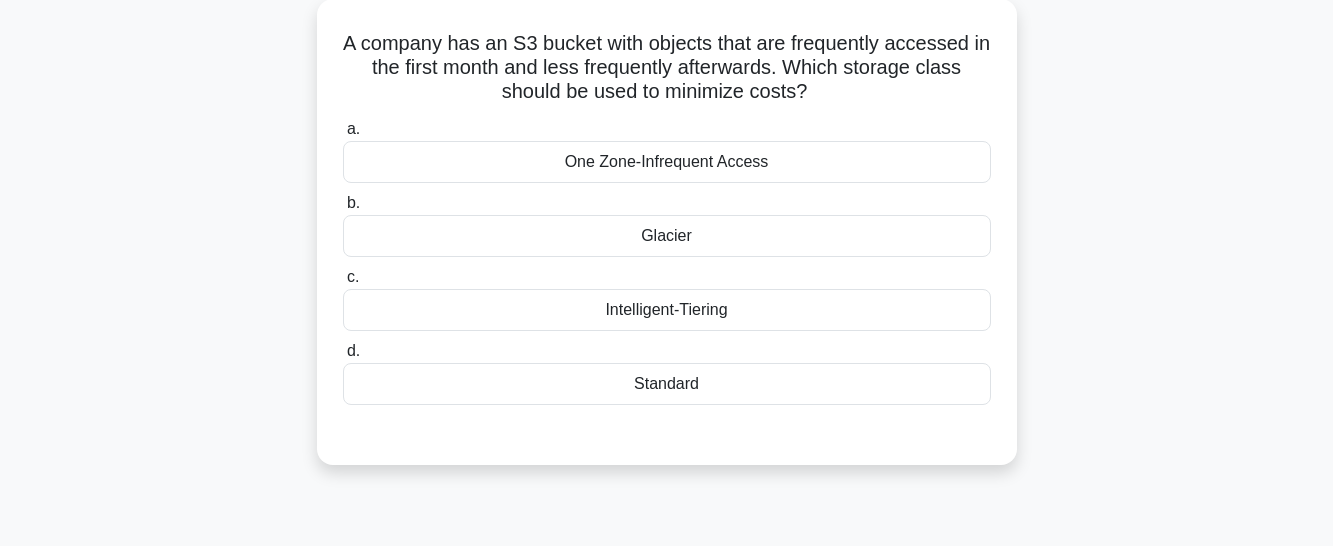 click on "Glacier" at bounding box center [667, 236] 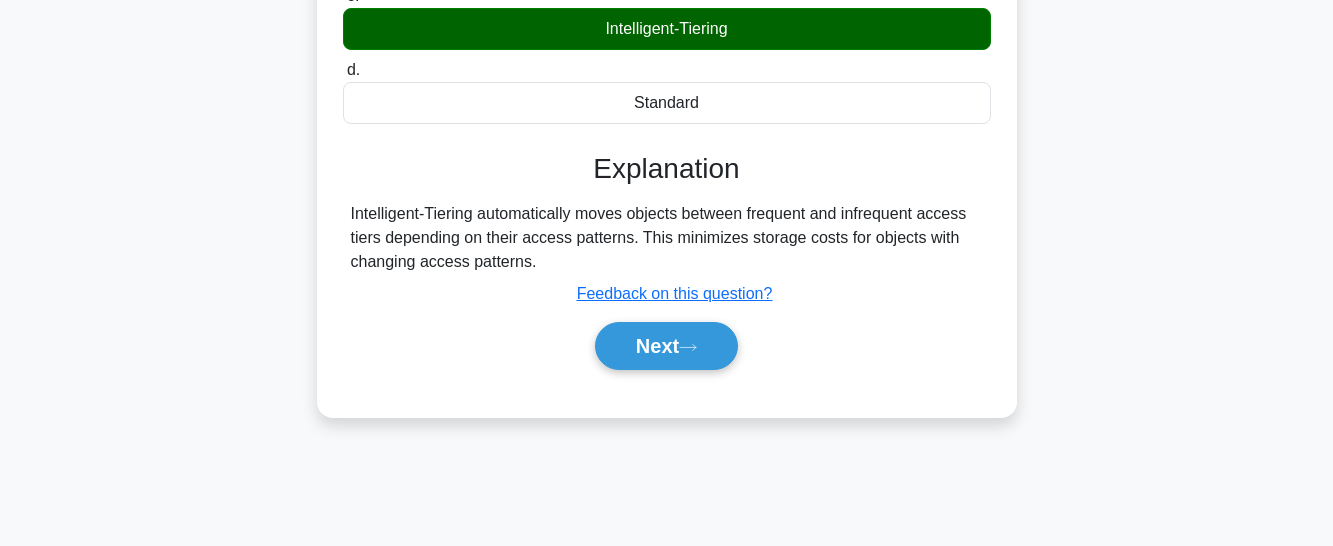 scroll, scrollTop: 427, scrollLeft: 0, axis: vertical 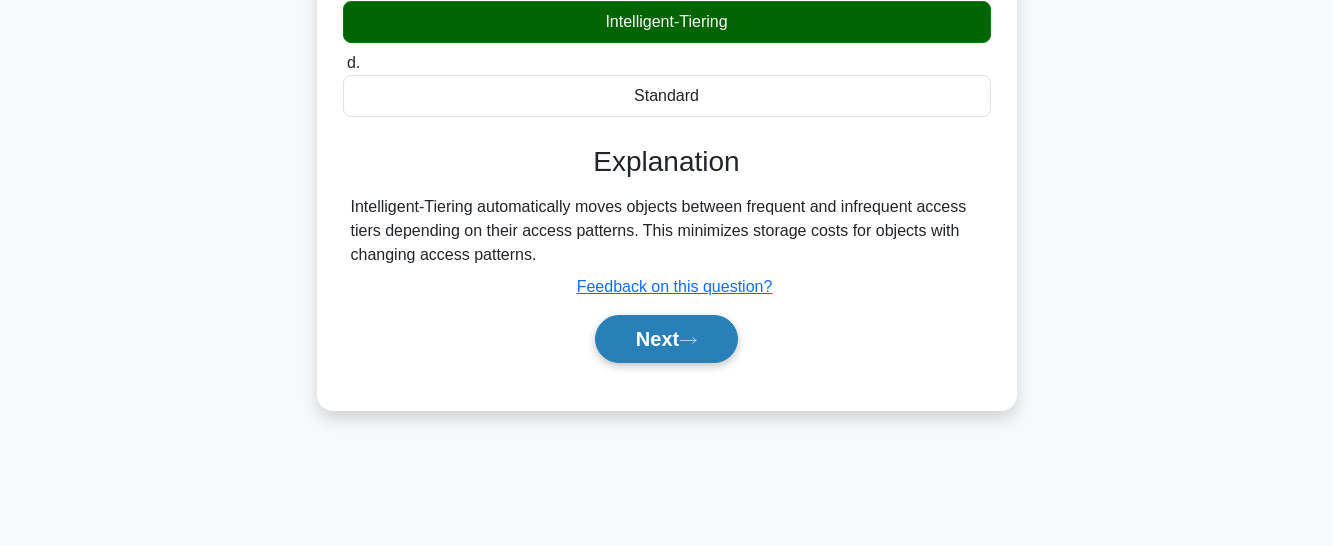click on "Next" at bounding box center (666, 339) 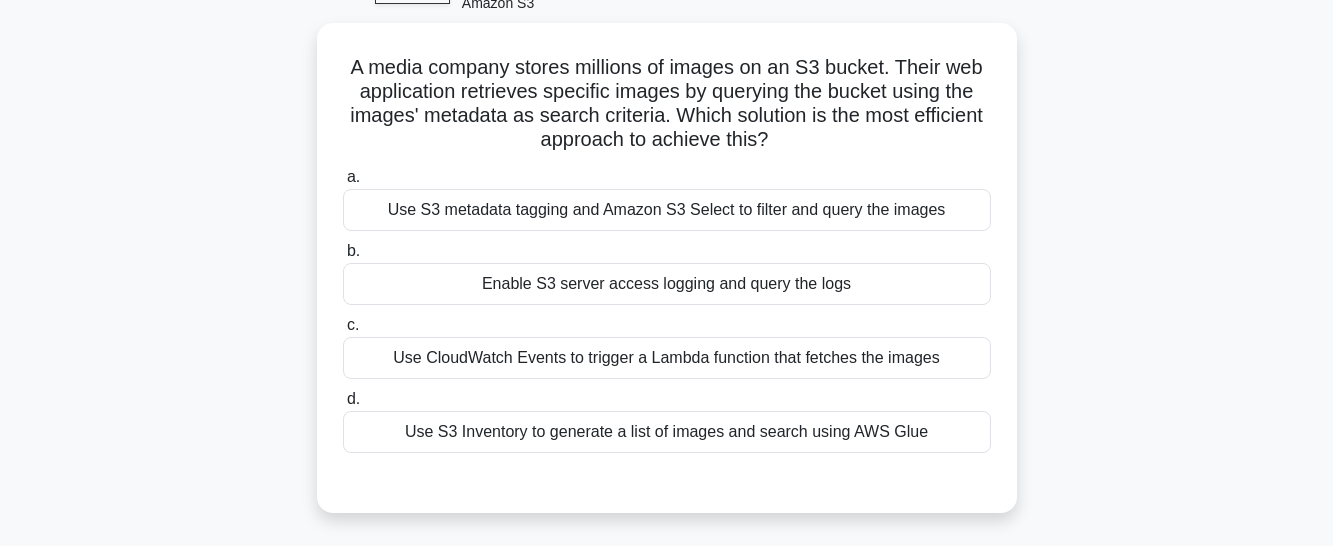 scroll, scrollTop: 120, scrollLeft: 0, axis: vertical 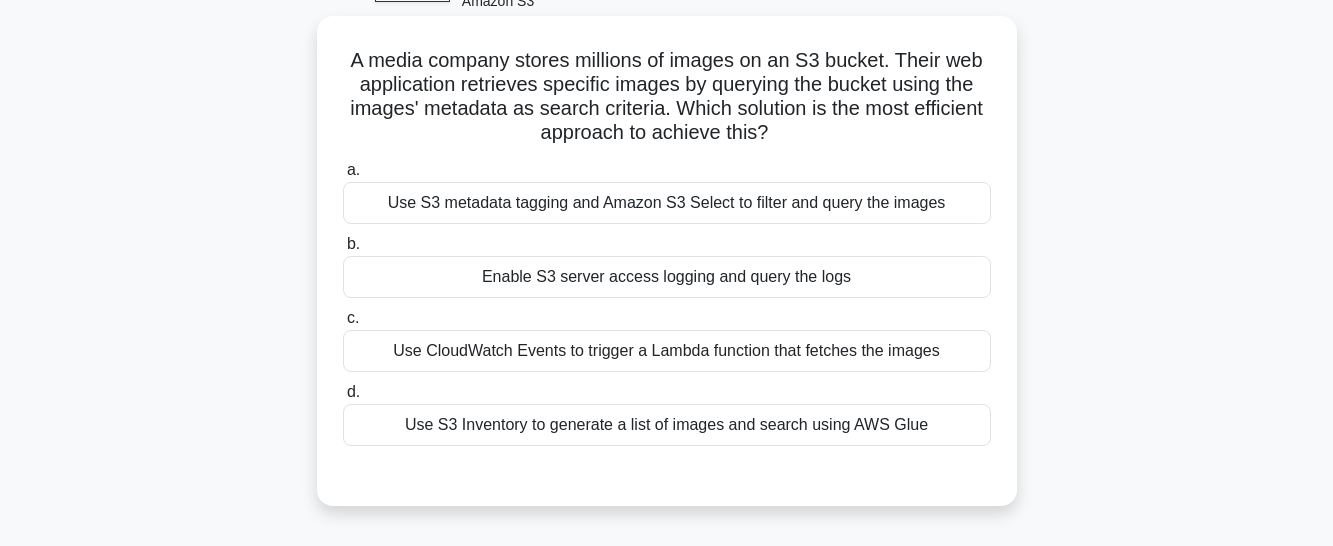 click on "Use S3 metadata tagging and Amazon S3 Select to filter and query the images" at bounding box center (667, 203) 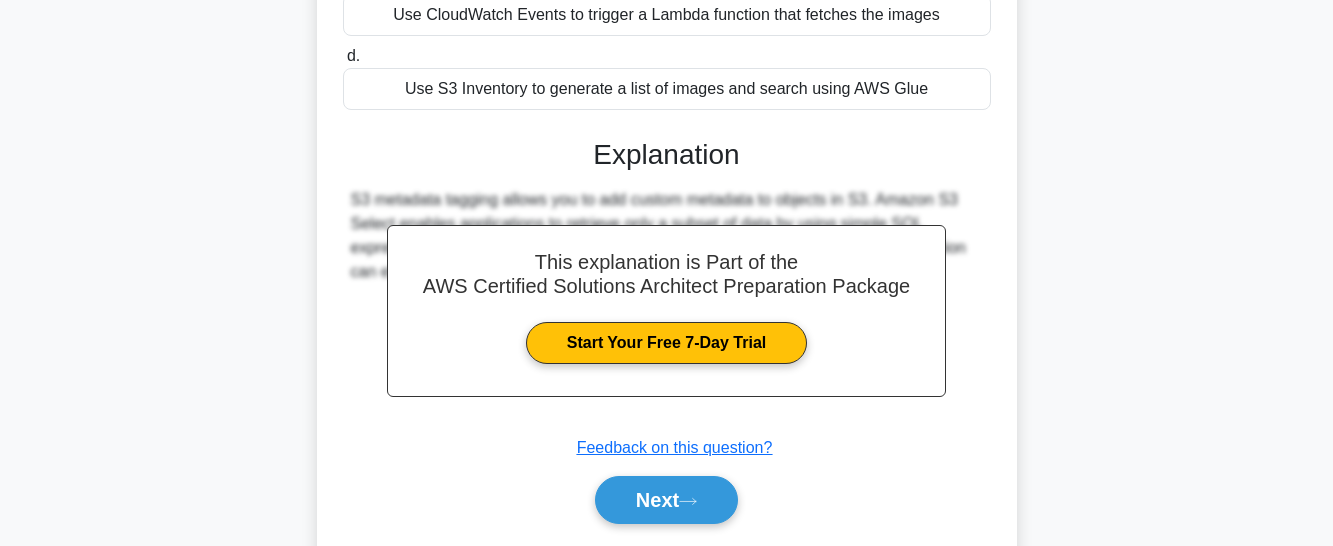 scroll, scrollTop: 501, scrollLeft: 0, axis: vertical 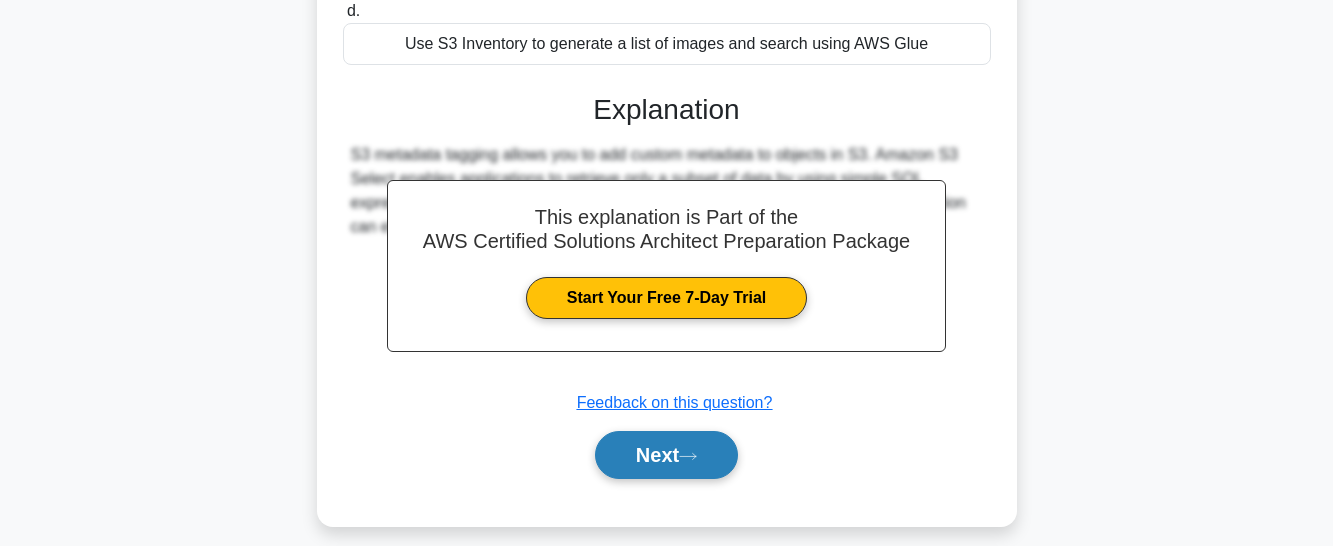 click on "Next" at bounding box center [666, 455] 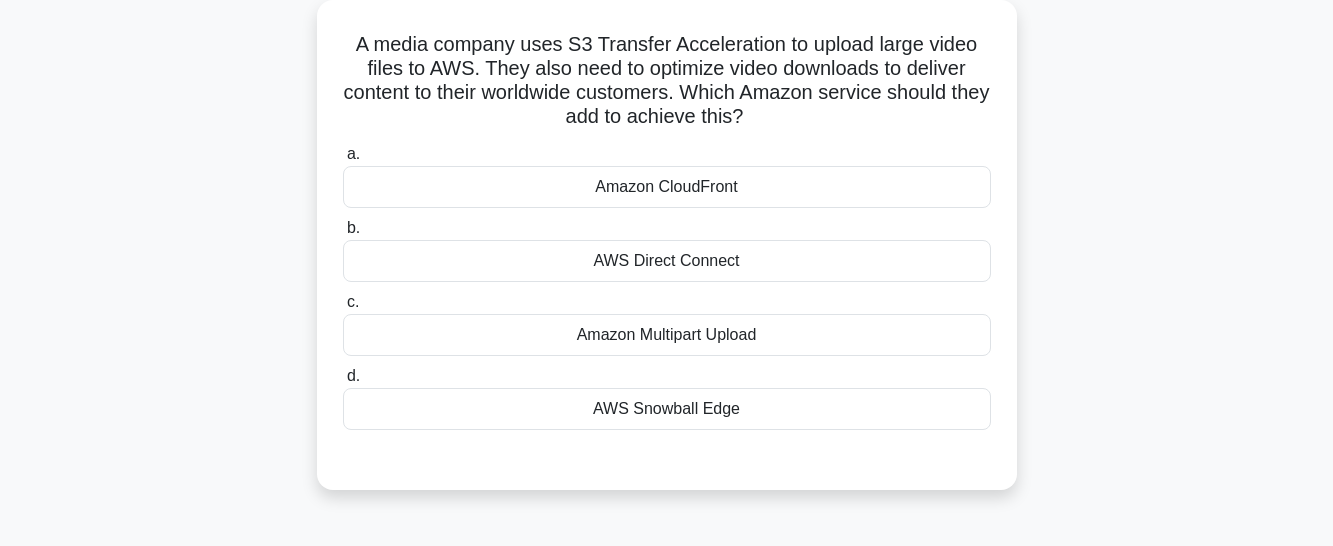 scroll, scrollTop: 143, scrollLeft: 0, axis: vertical 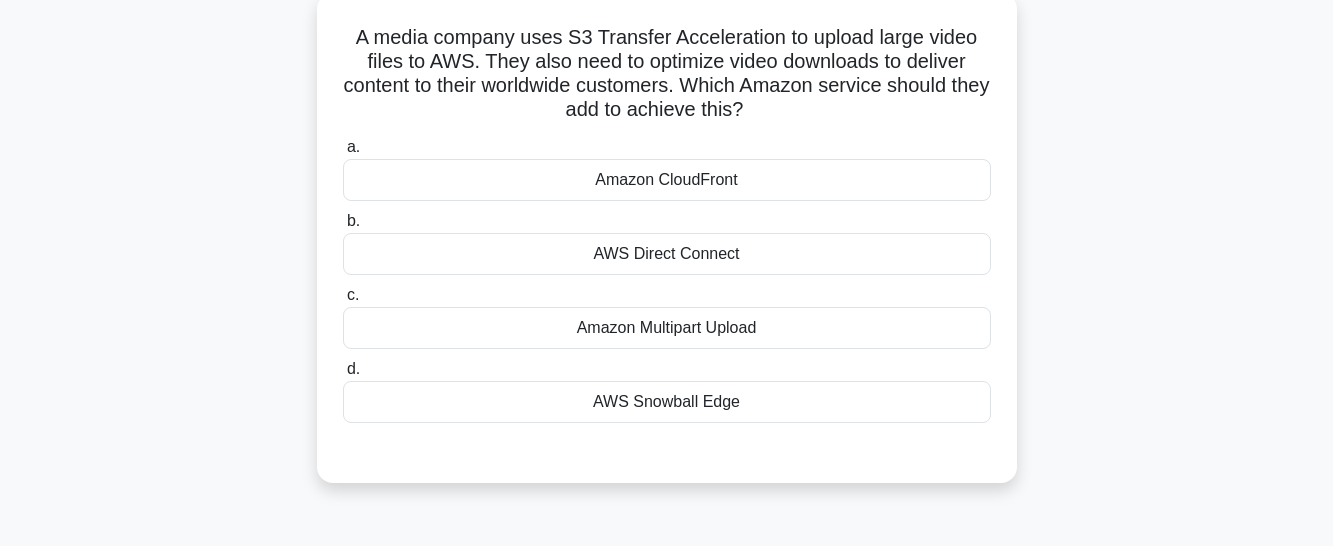click on "Amazon Multipart Upload" at bounding box center [667, 328] 